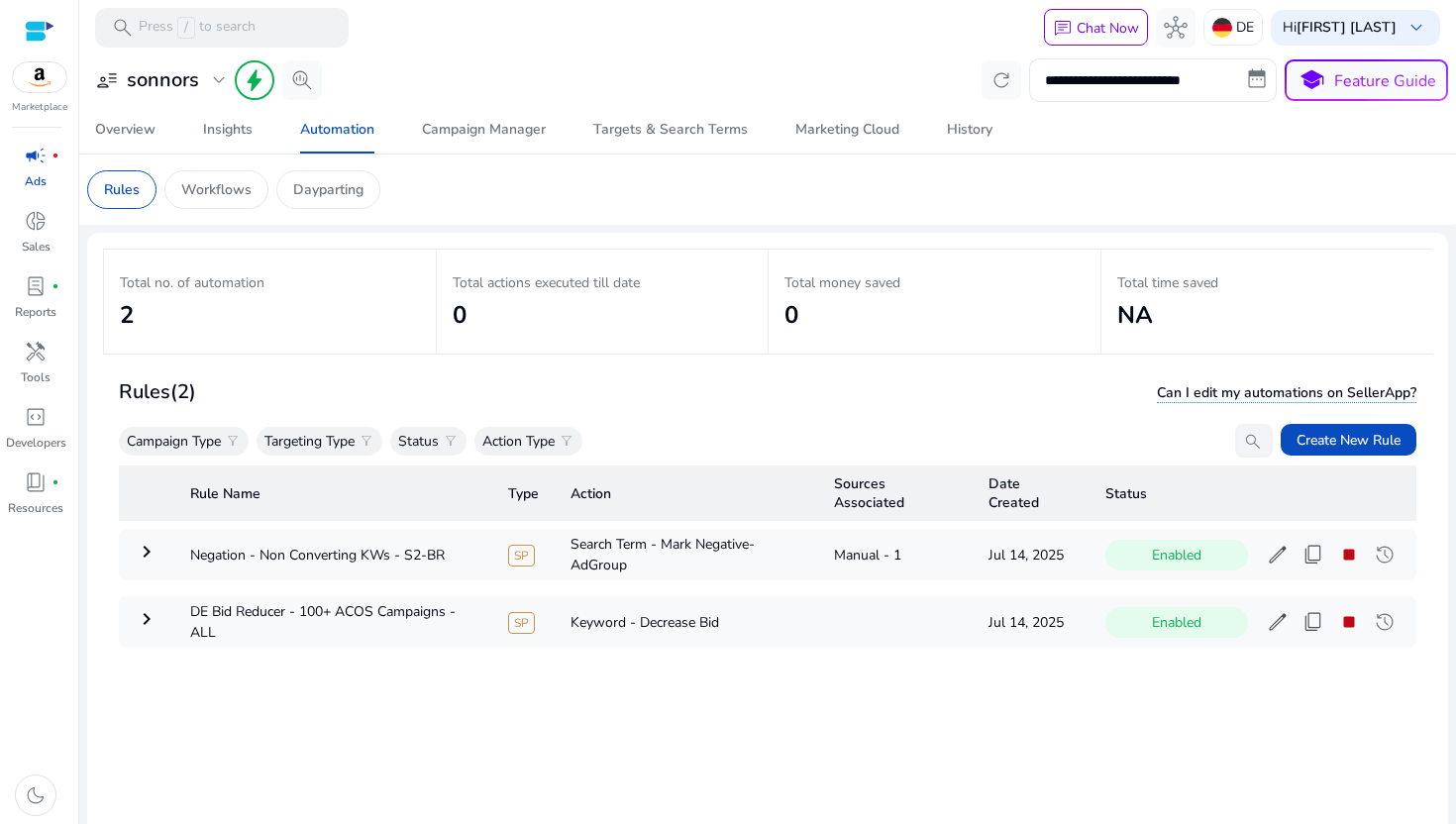scroll, scrollTop: 0, scrollLeft: 0, axis: both 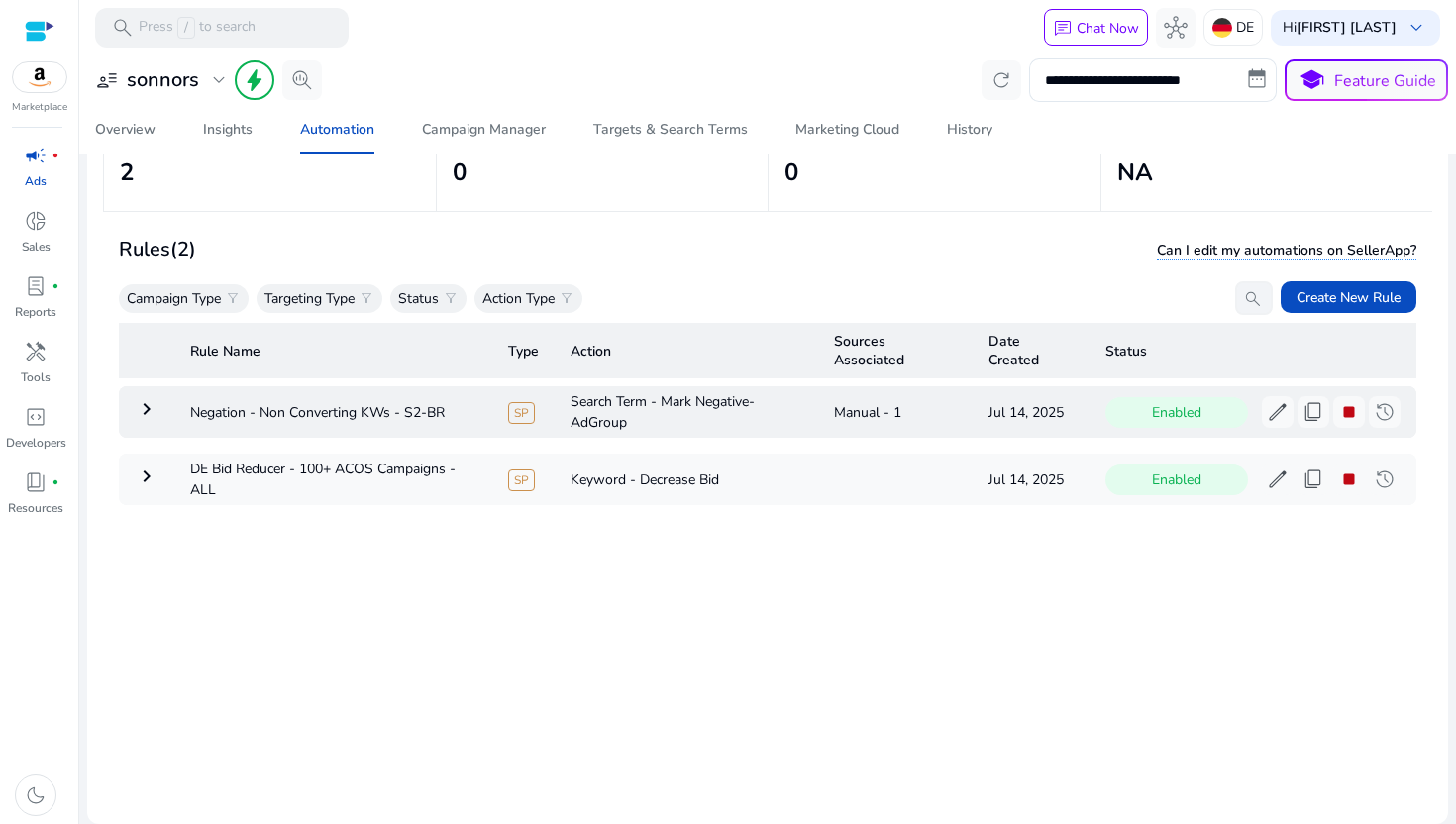 click on "keyboard_arrow_right" at bounding box center (147, 409) 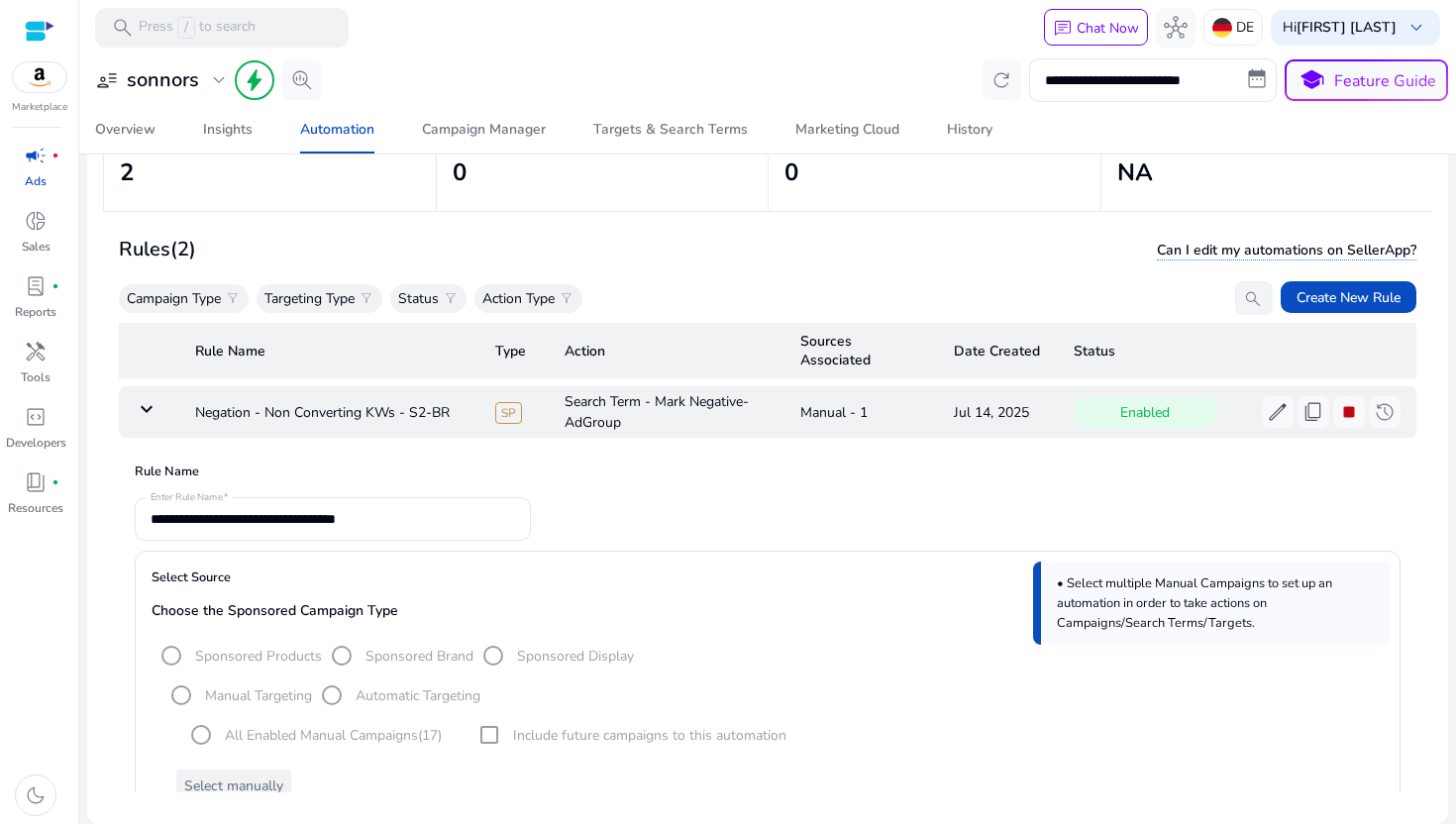 click on "keyboard_arrow_down" at bounding box center [147, 409] 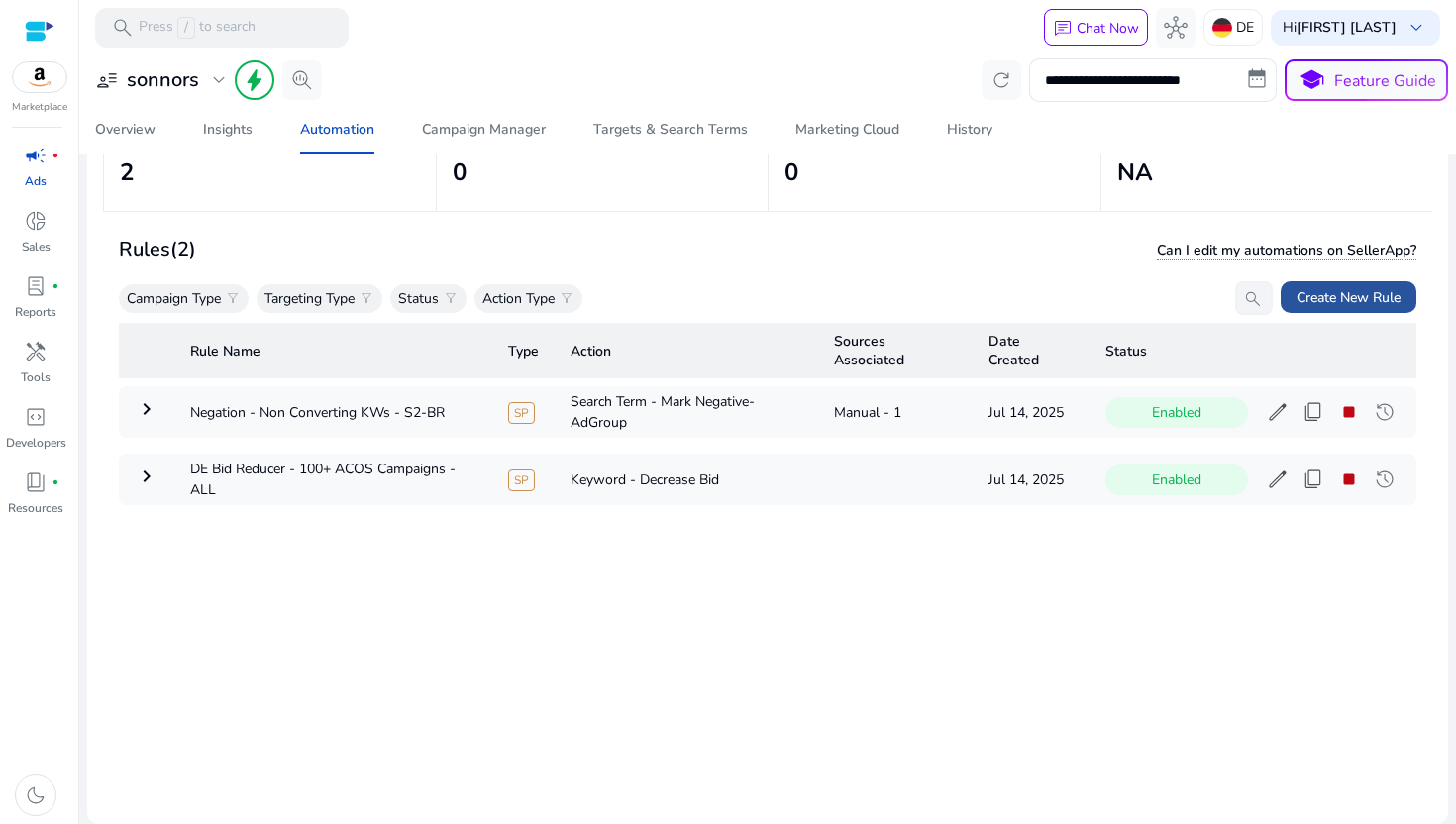 click on "Create New Rule" 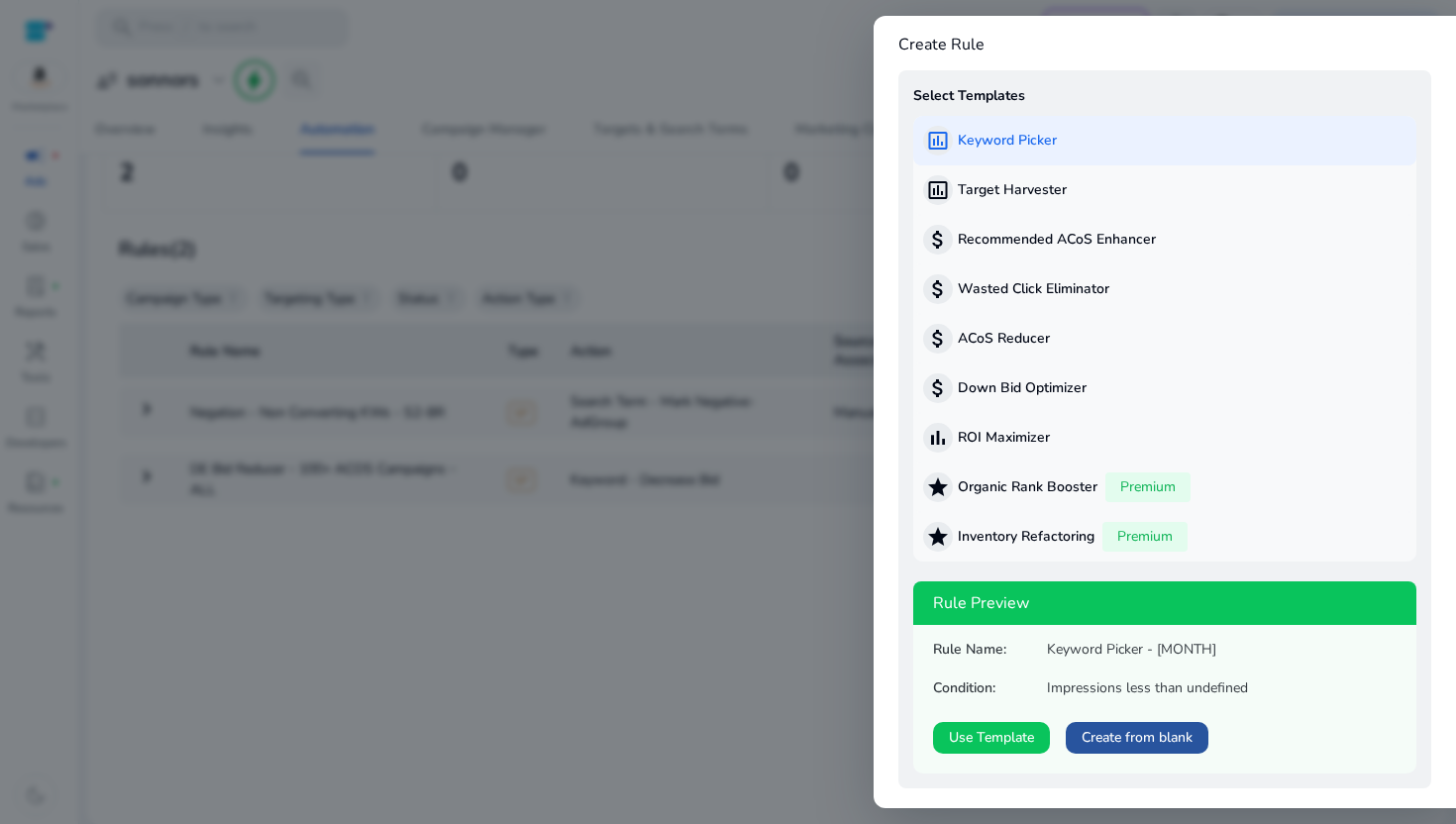click on "Create from blank" at bounding box center [1137, 737] 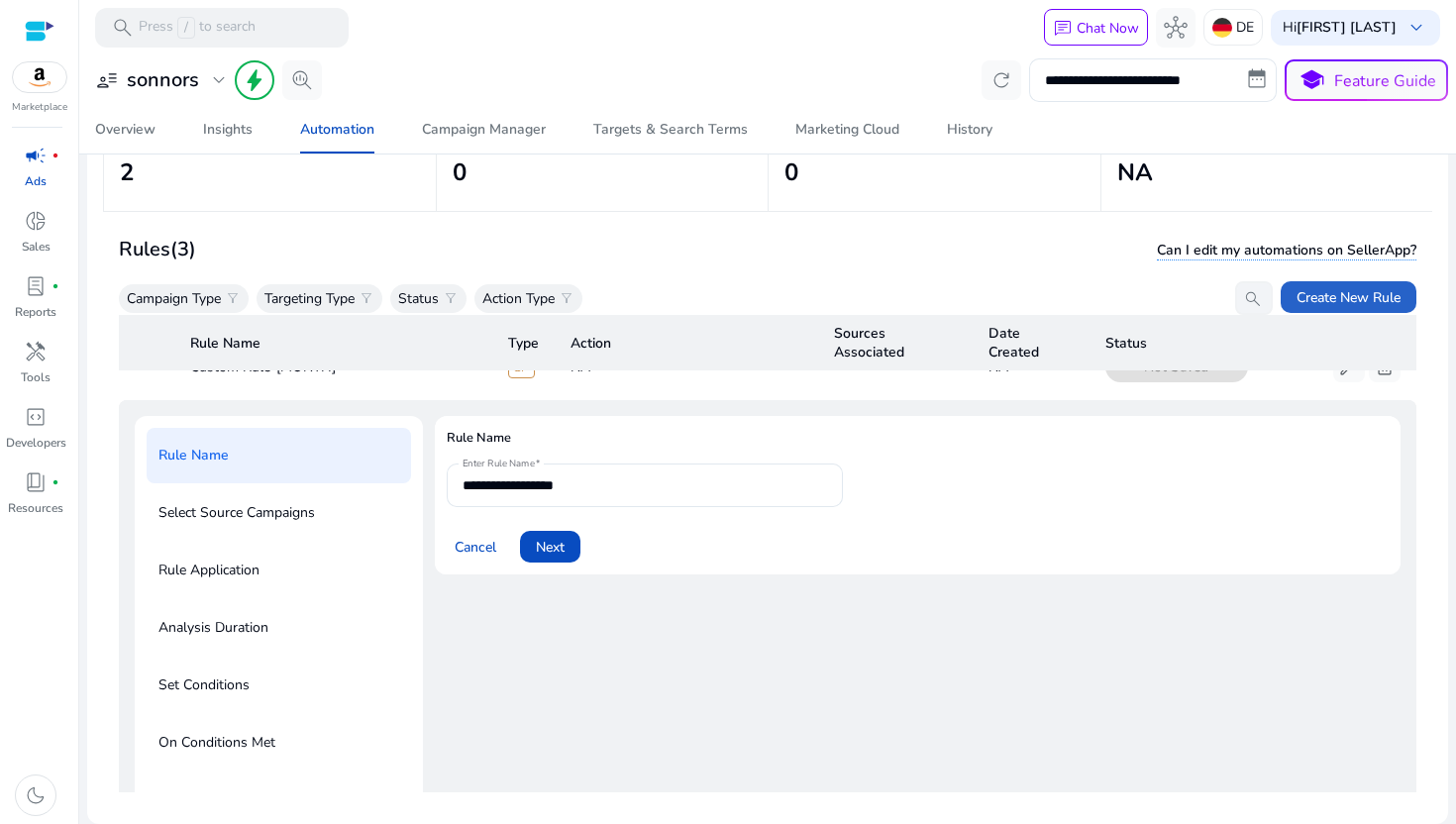 scroll, scrollTop: 71, scrollLeft: 0, axis: vertical 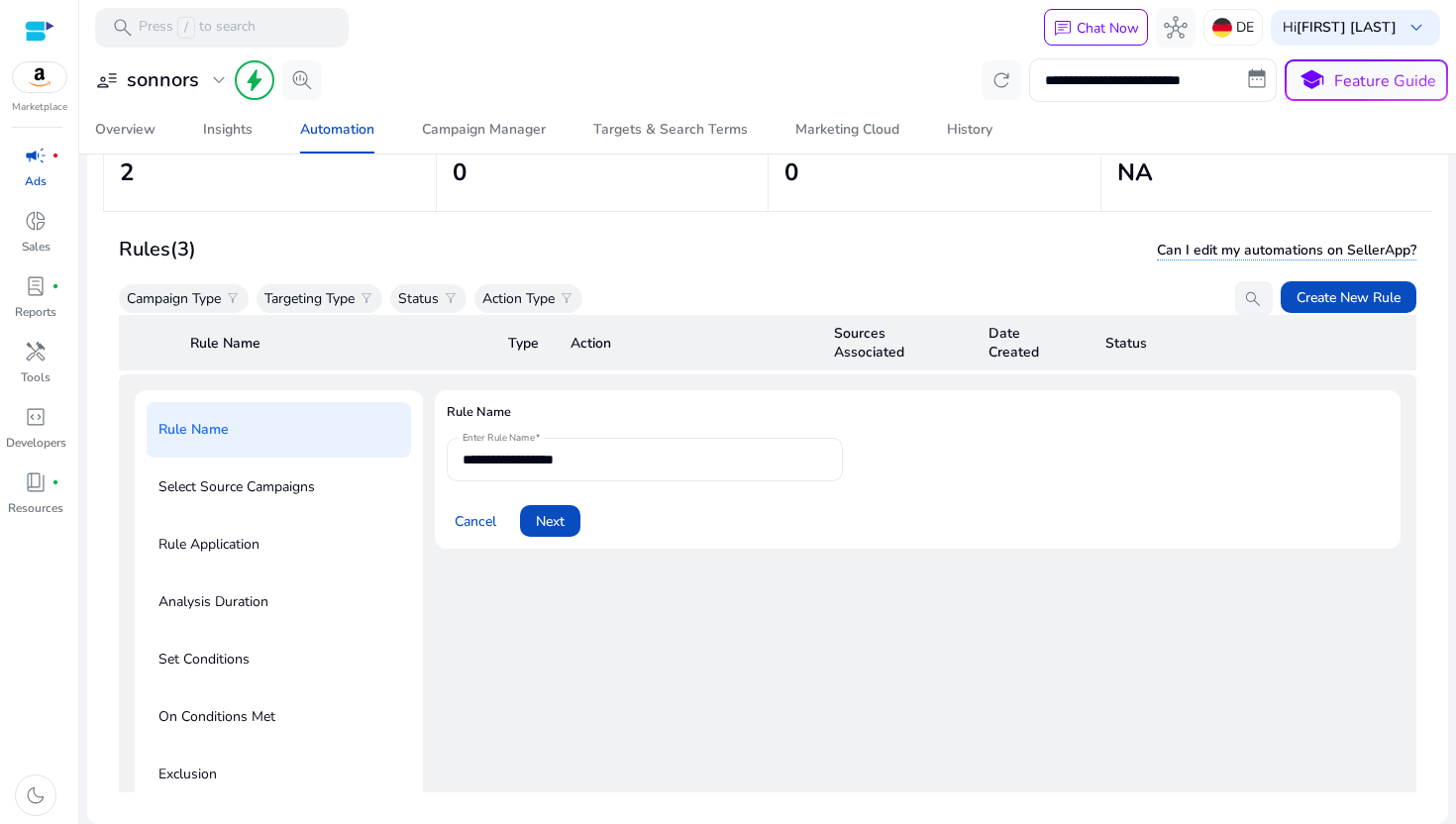 click on "**********" at bounding box center [645, 460] 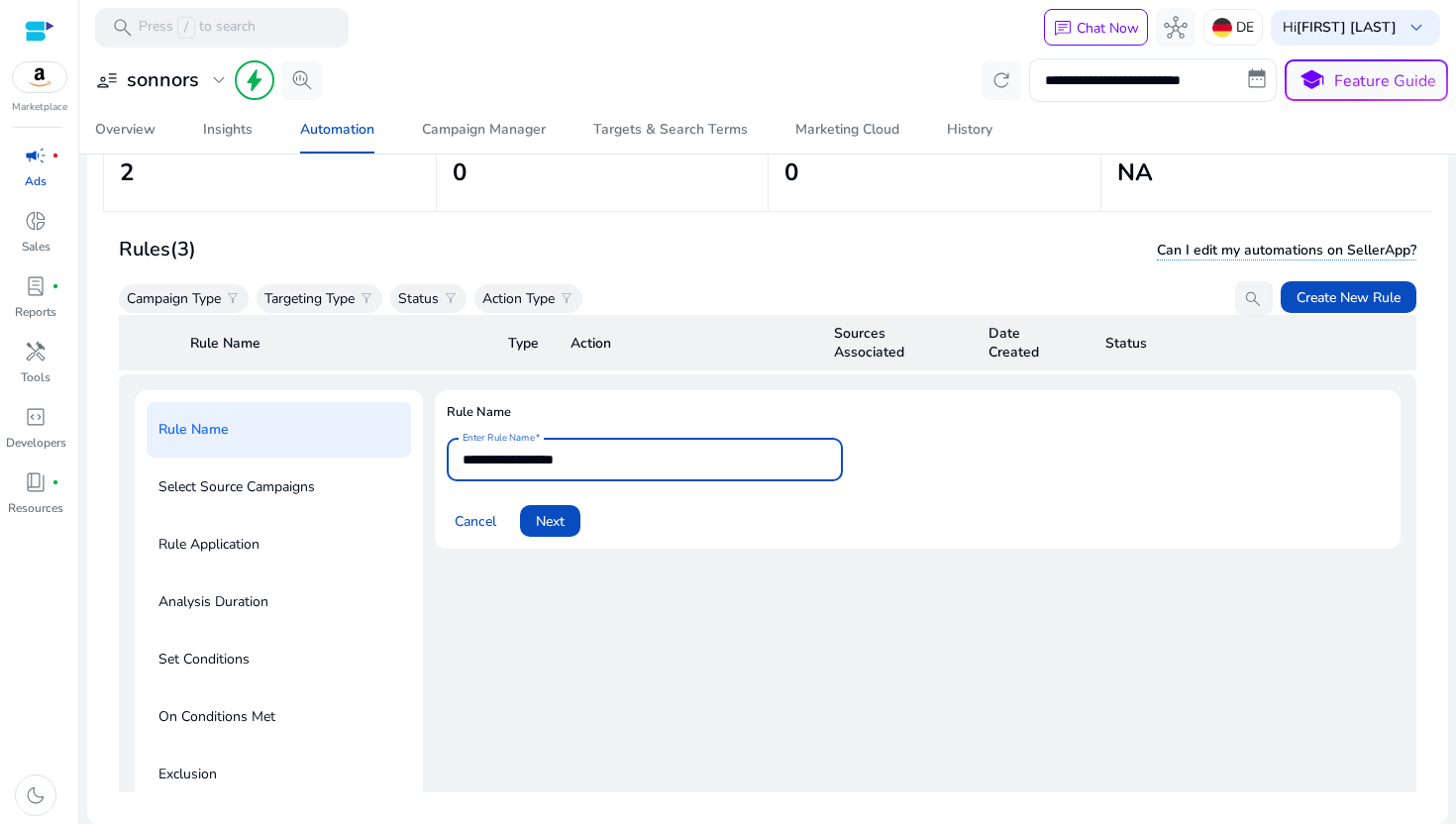 click on "**********" at bounding box center (645, 460) 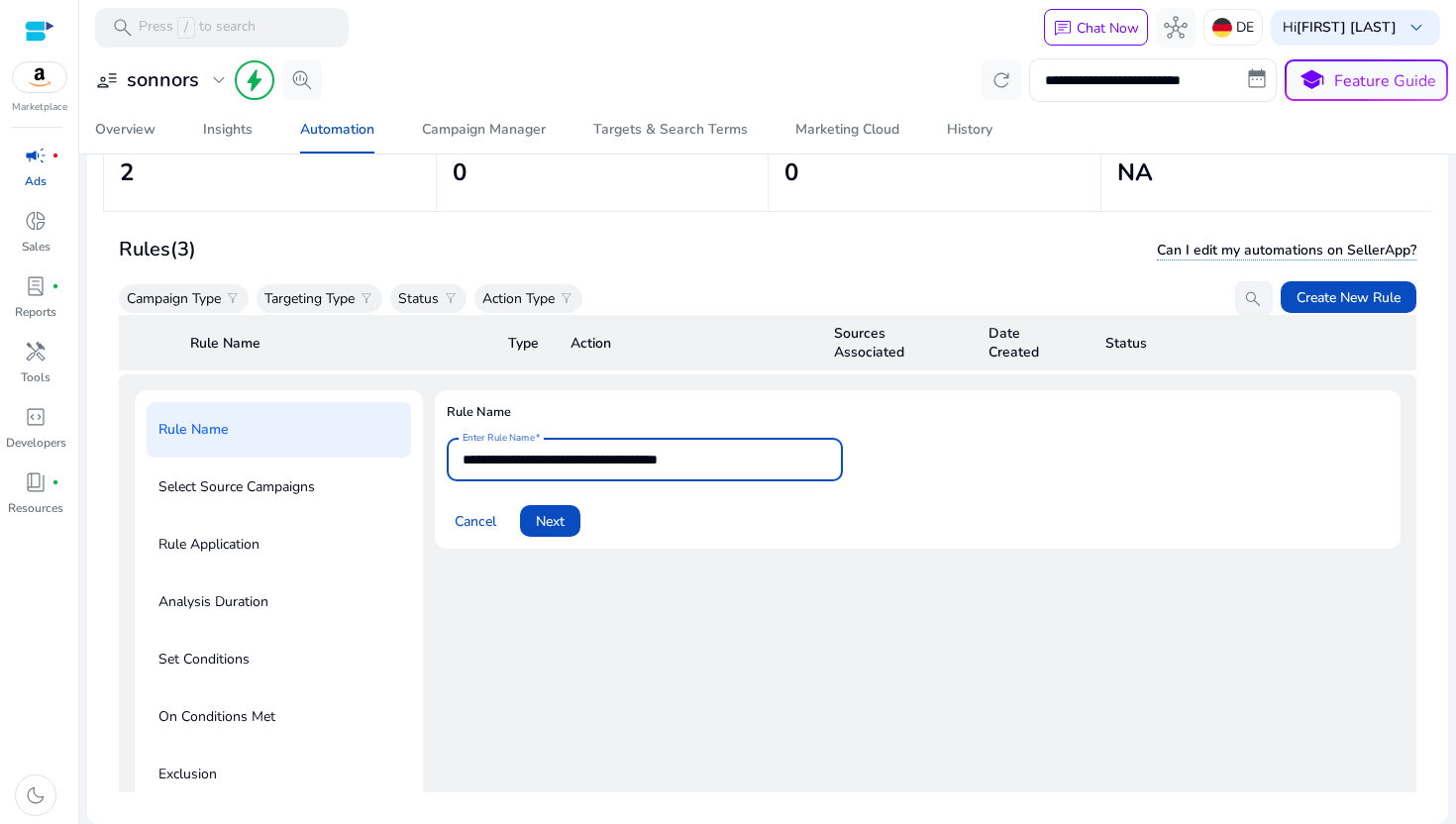 drag, startPoint x: 677, startPoint y: 462, endPoint x: 709, endPoint y: 461, distance: 32.01562 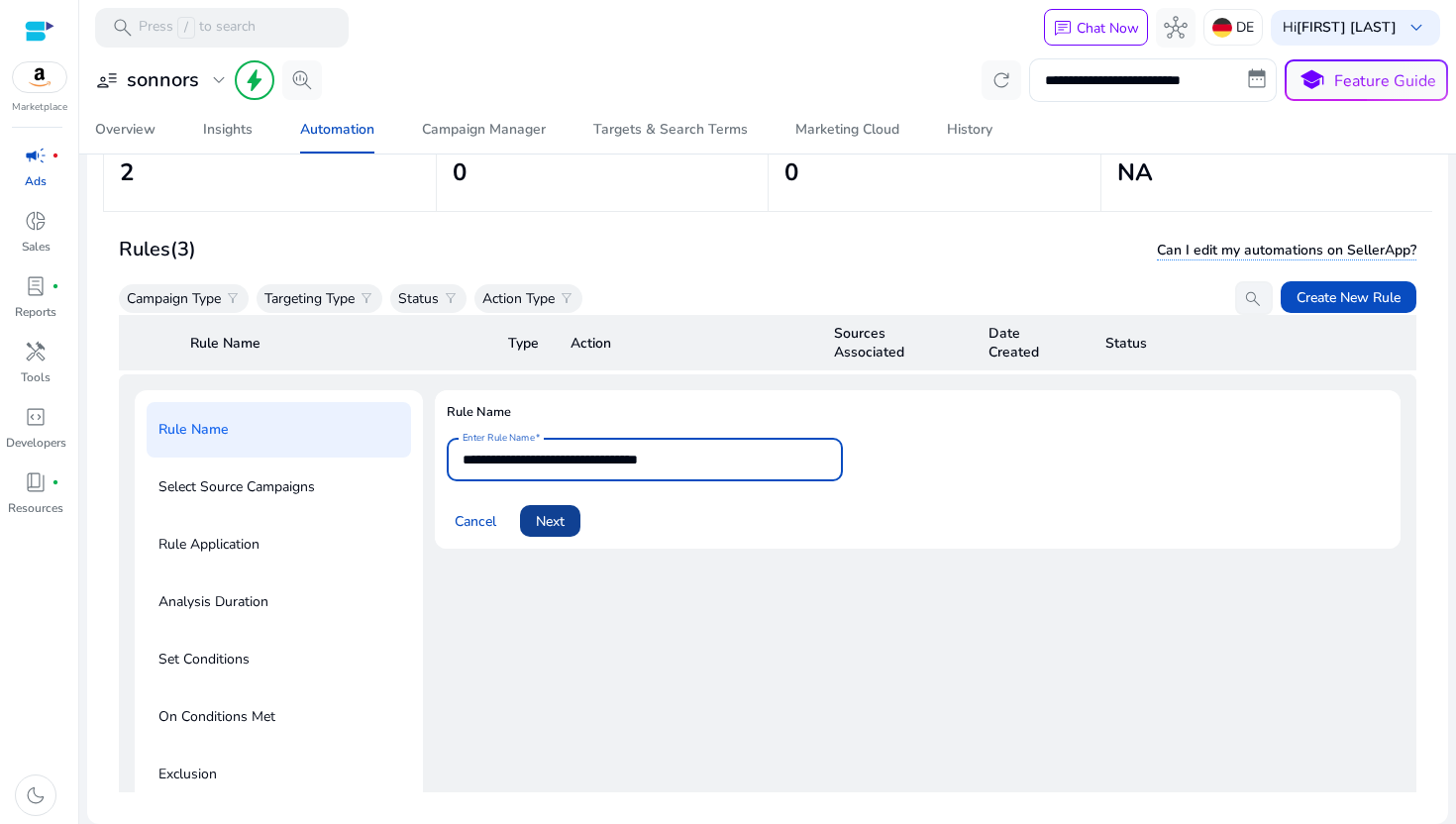 type on "**********" 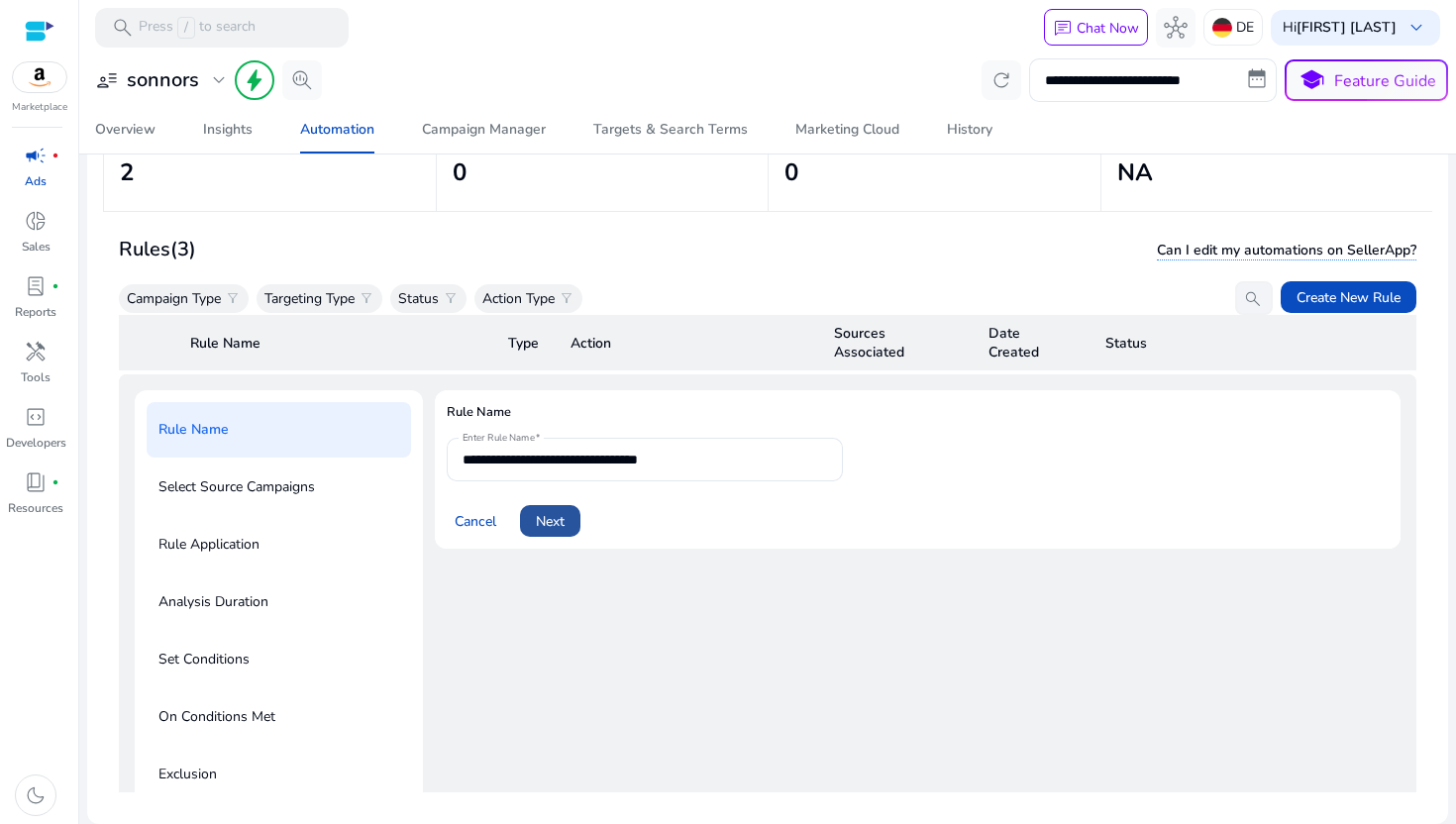 click on "Next" 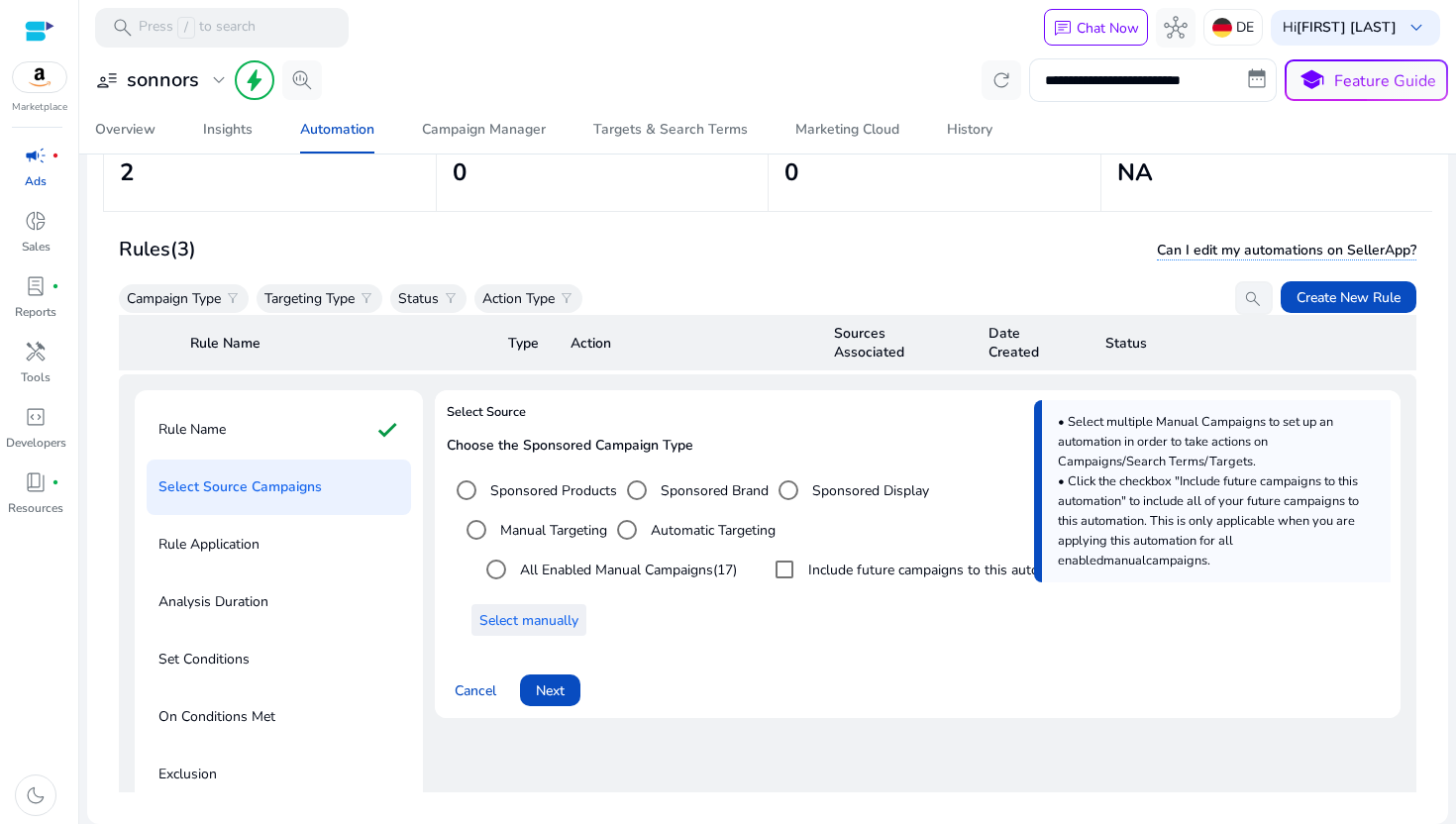 click on "Select manually" at bounding box center (529, 620) 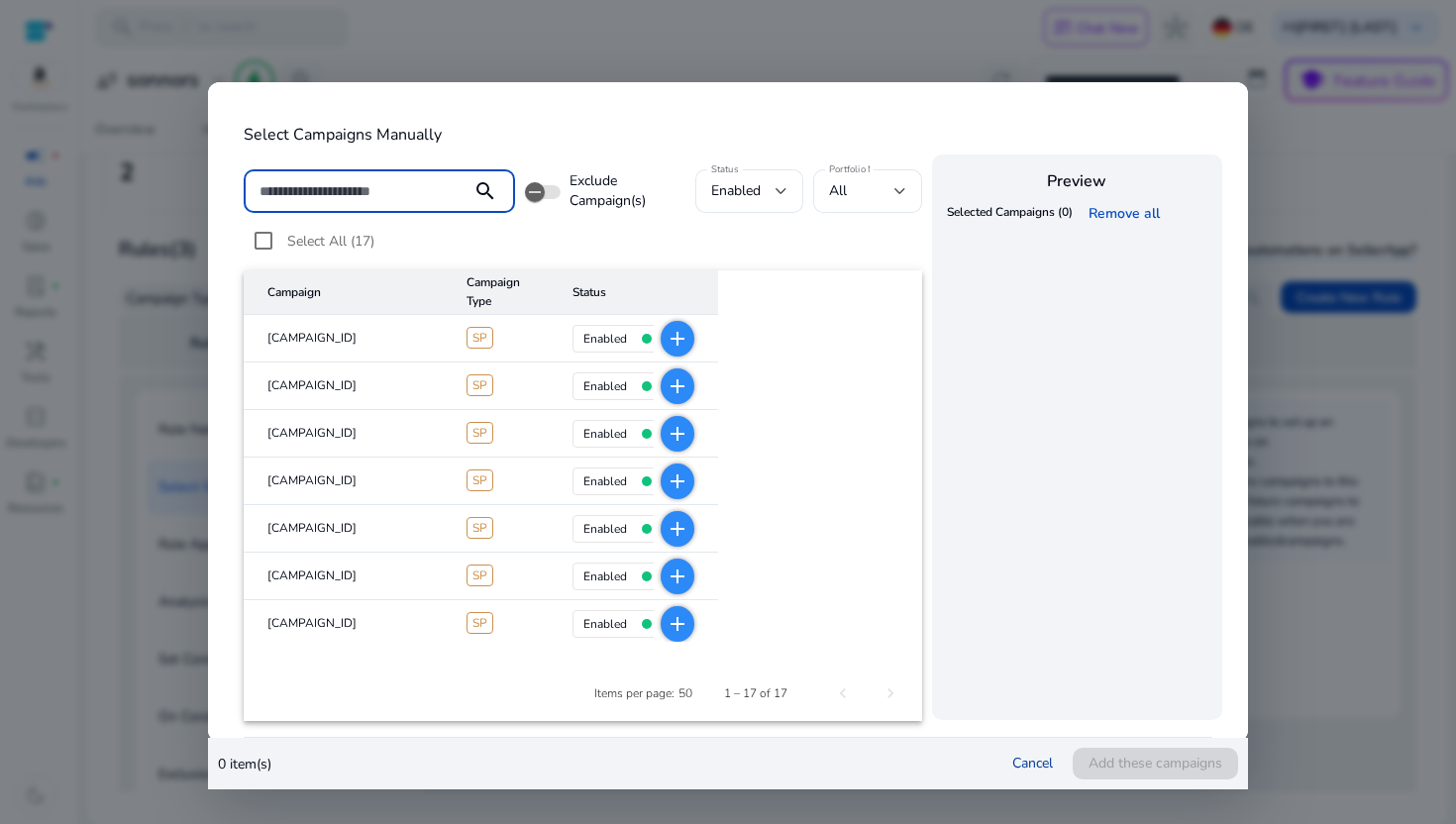 click on "Cancel" 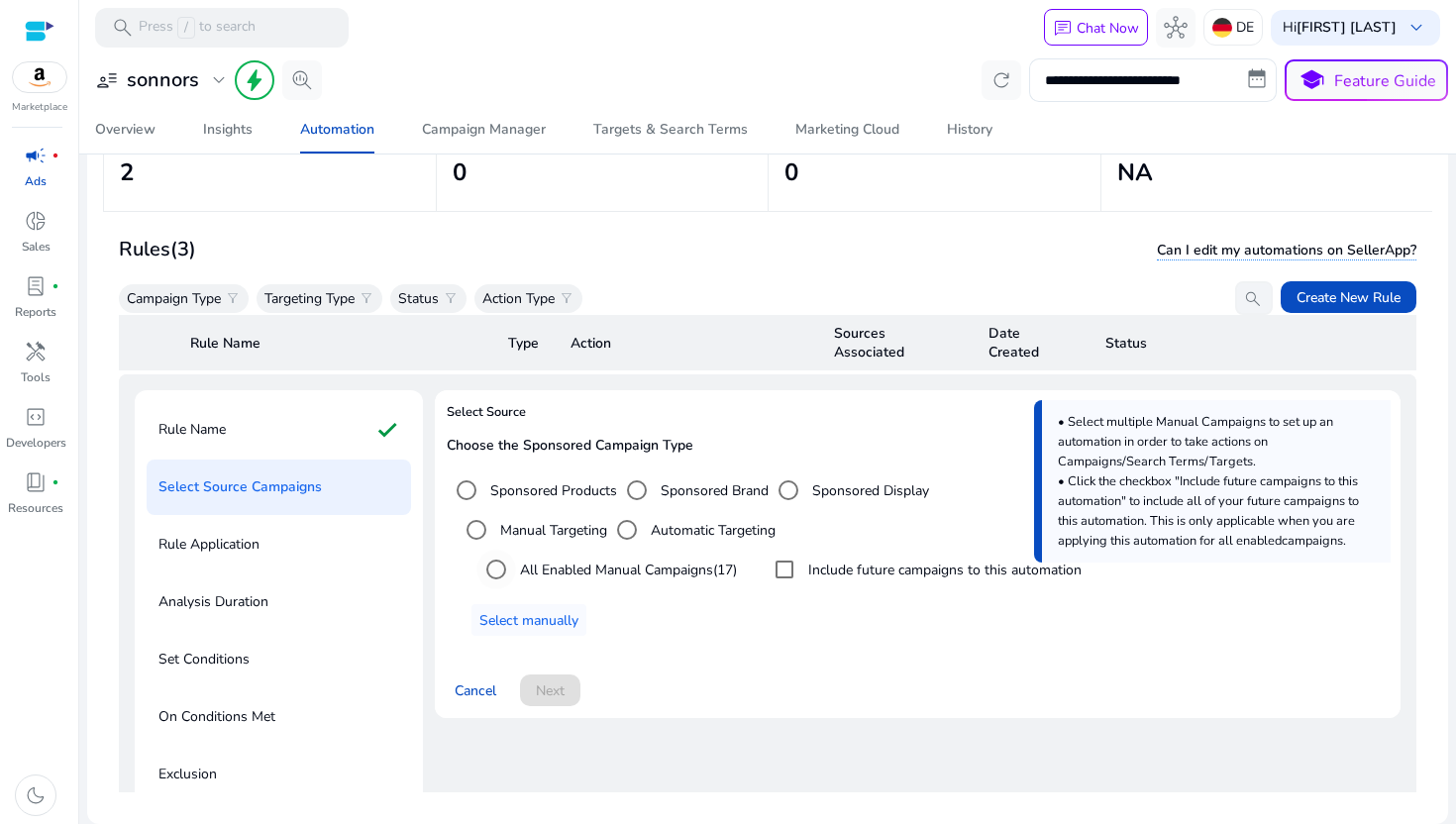 click on "All Enabled Manual Campaigns  (17)" at bounding box center [626, 569] 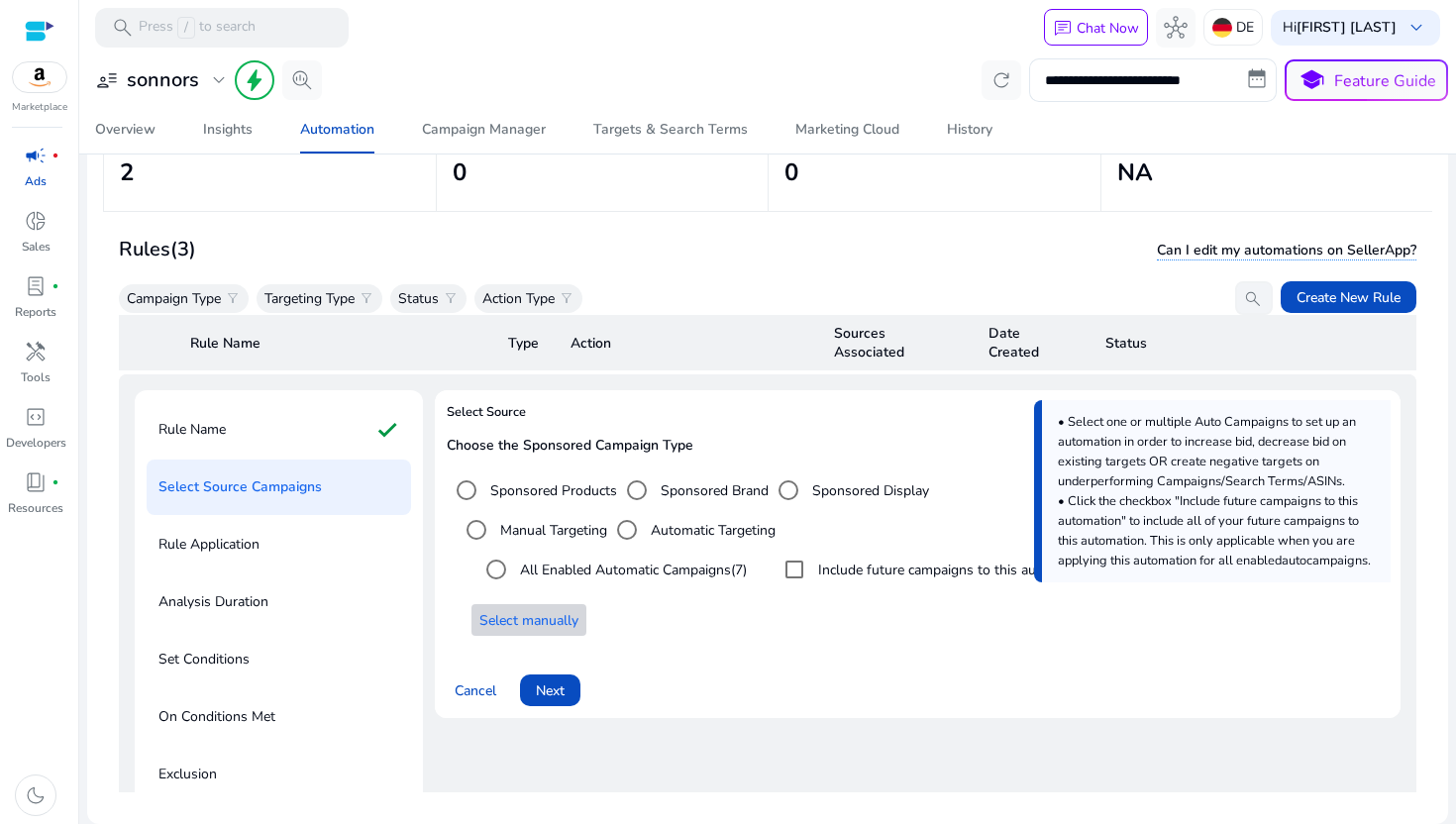 click on "Select manually" at bounding box center [529, 620] 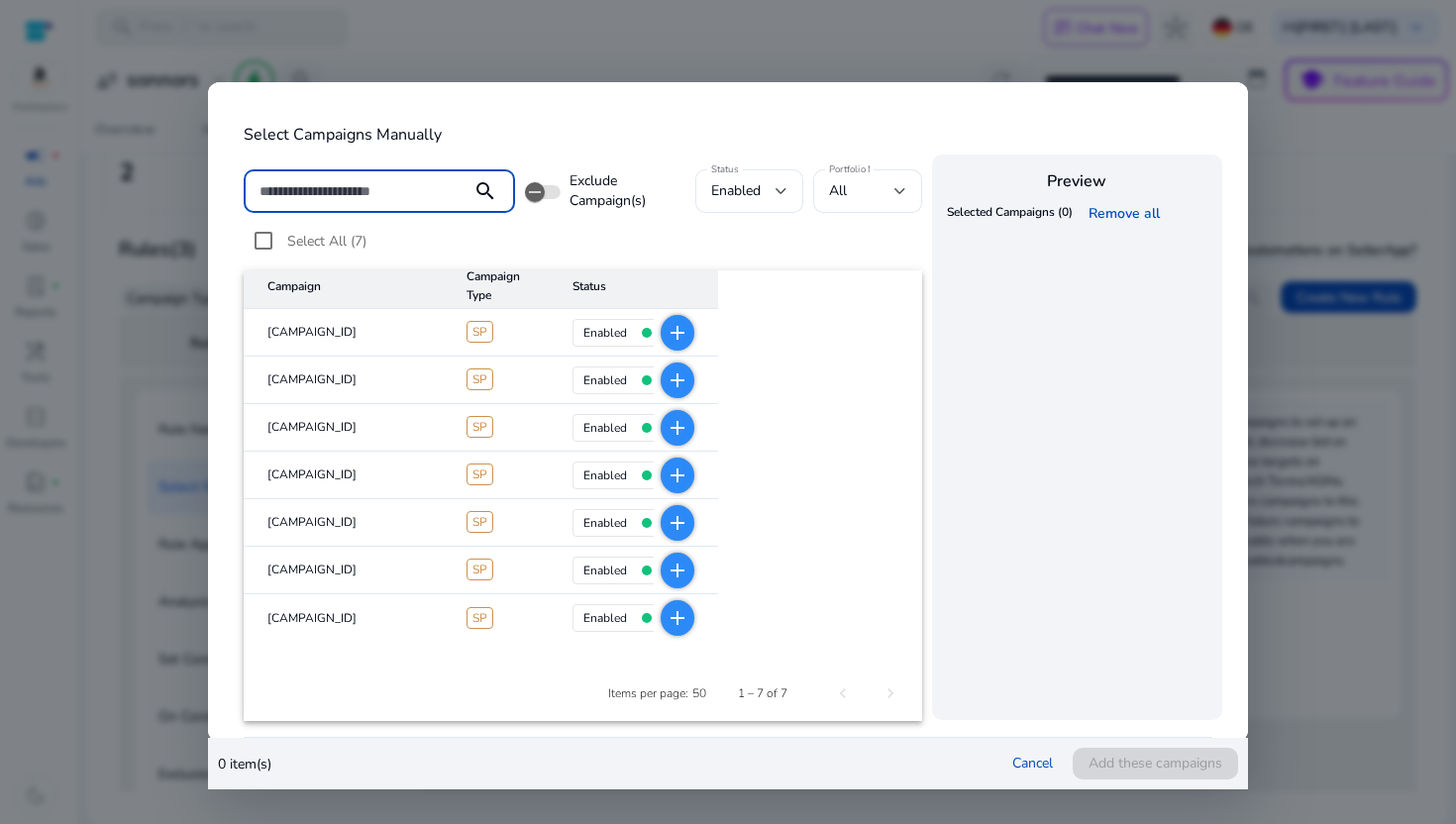scroll, scrollTop: 0, scrollLeft: 0, axis: both 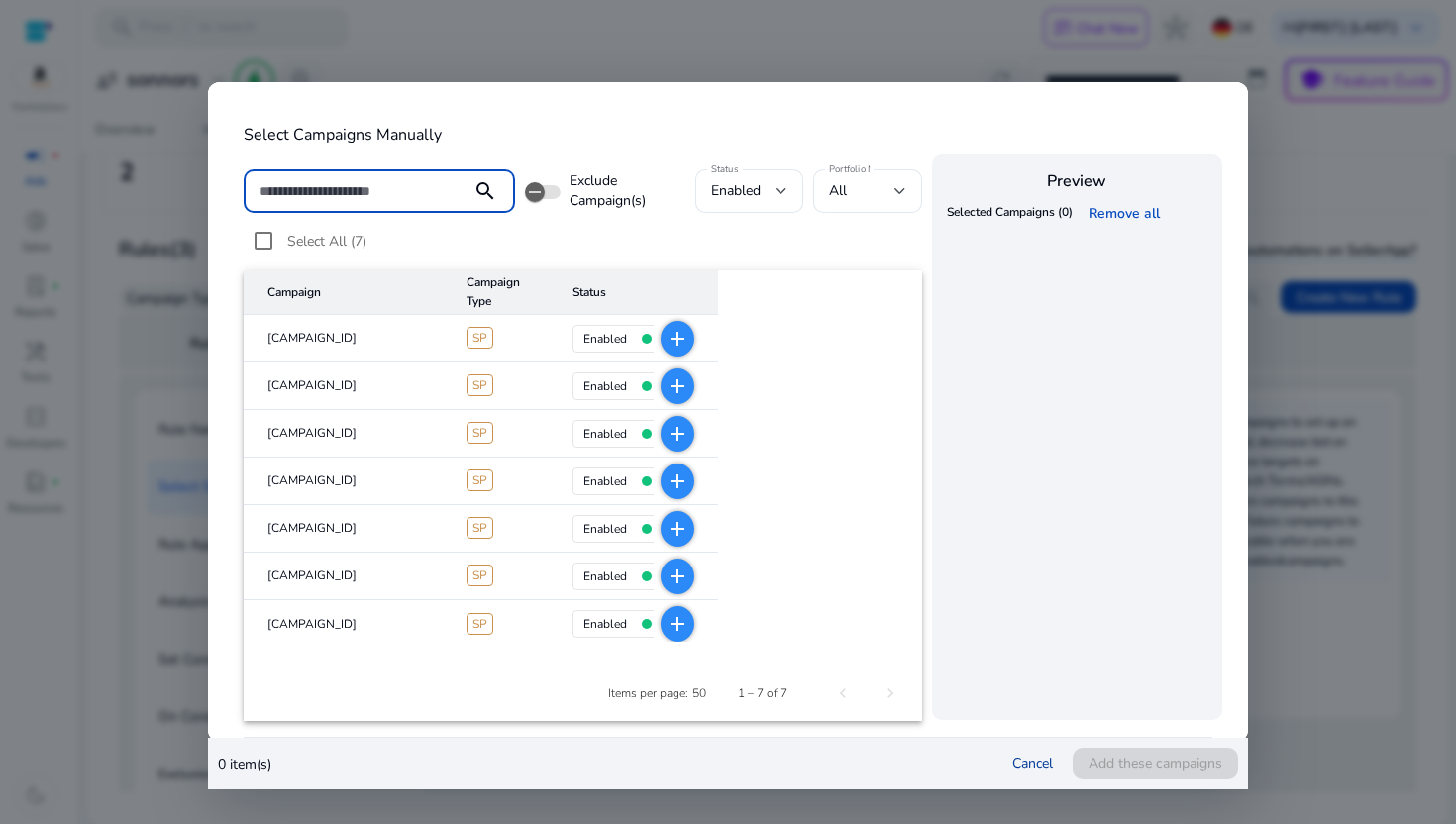 click on "Cancel" 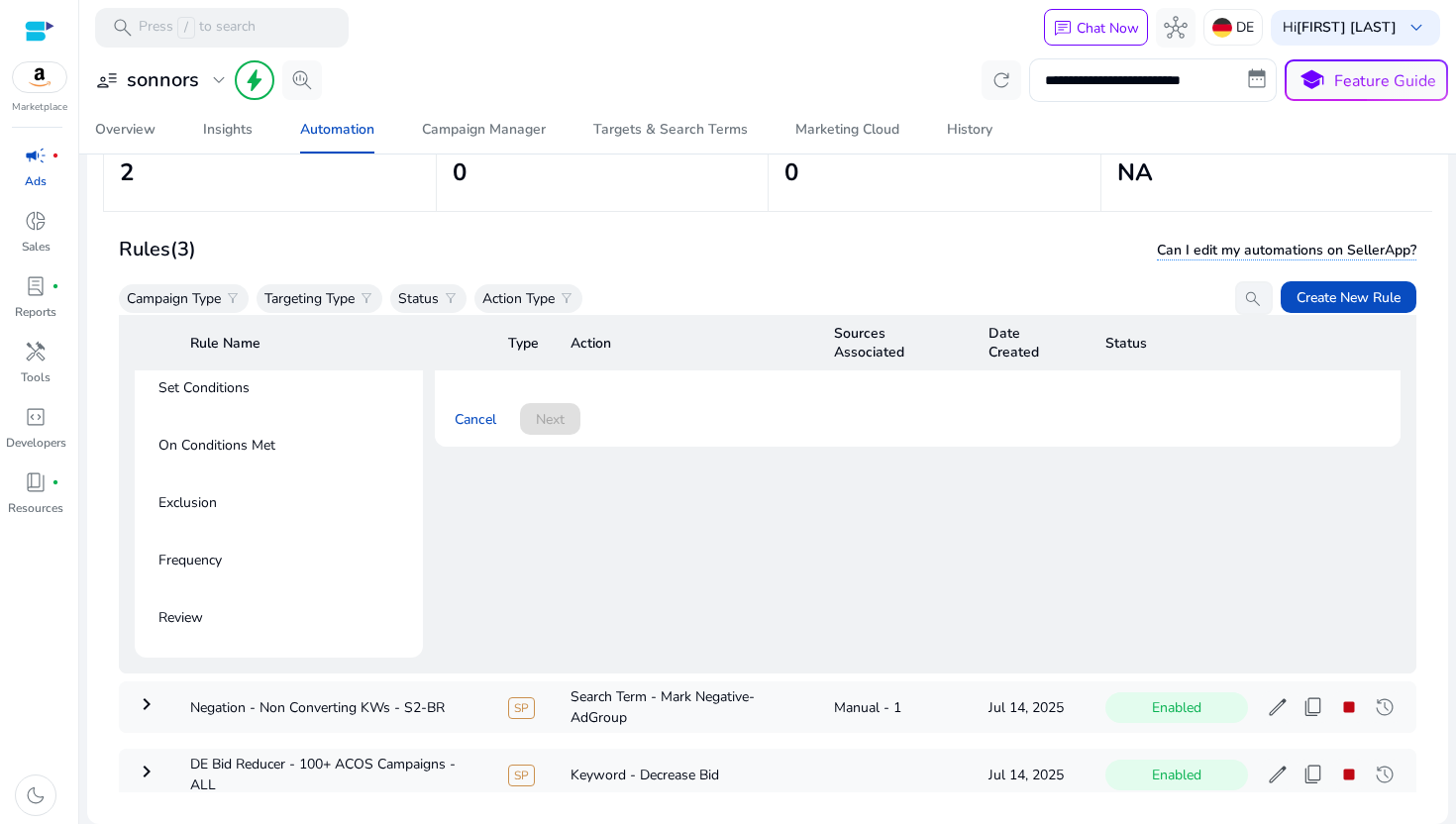 scroll, scrollTop: 218, scrollLeft: 0, axis: vertical 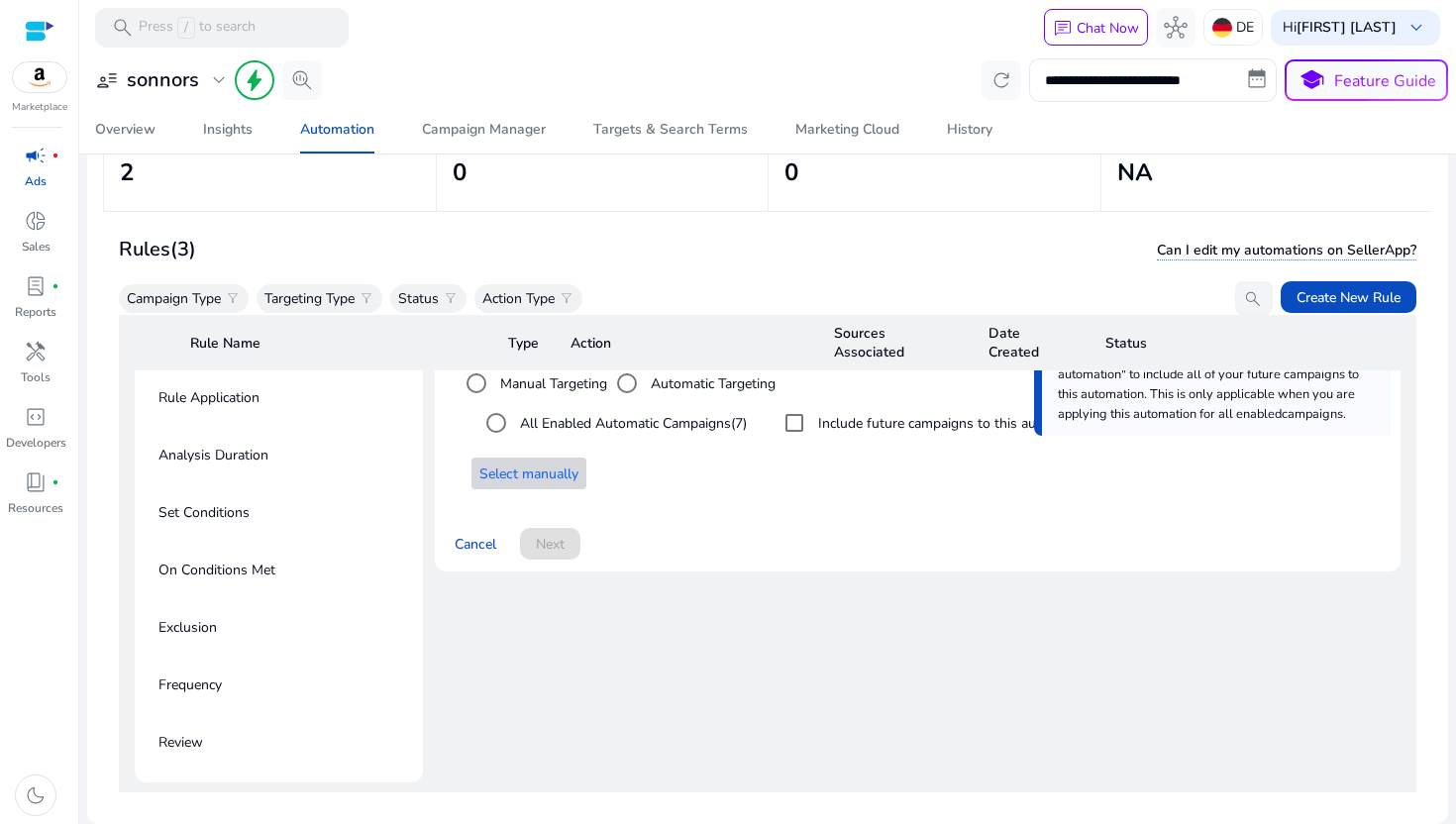 click at bounding box center [529, 473] 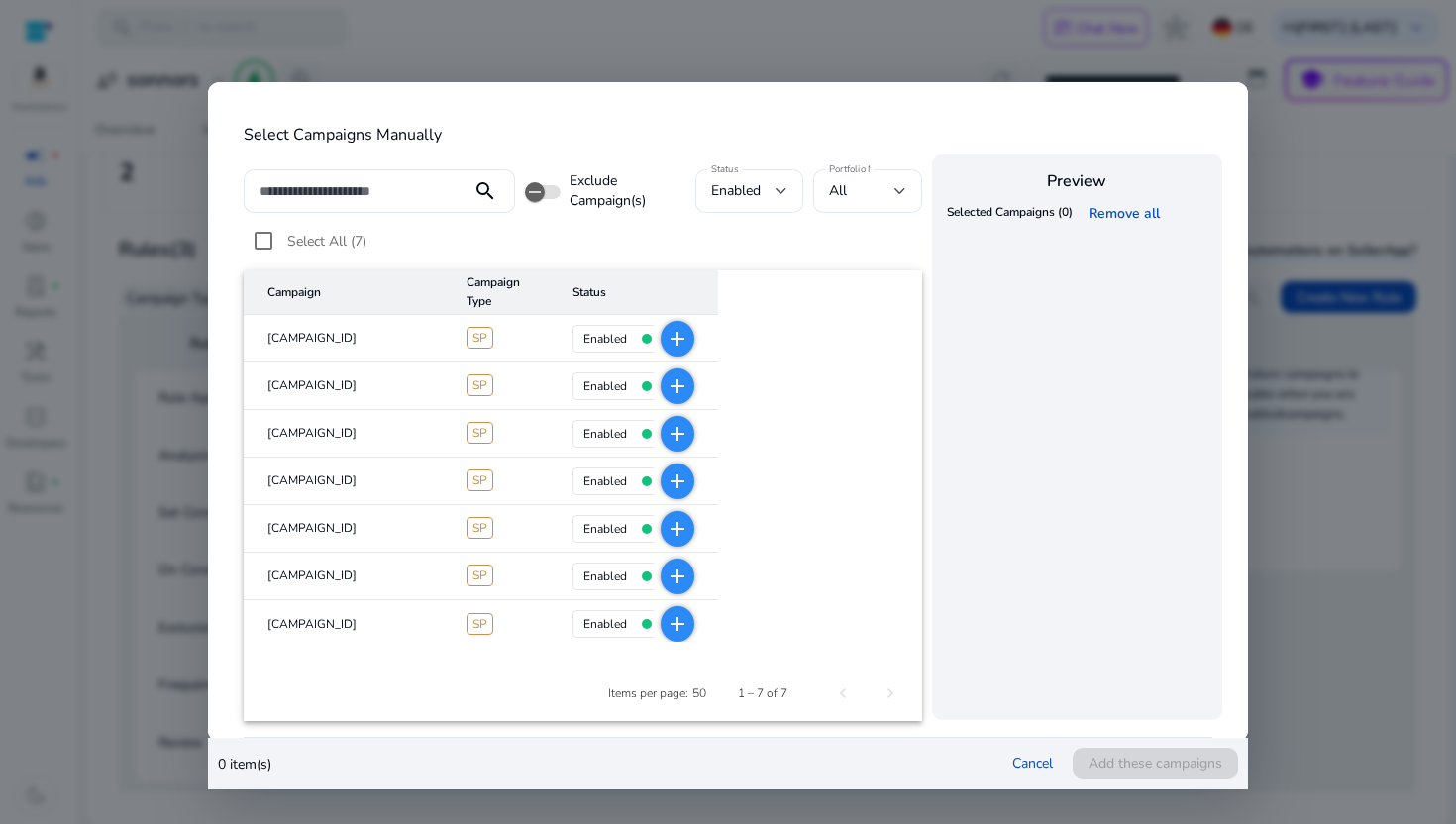 click on "add" at bounding box center [677, 339] 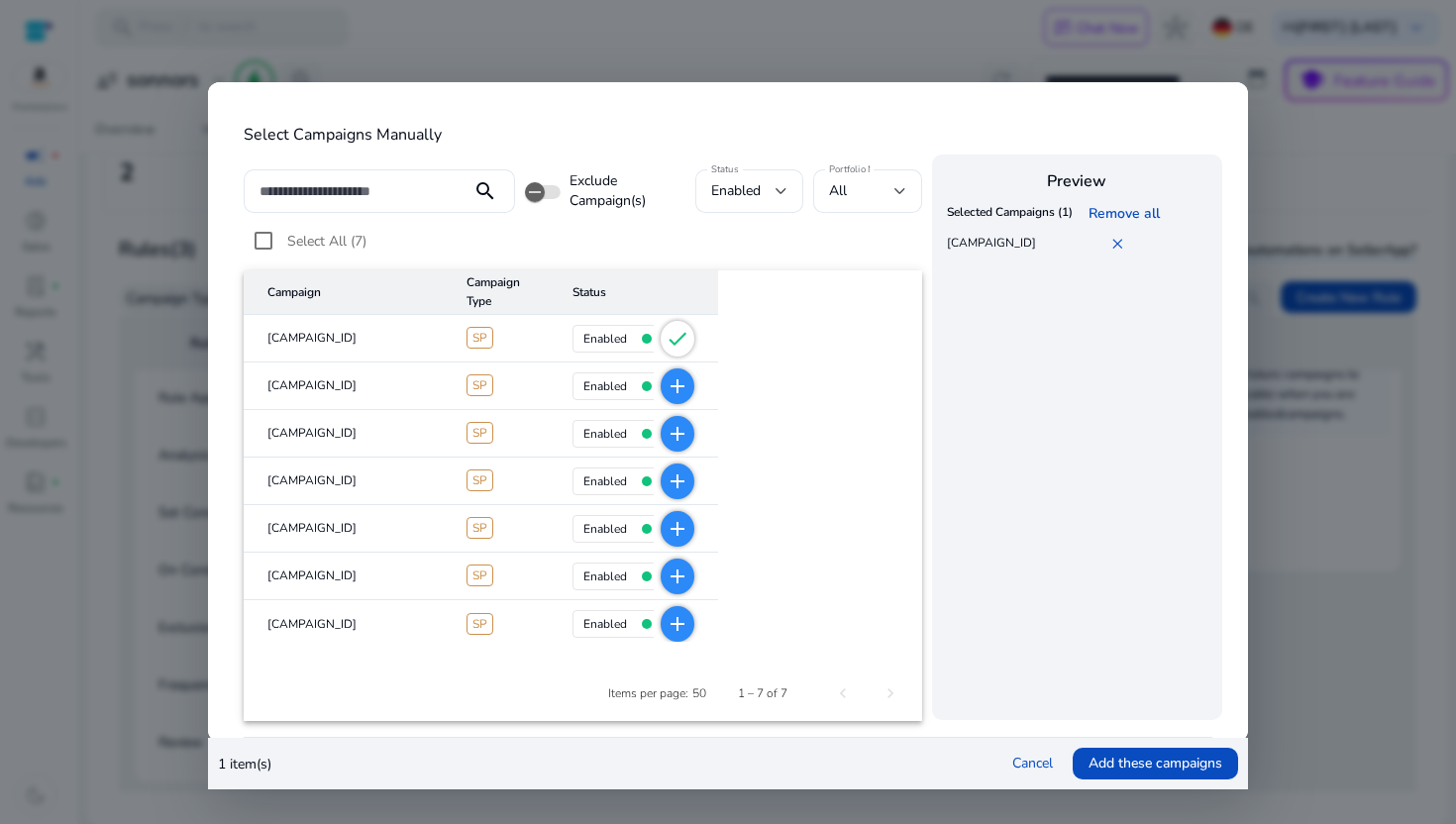 click on "add" at bounding box center [677, 386] 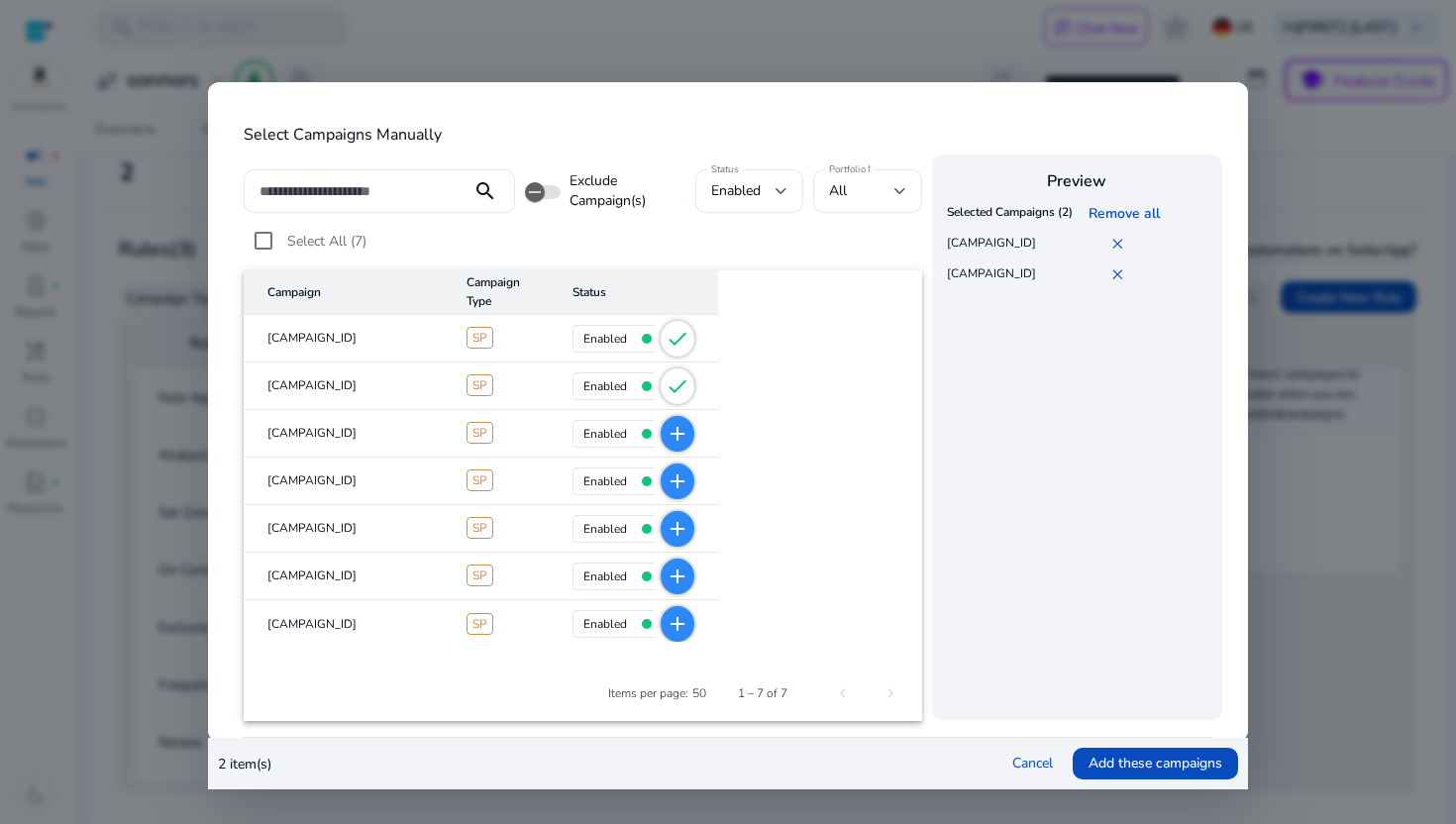 click on "add" at bounding box center [677, 434] 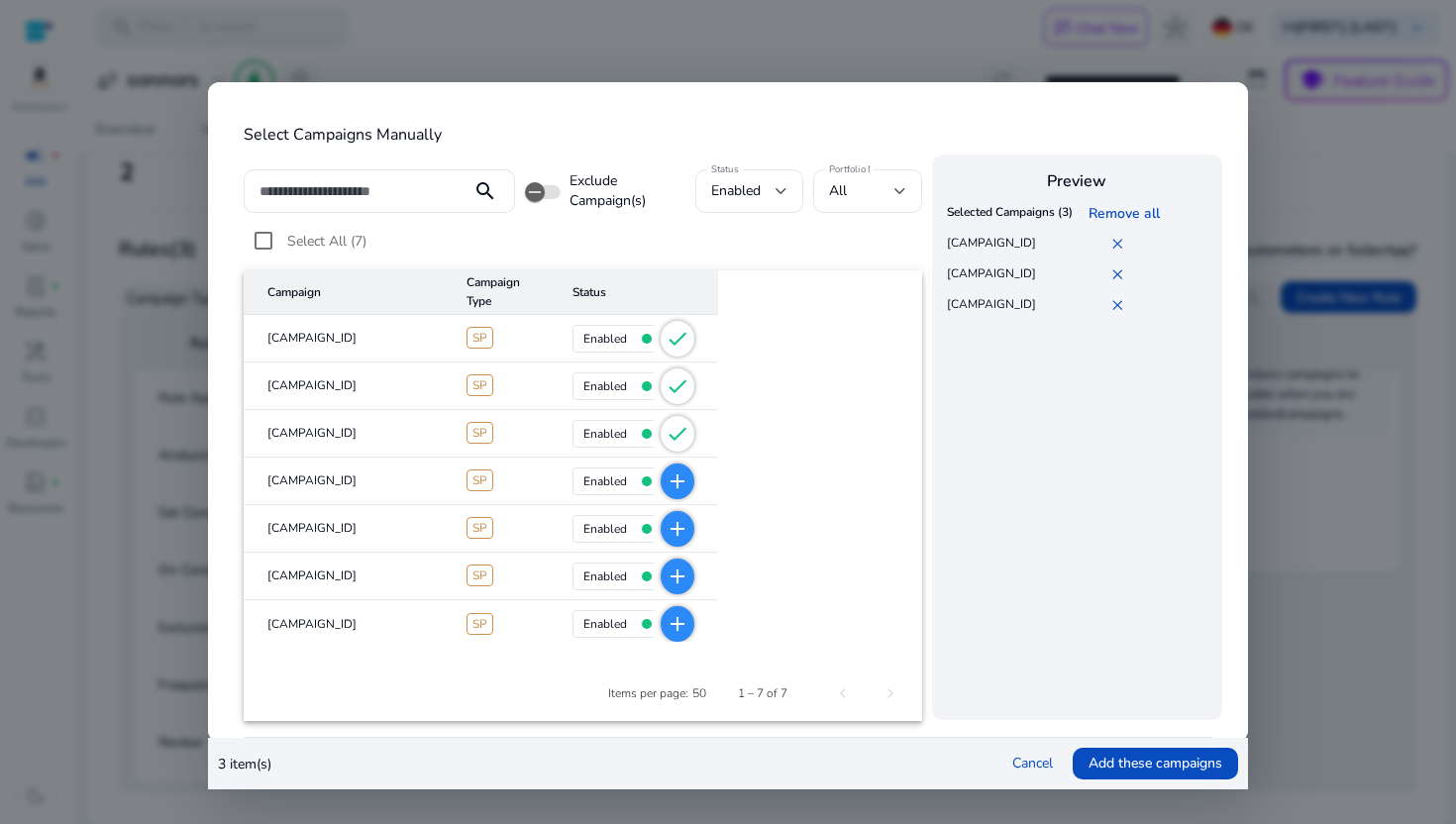 click on "add" at bounding box center (677, 481) 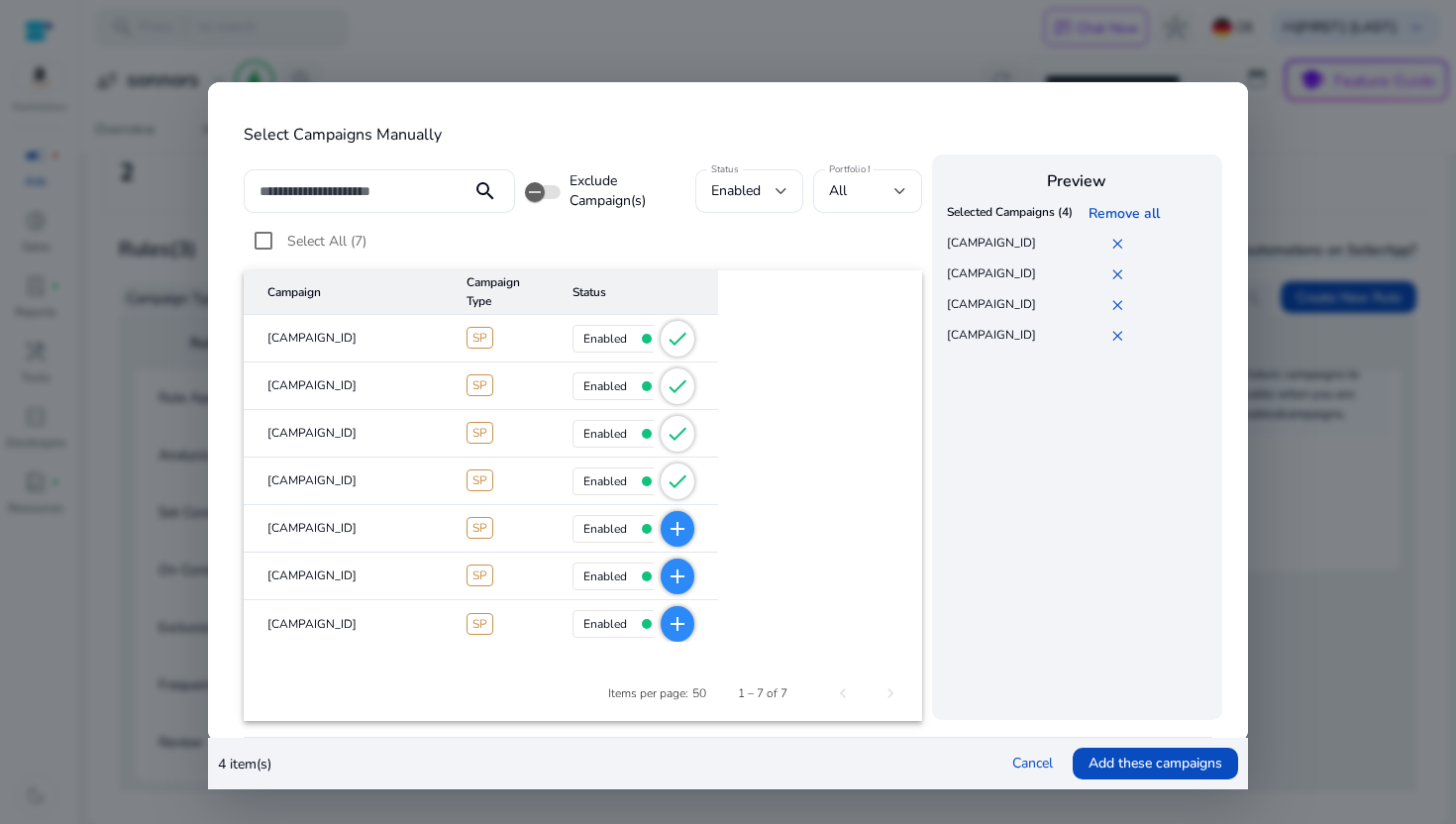 click on "add" at bounding box center (677, 529) 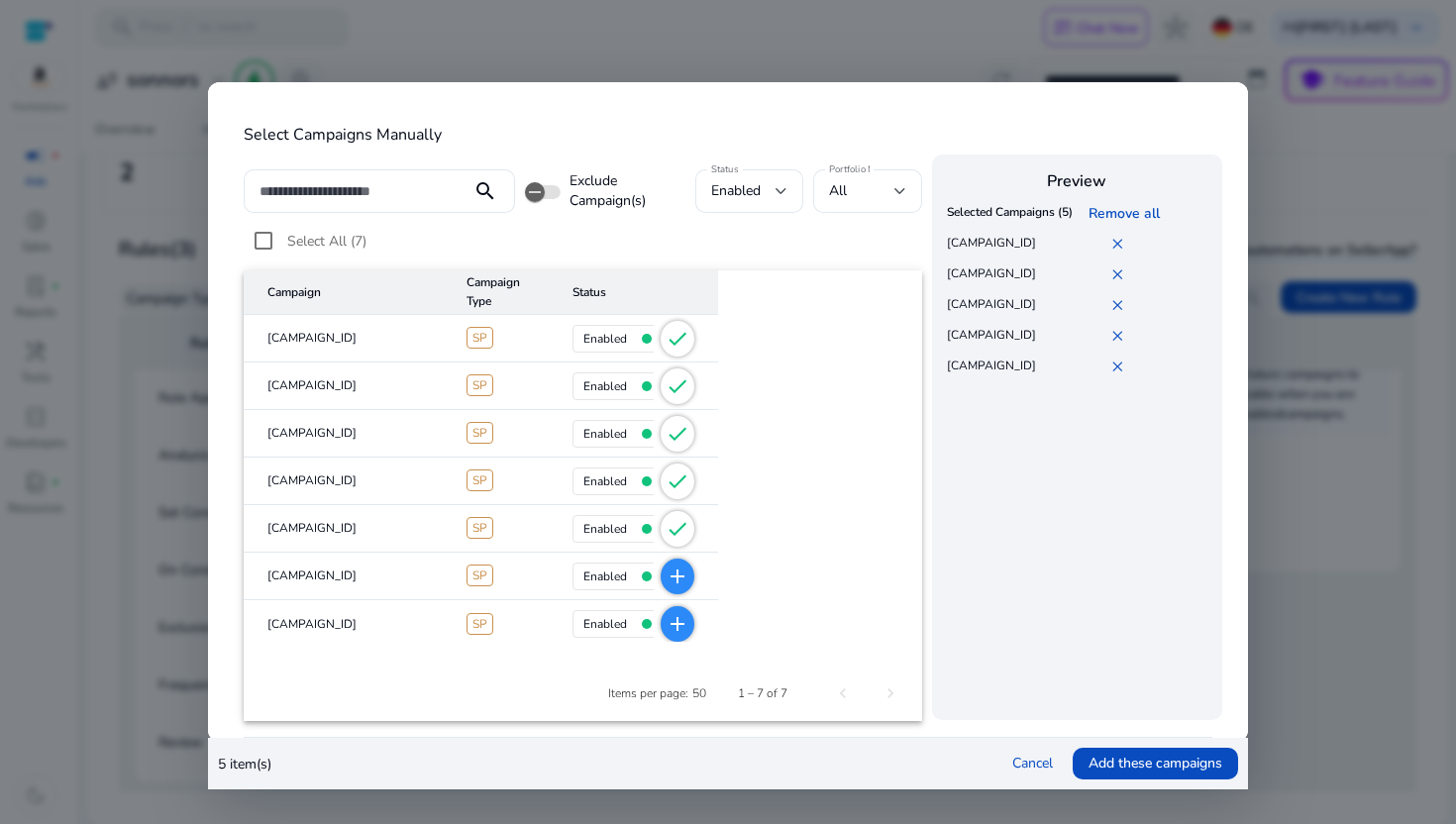 click on "add" at bounding box center (677, 576) 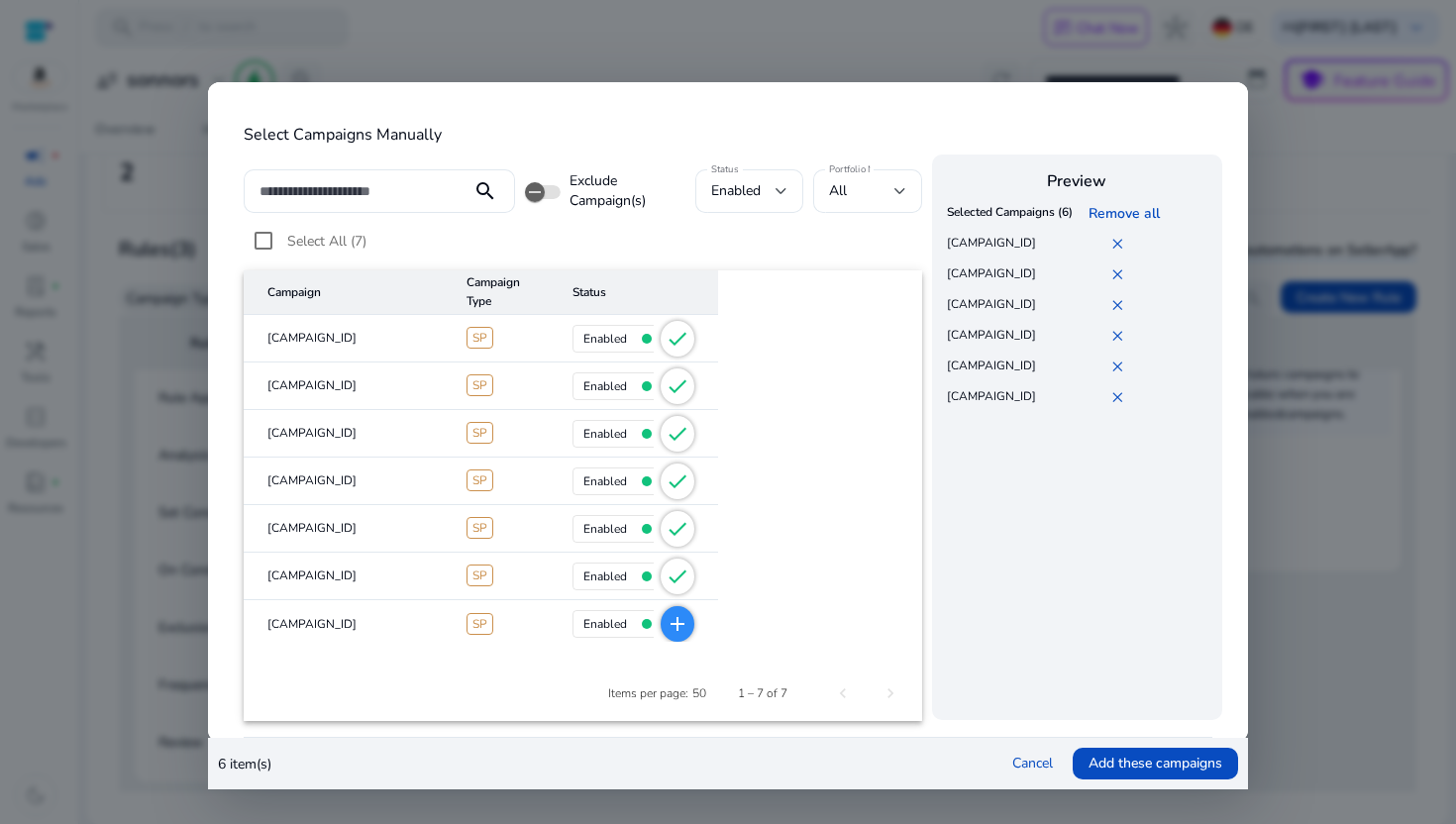 click on "add" at bounding box center (677, 624) 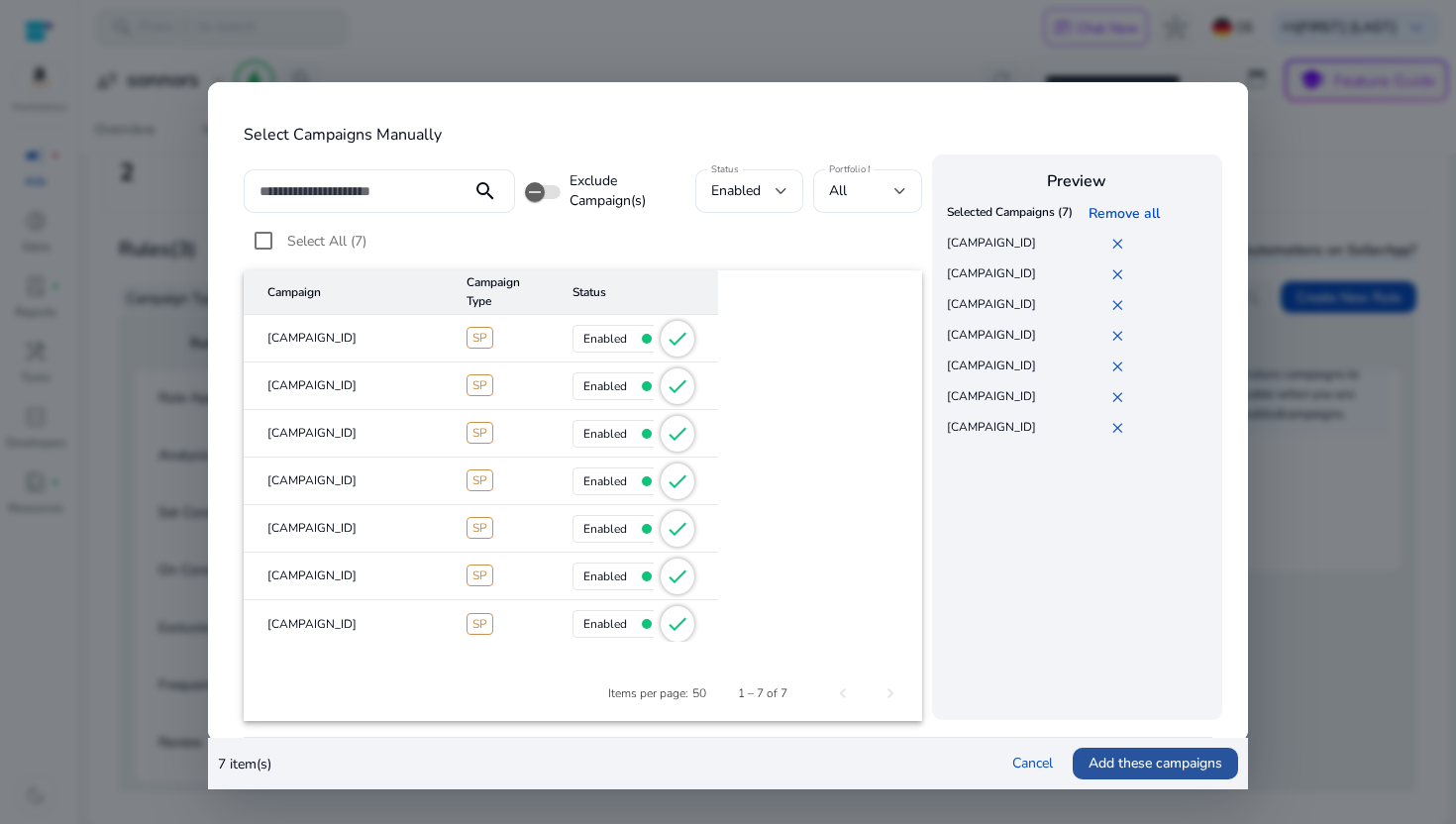 click on "Add these campaigns" 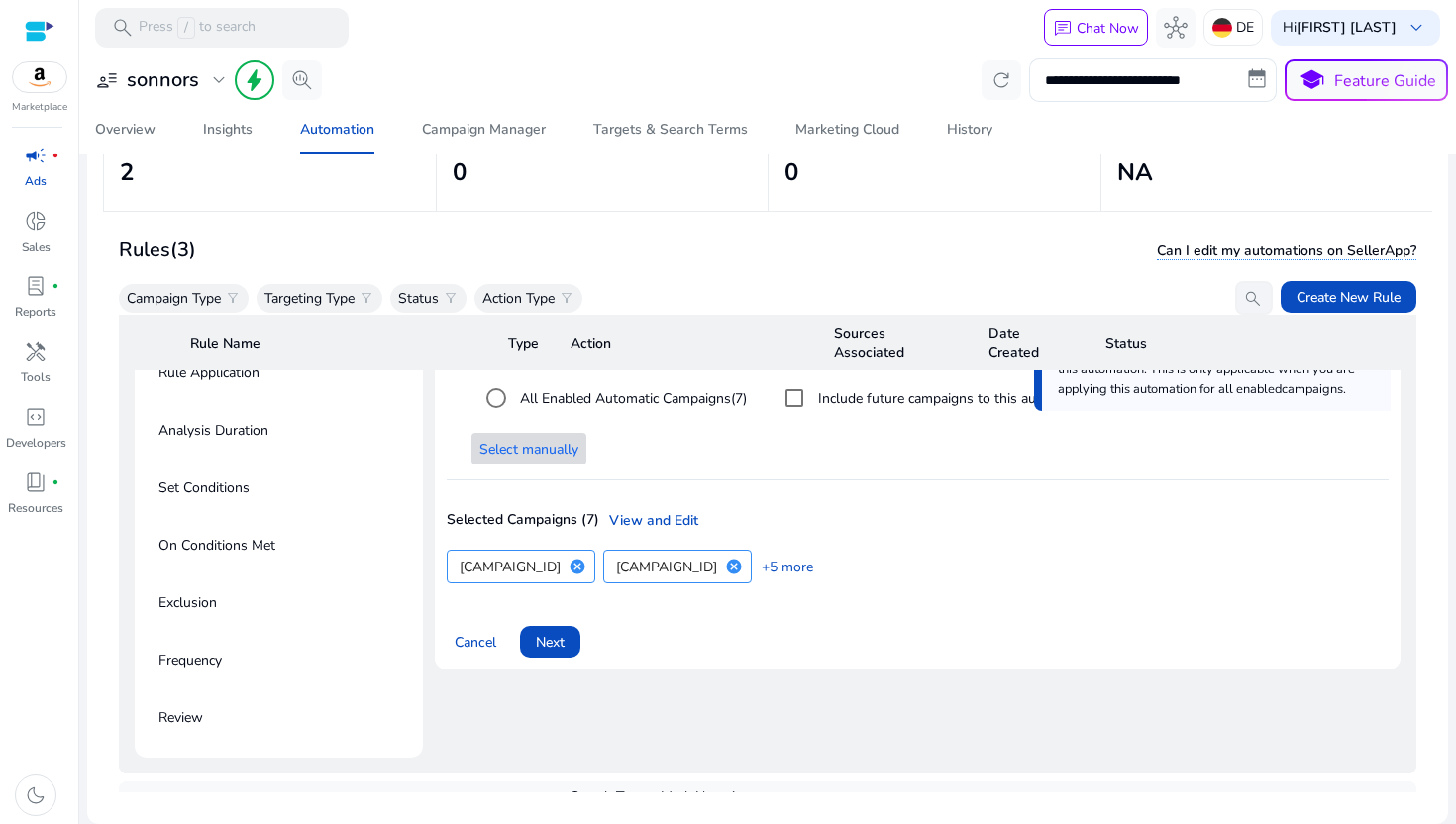 scroll, scrollTop: 301, scrollLeft: 0, axis: vertical 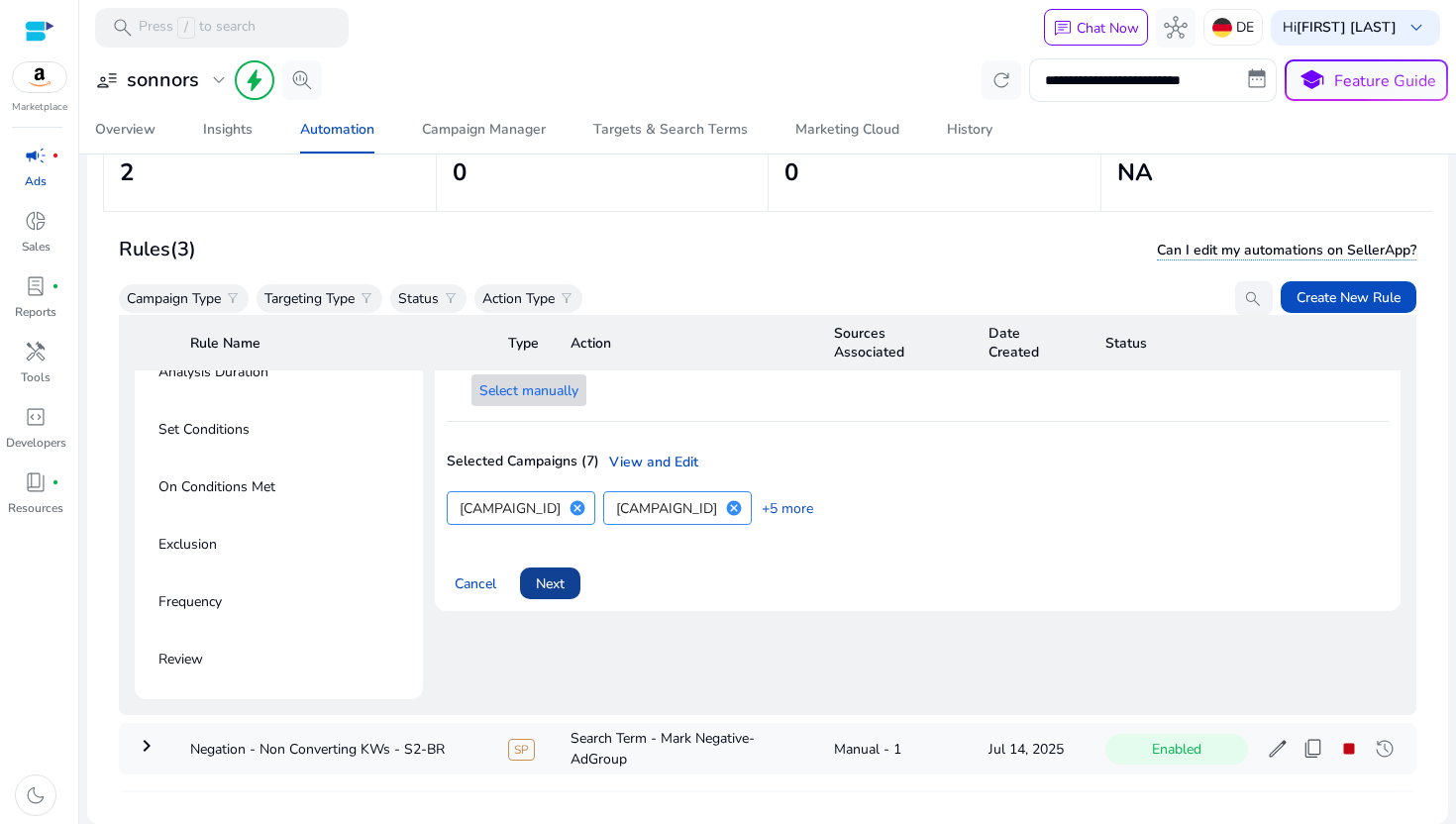 click at bounding box center [550, 583] 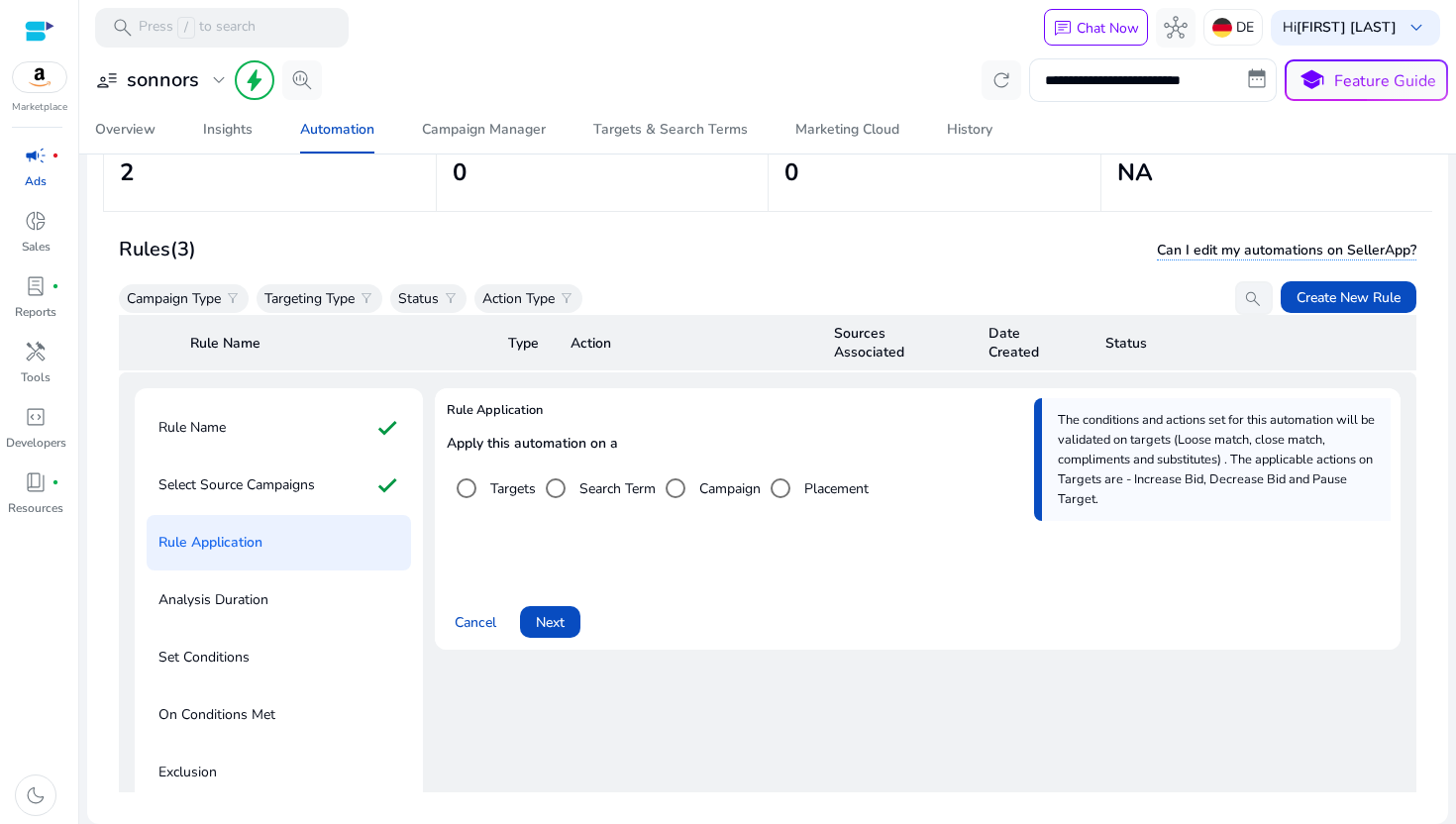scroll, scrollTop: 70, scrollLeft: 0, axis: vertical 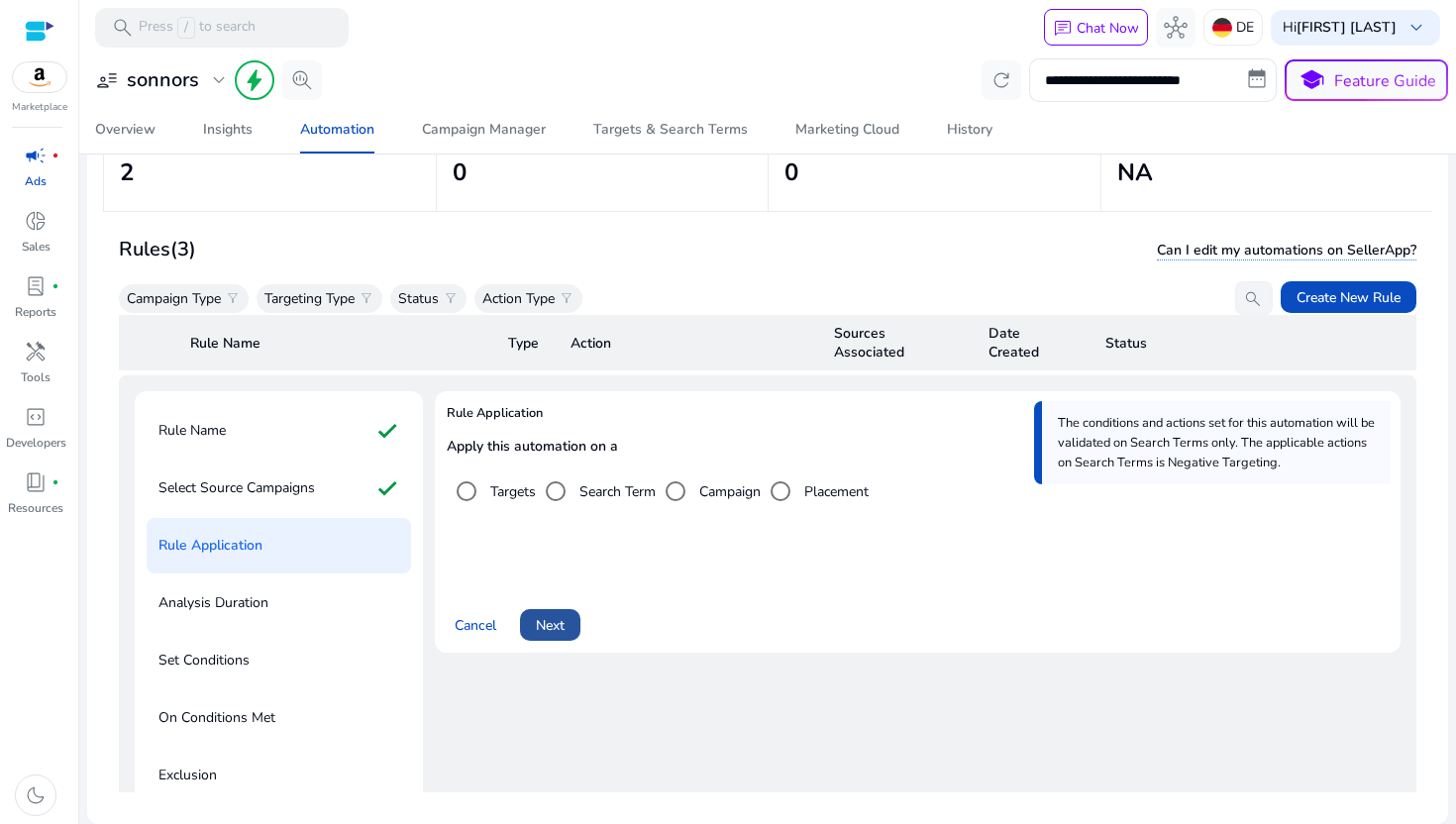 click on "Next" at bounding box center (550, 625) 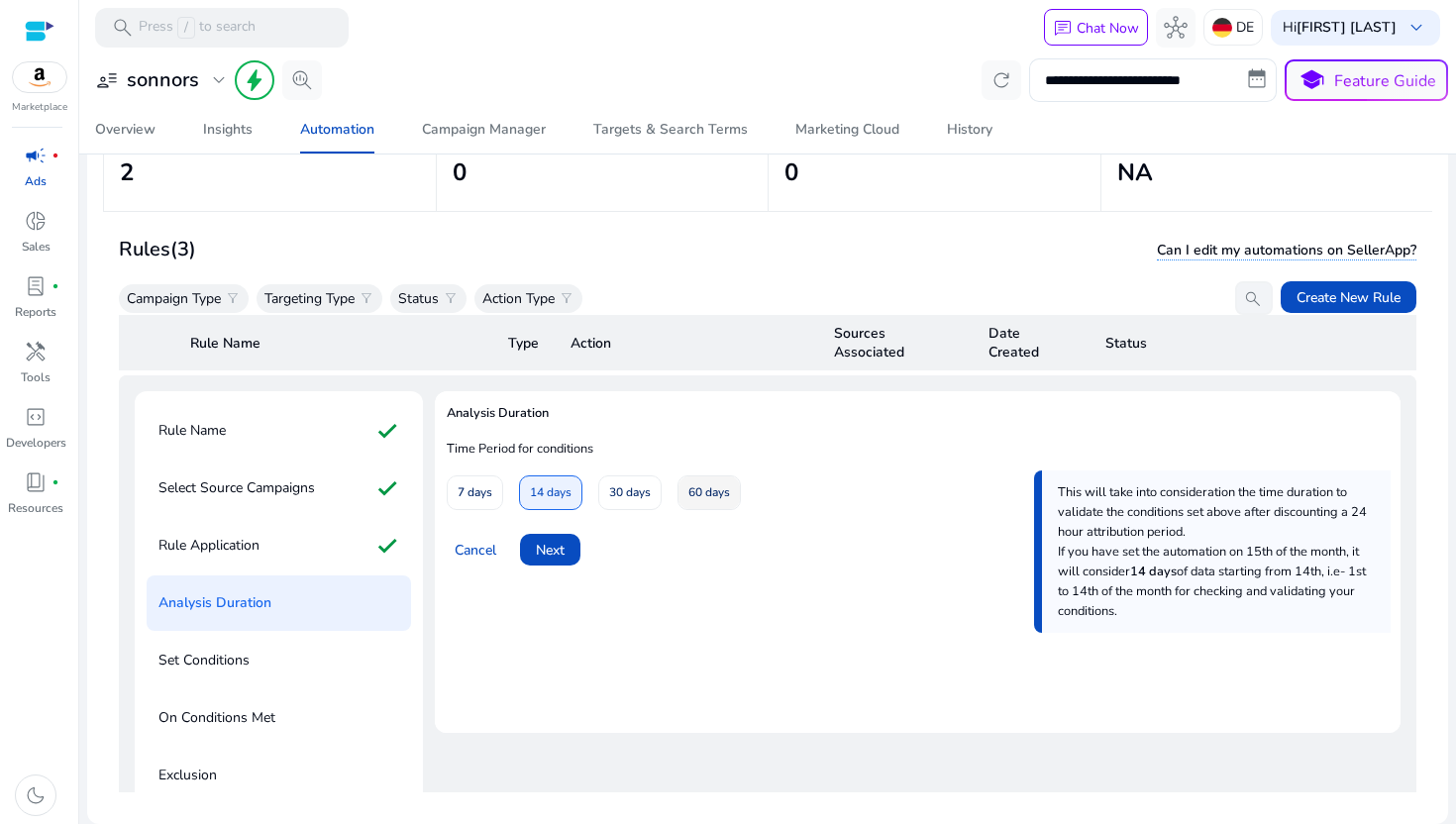 click on "60 days" at bounding box center (709, 492) 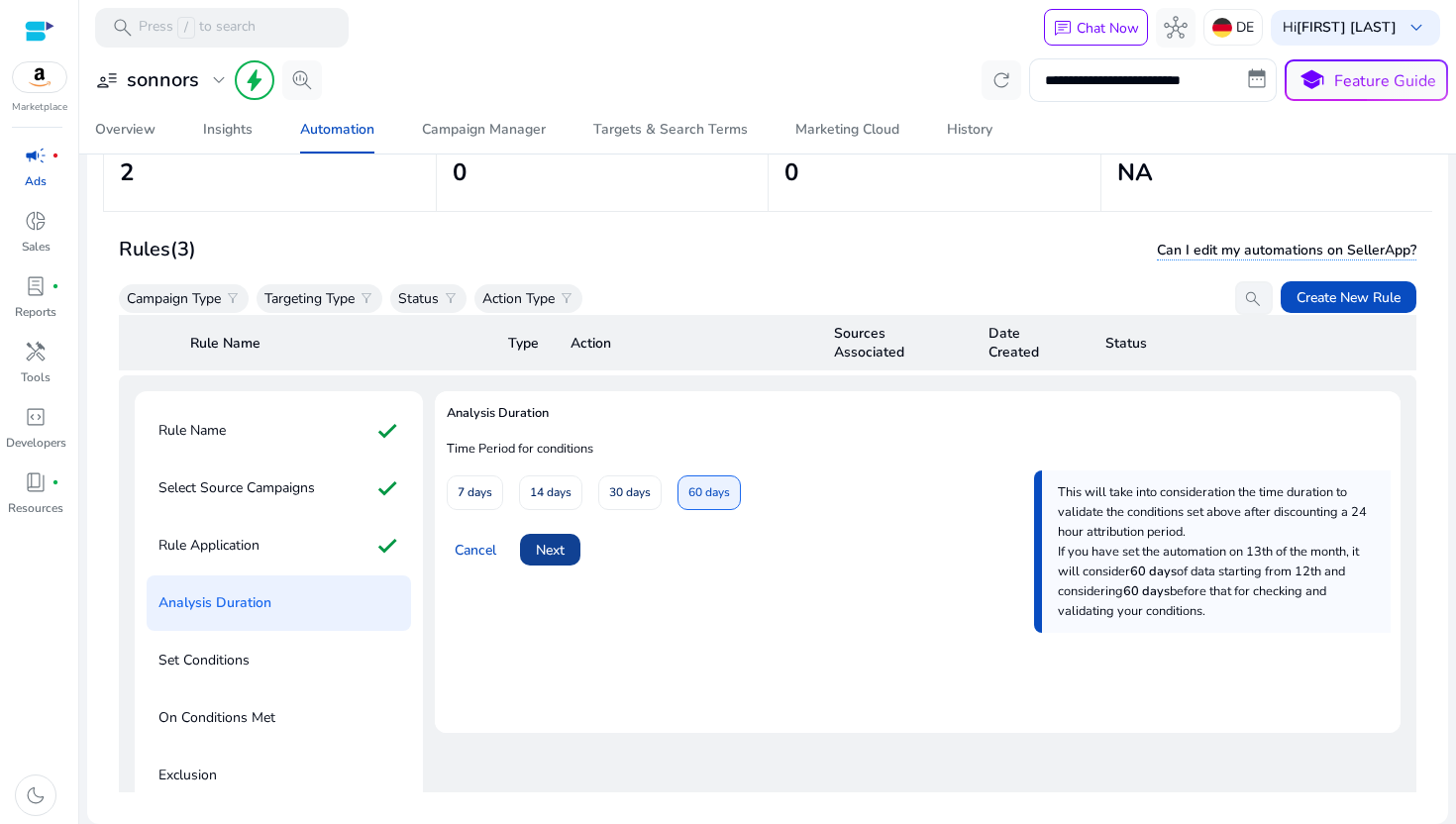 click on "Next" at bounding box center [550, 550] 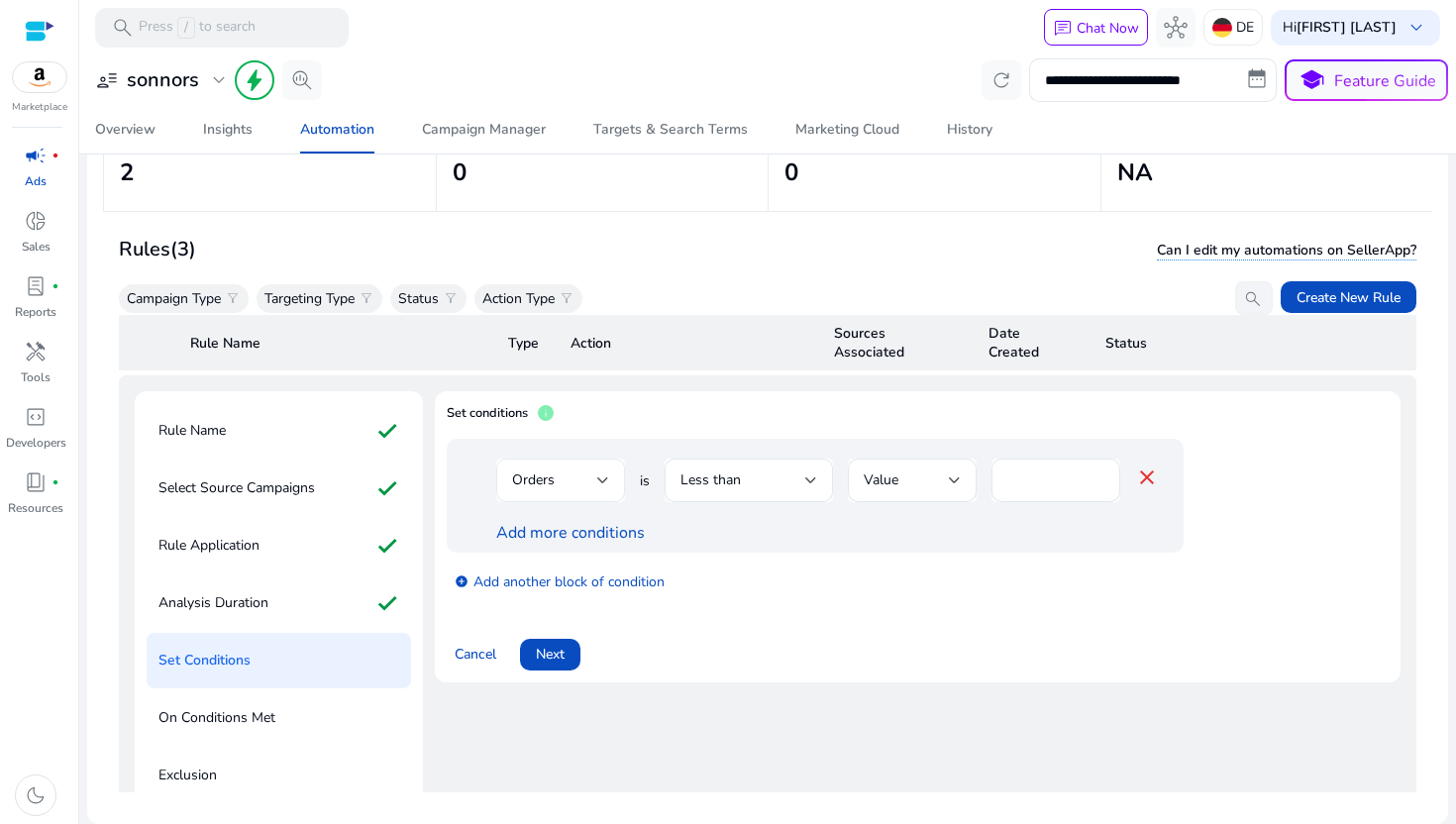 click on "Orders" at bounding box center [555, 480] 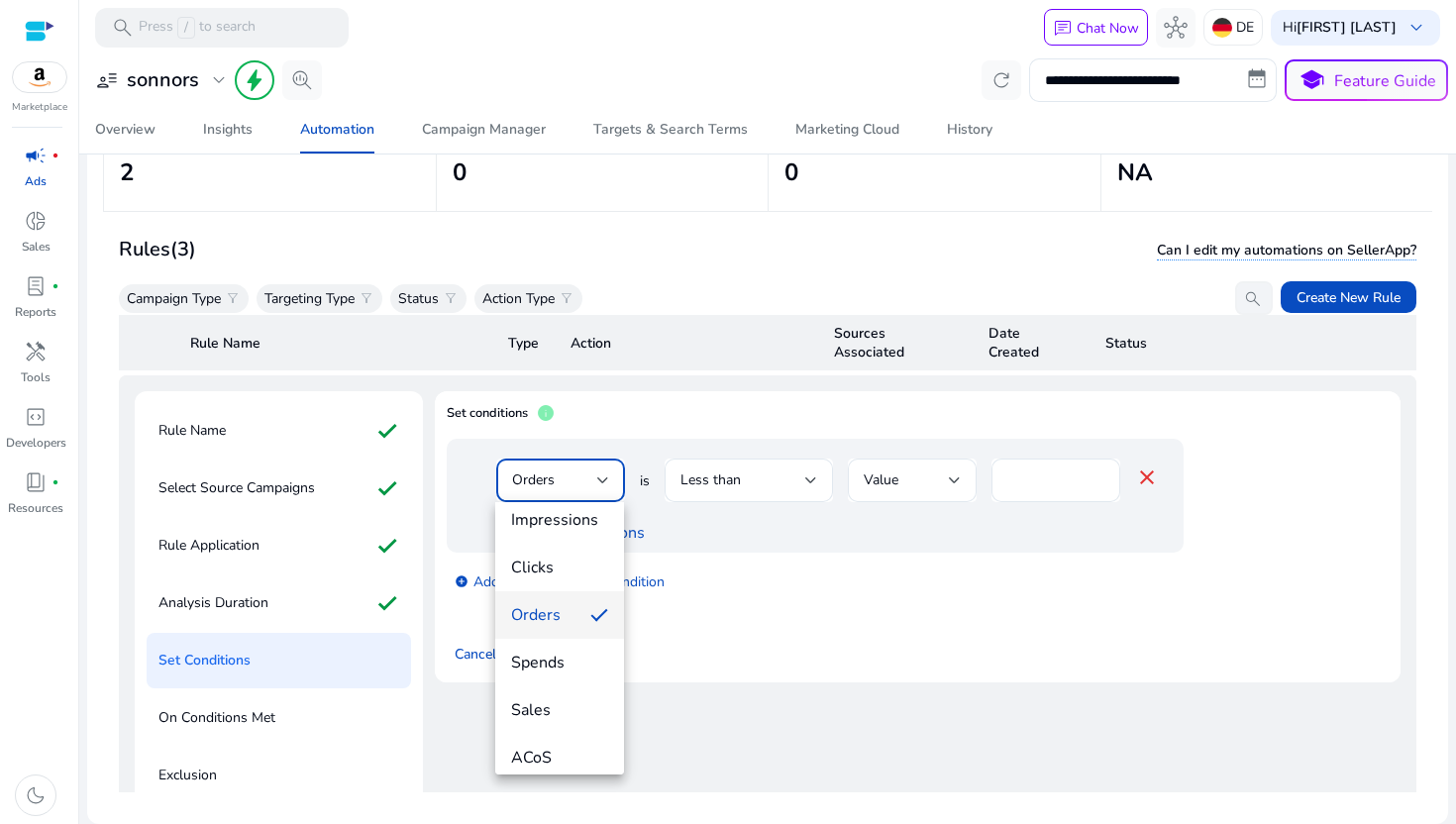 scroll, scrollTop: 44, scrollLeft: 0, axis: vertical 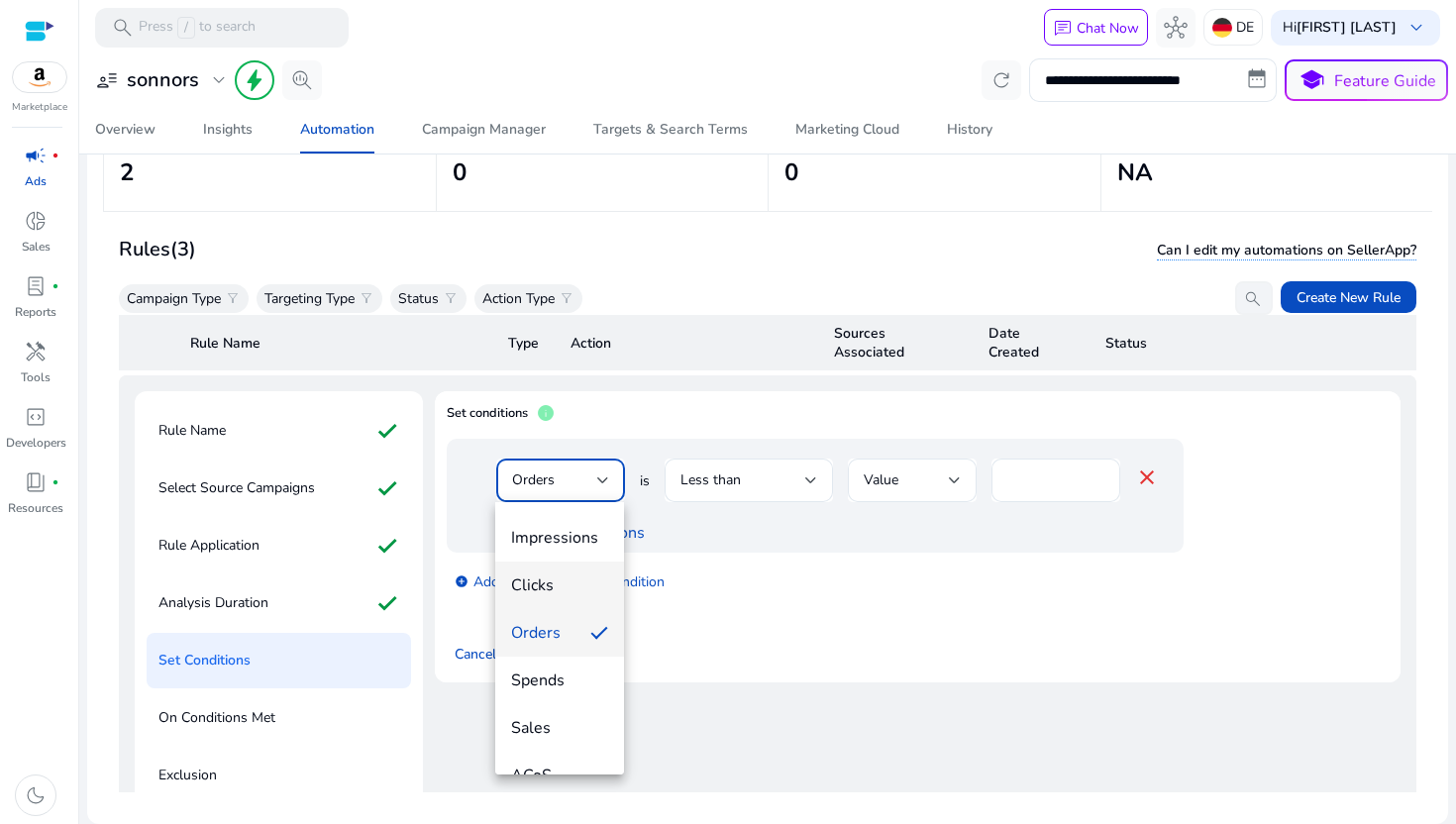 click on "Clicks" at bounding box center (560, 585) 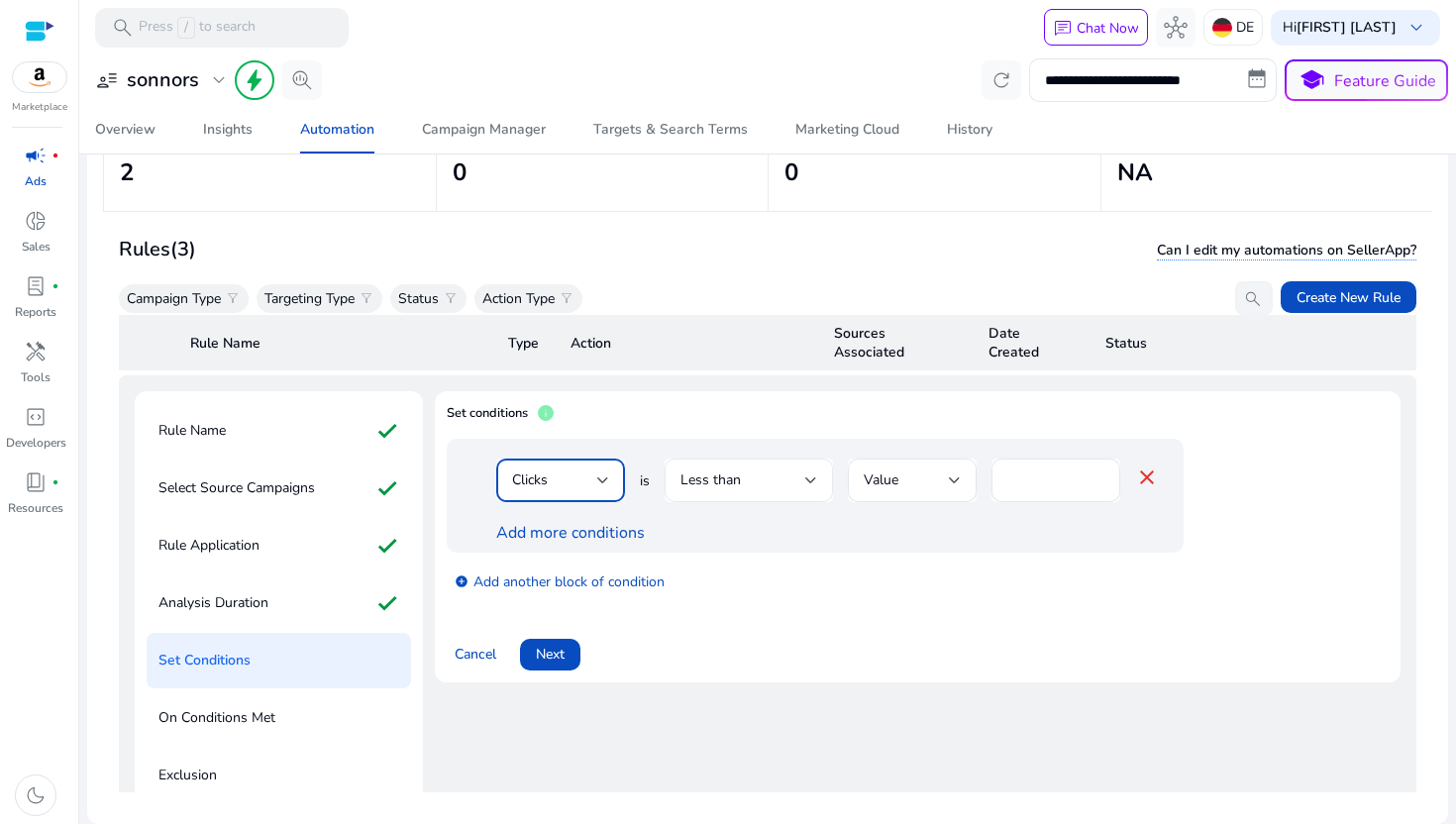 click on "Less than" at bounding box center (743, 480) 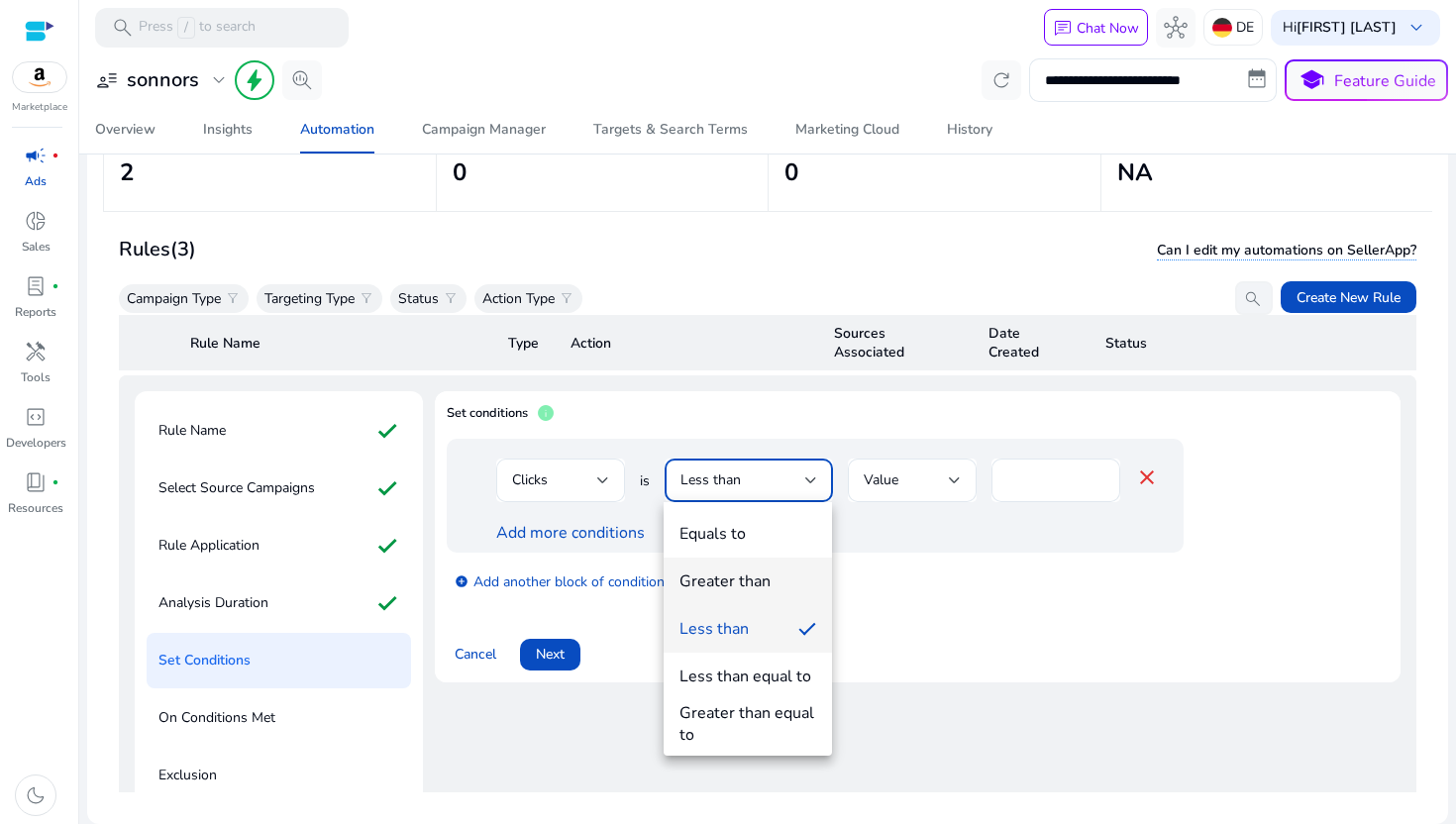 click on "Greater than" at bounding box center (748, 581) 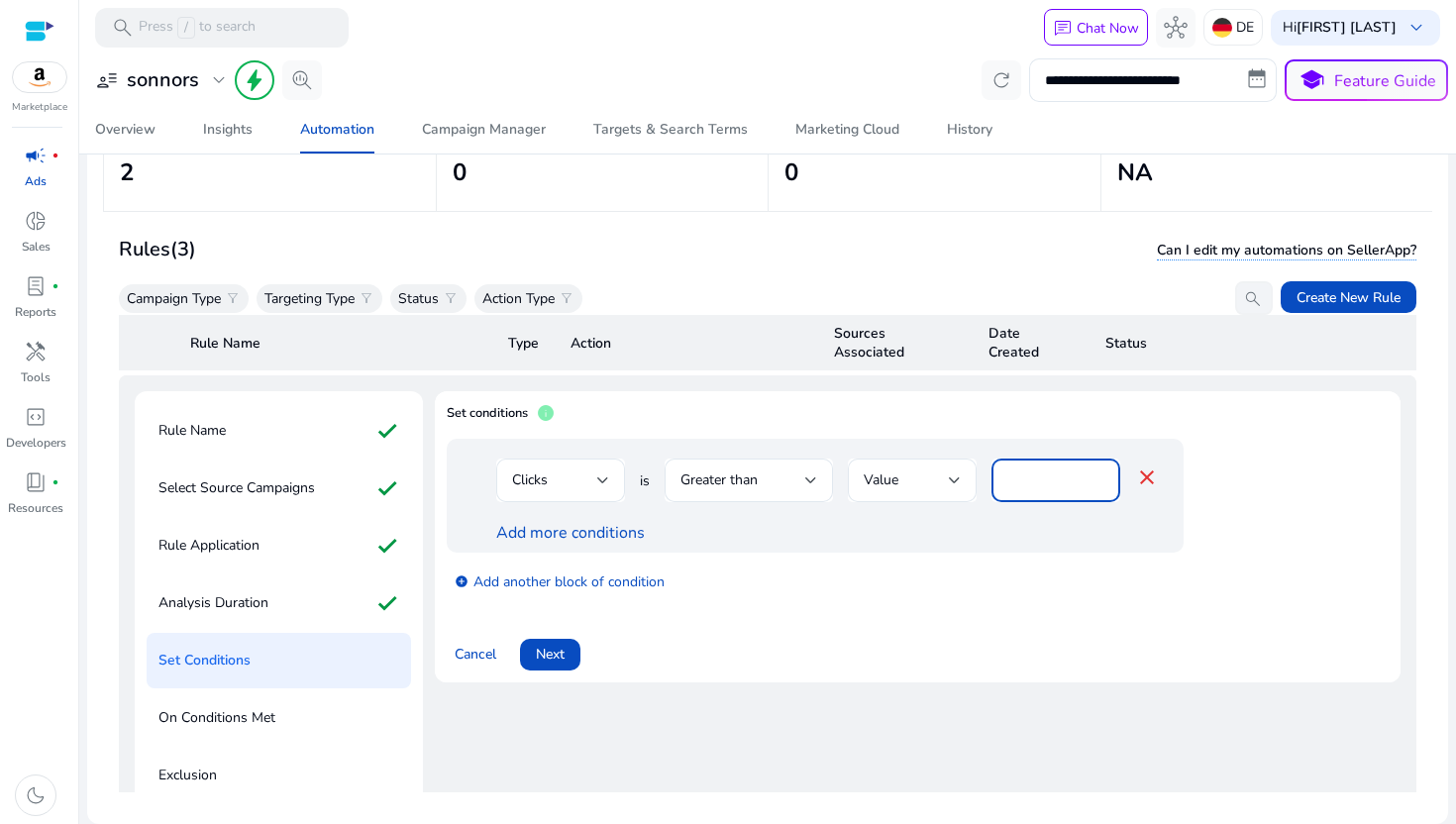 click on "*" at bounding box center (1056, 480) 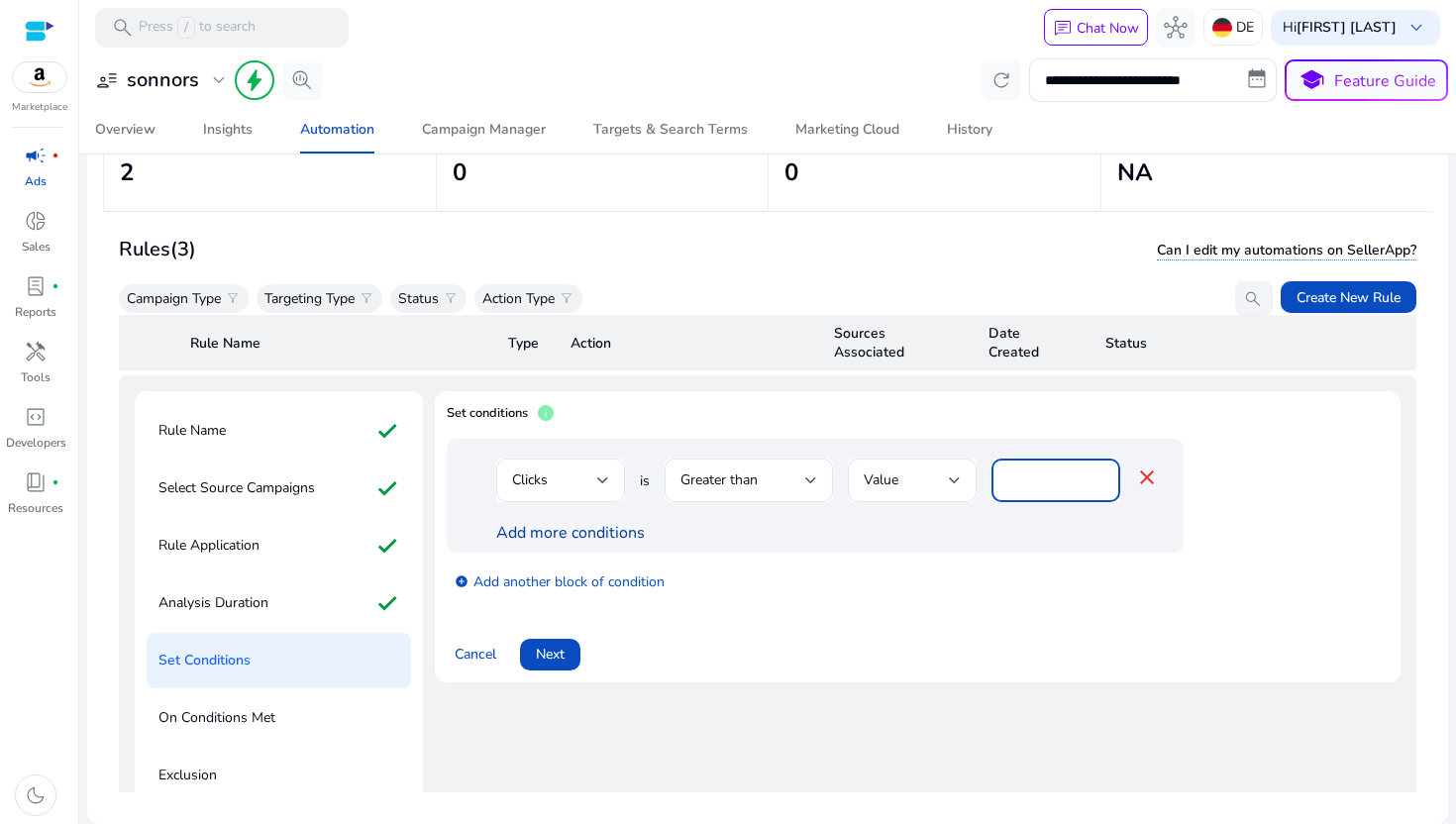 type on "**" 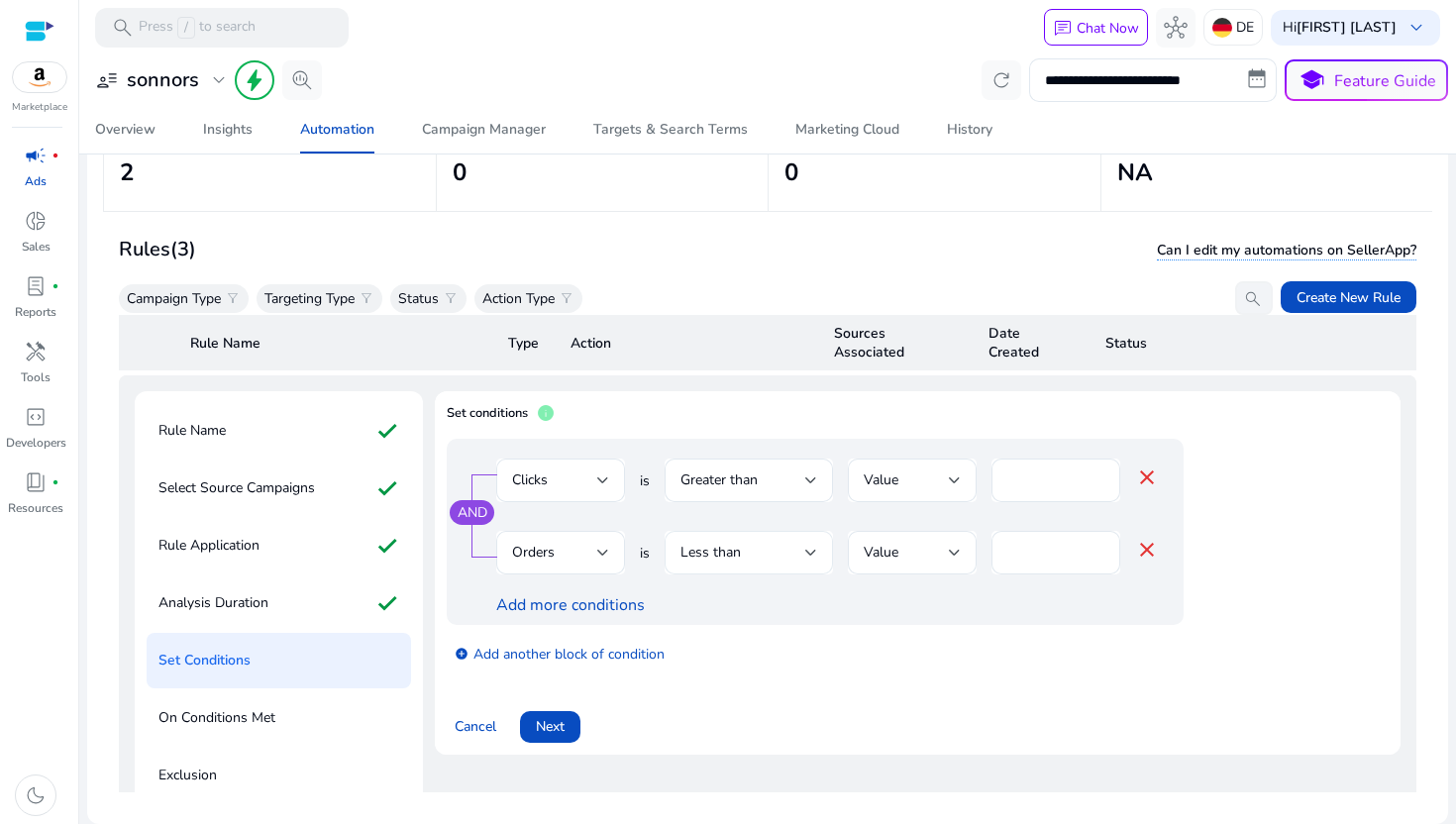click on "Less than" at bounding box center [710, 552] 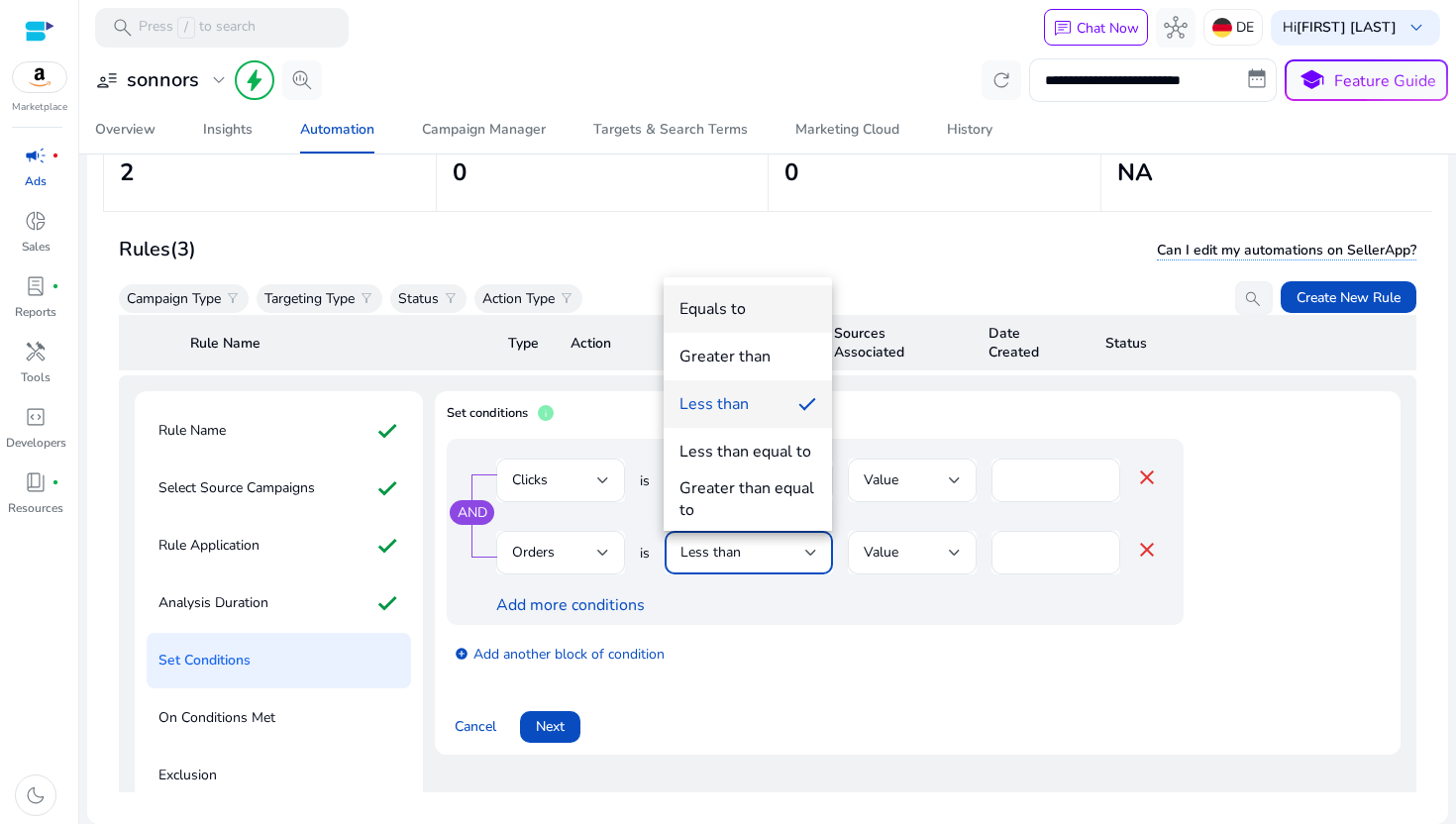 click on "Equals to" at bounding box center (748, 309) 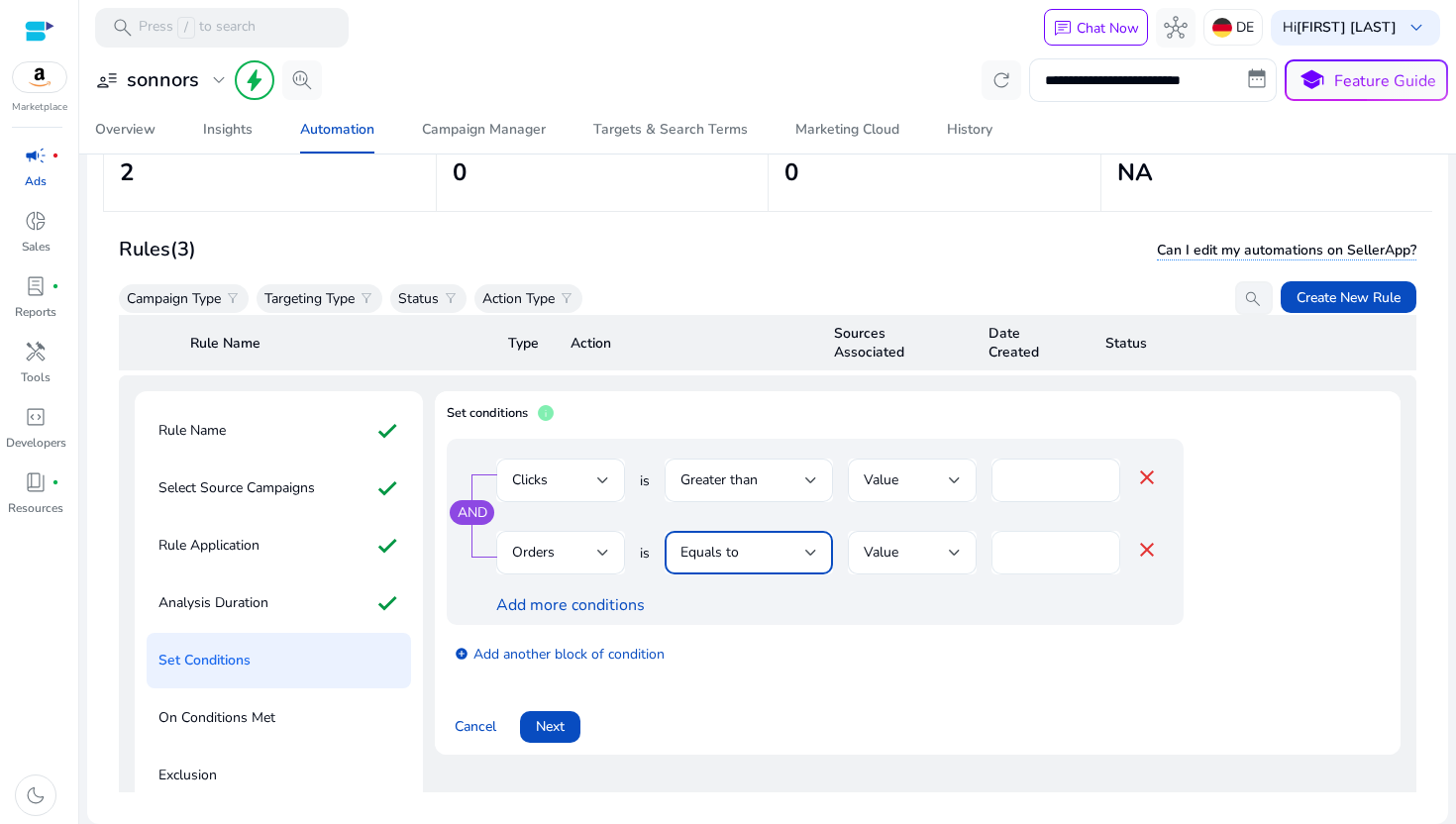 click on "*" at bounding box center (1056, 553) 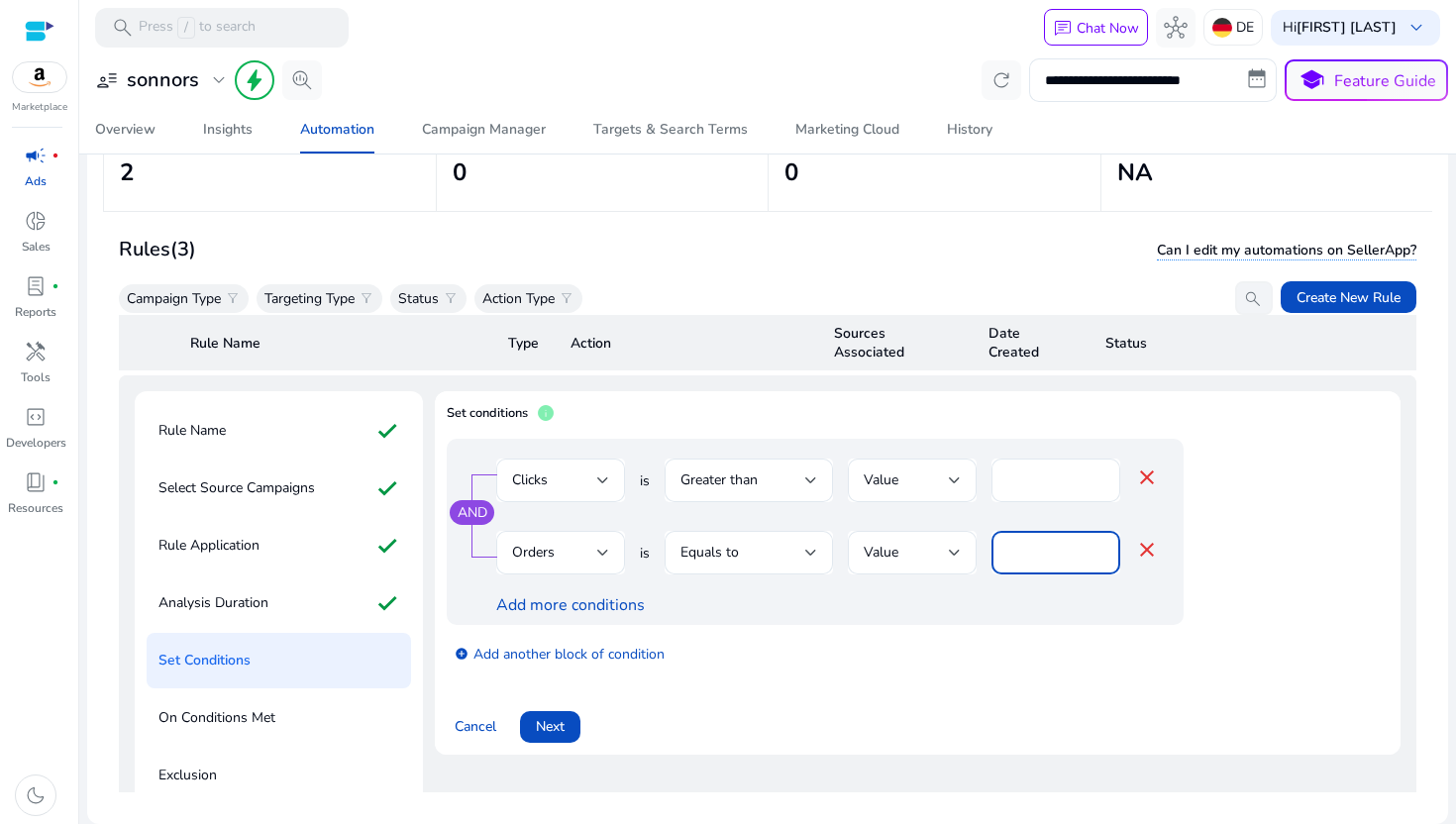 type on "*" 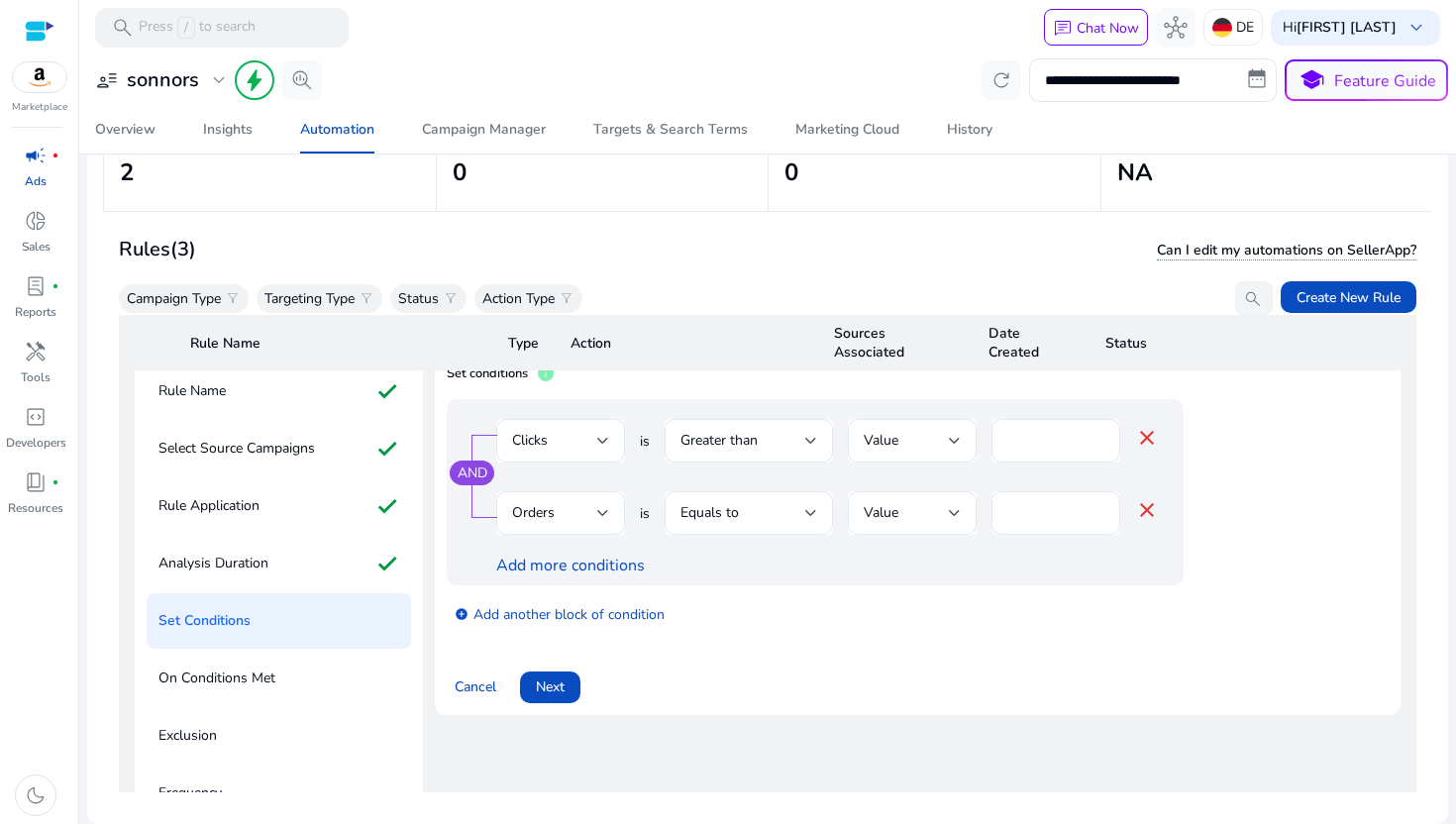 scroll, scrollTop: 120, scrollLeft: 0, axis: vertical 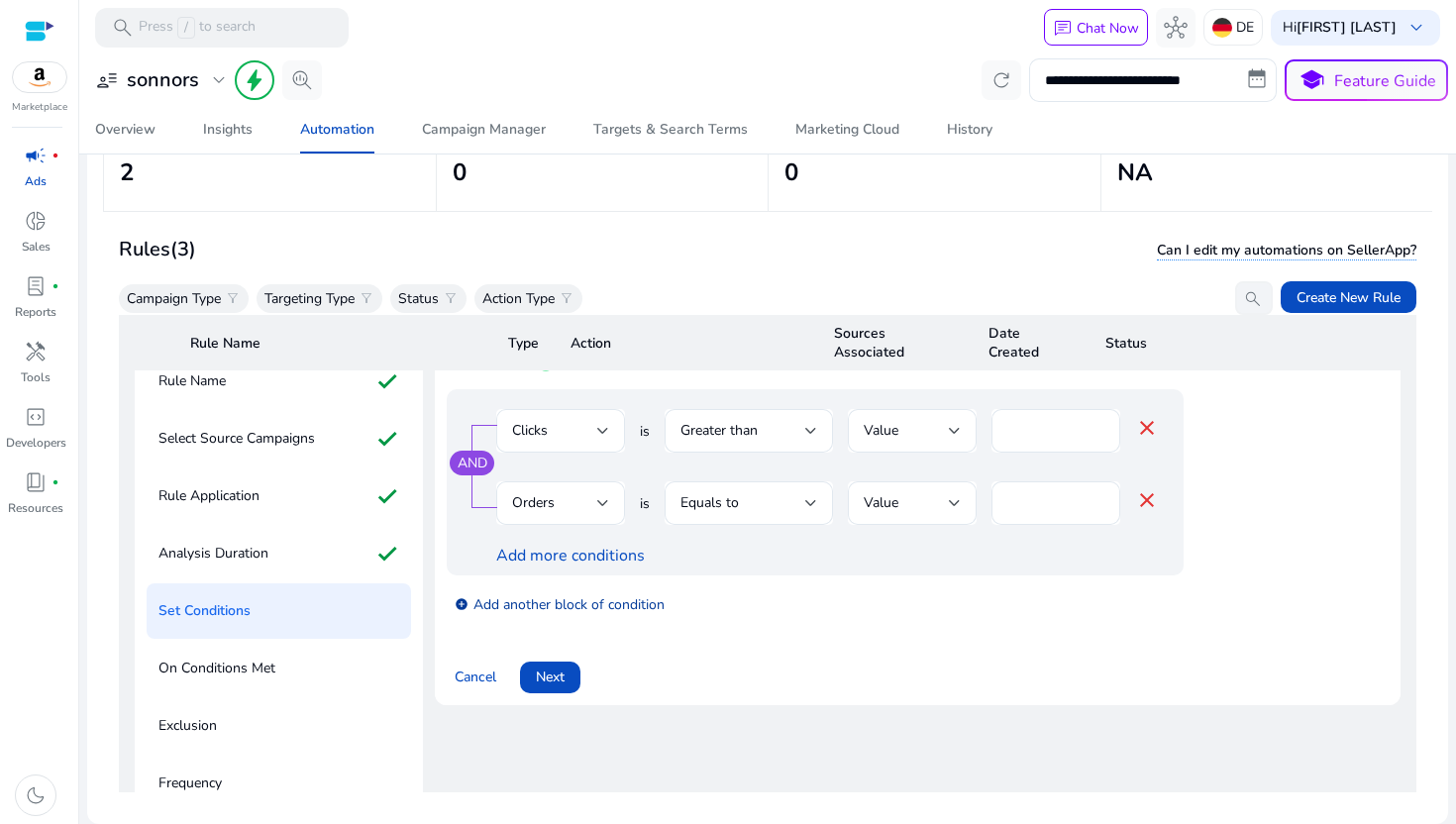 click on "add_circle Add another block of condition" at bounding box center (560, 603) 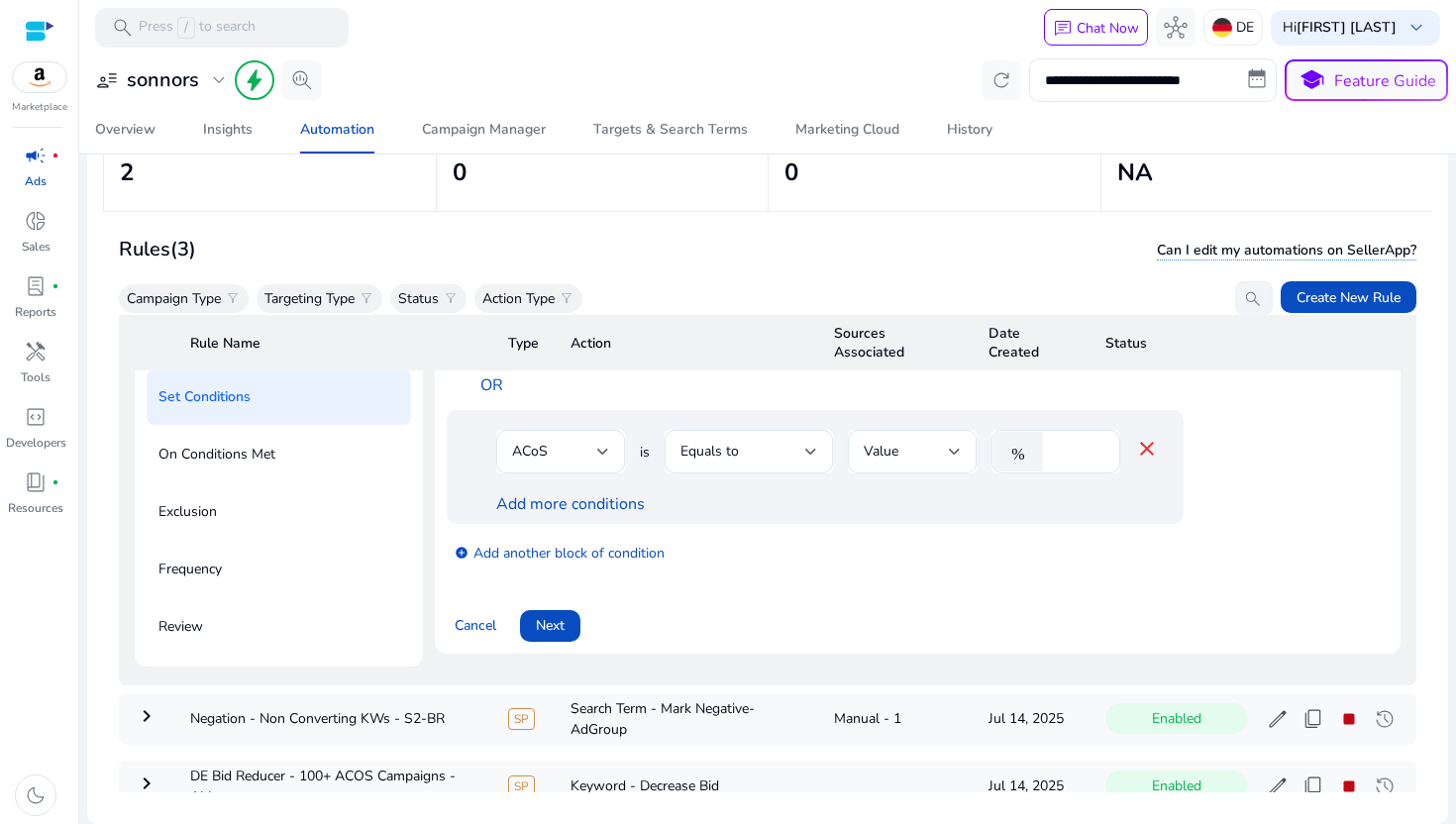 scroll, scrollTop: 363, scrollLeft: 0, axis: vertical 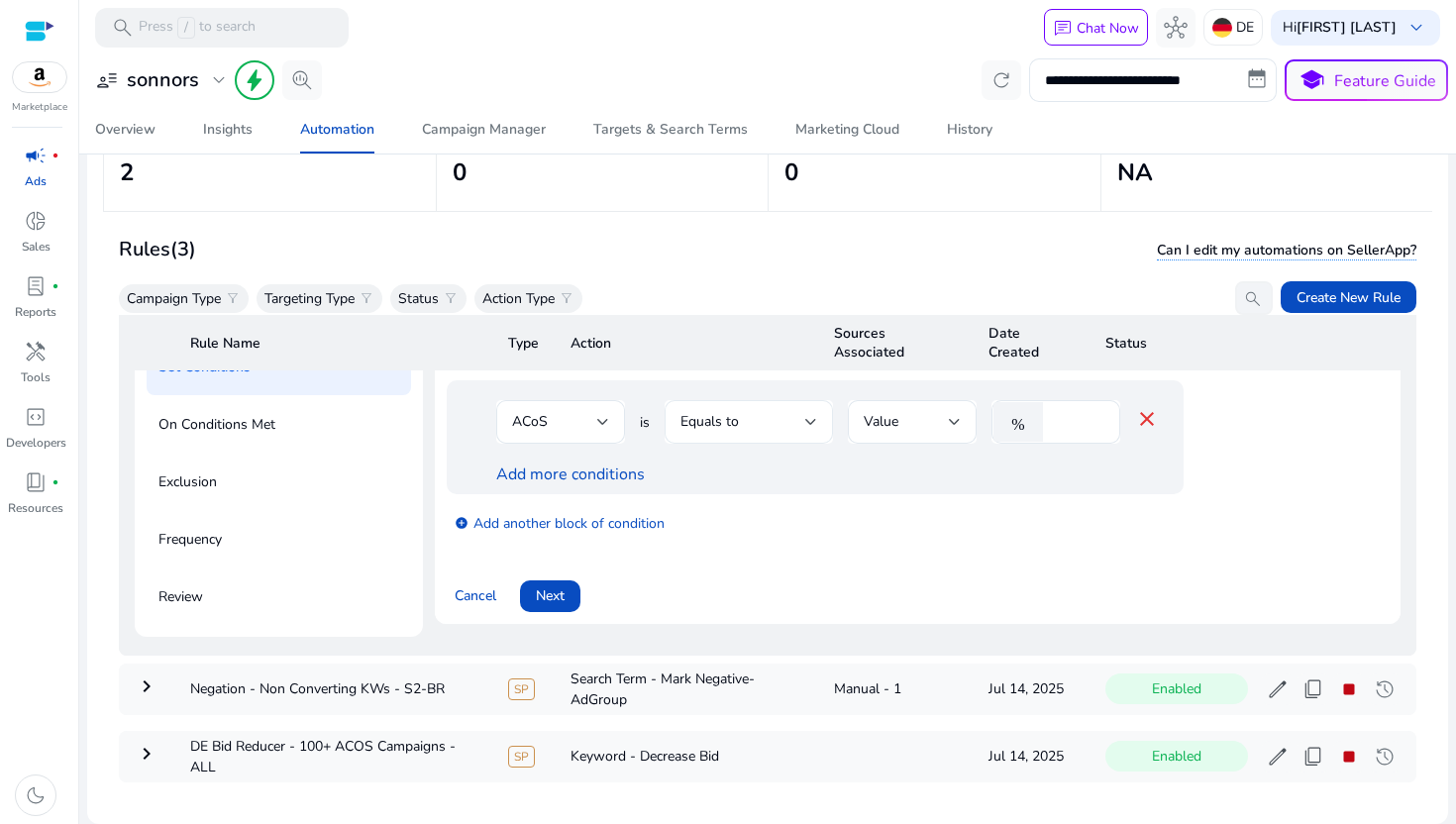 click on "Equals to" at bounding box center (709, 421) 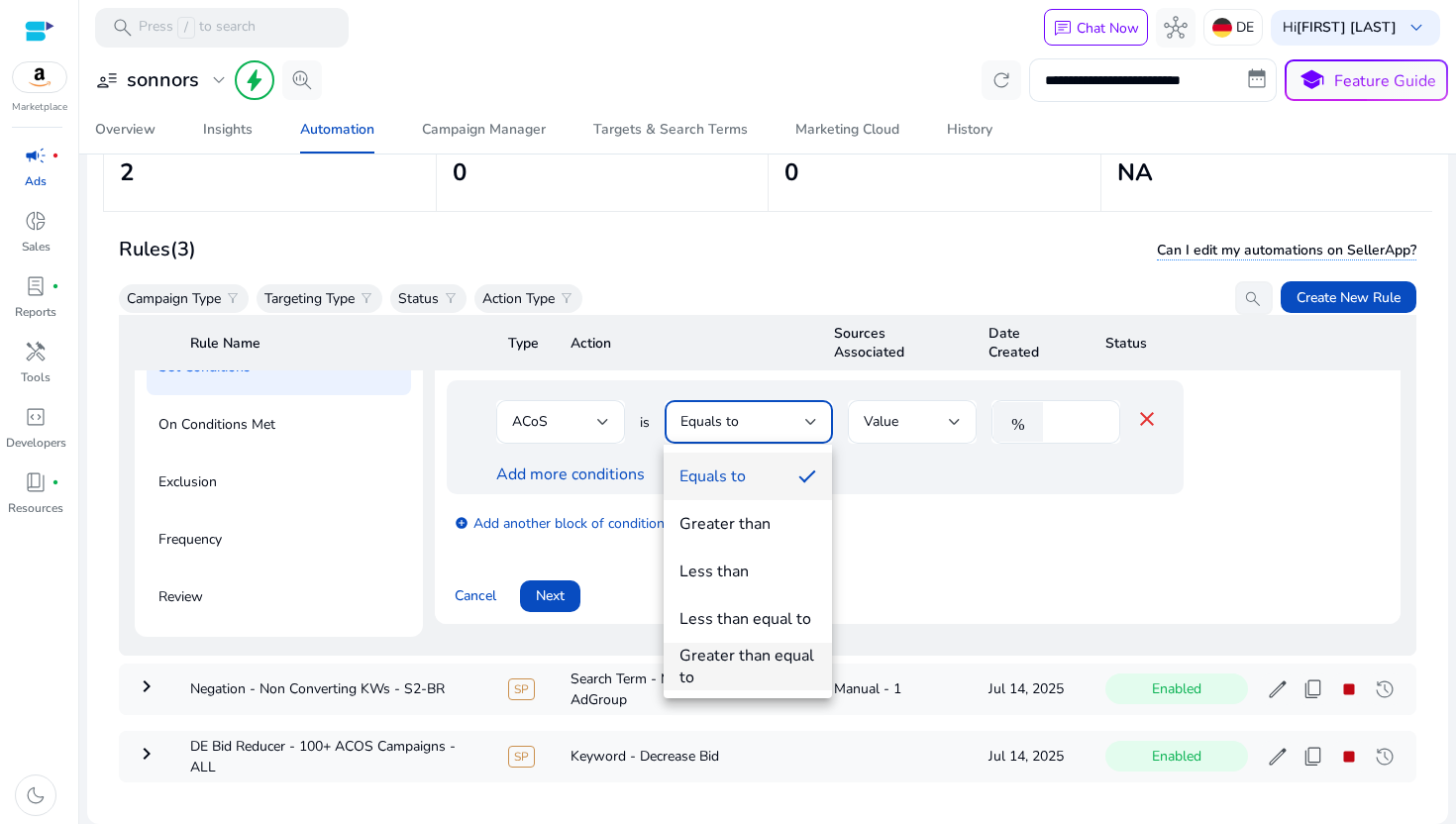 click on "Greater than equal to" at bounding box center [748, 667] 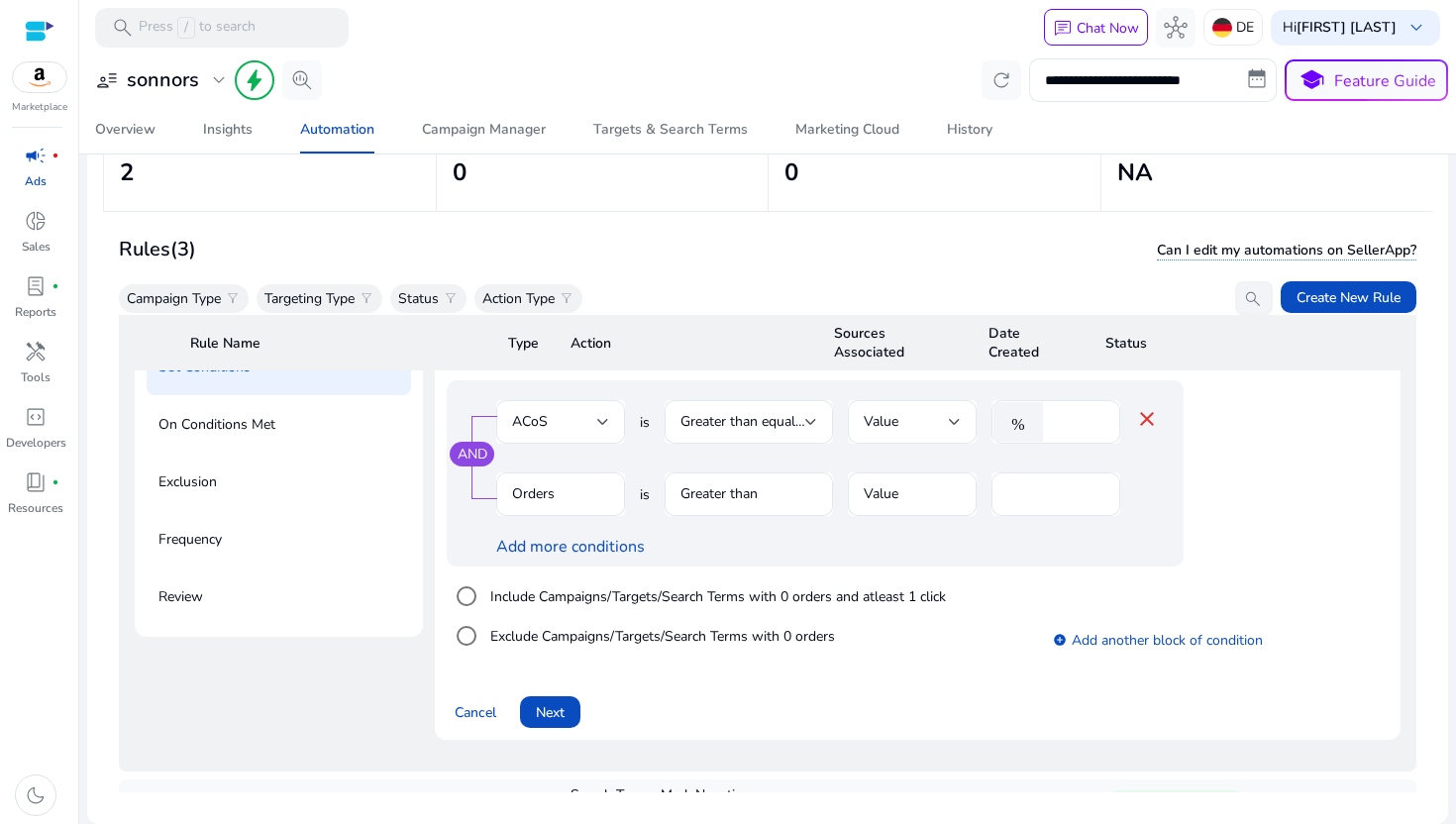 scroll, scrollTop: 303, scrollLeft: 0, axis: vertical 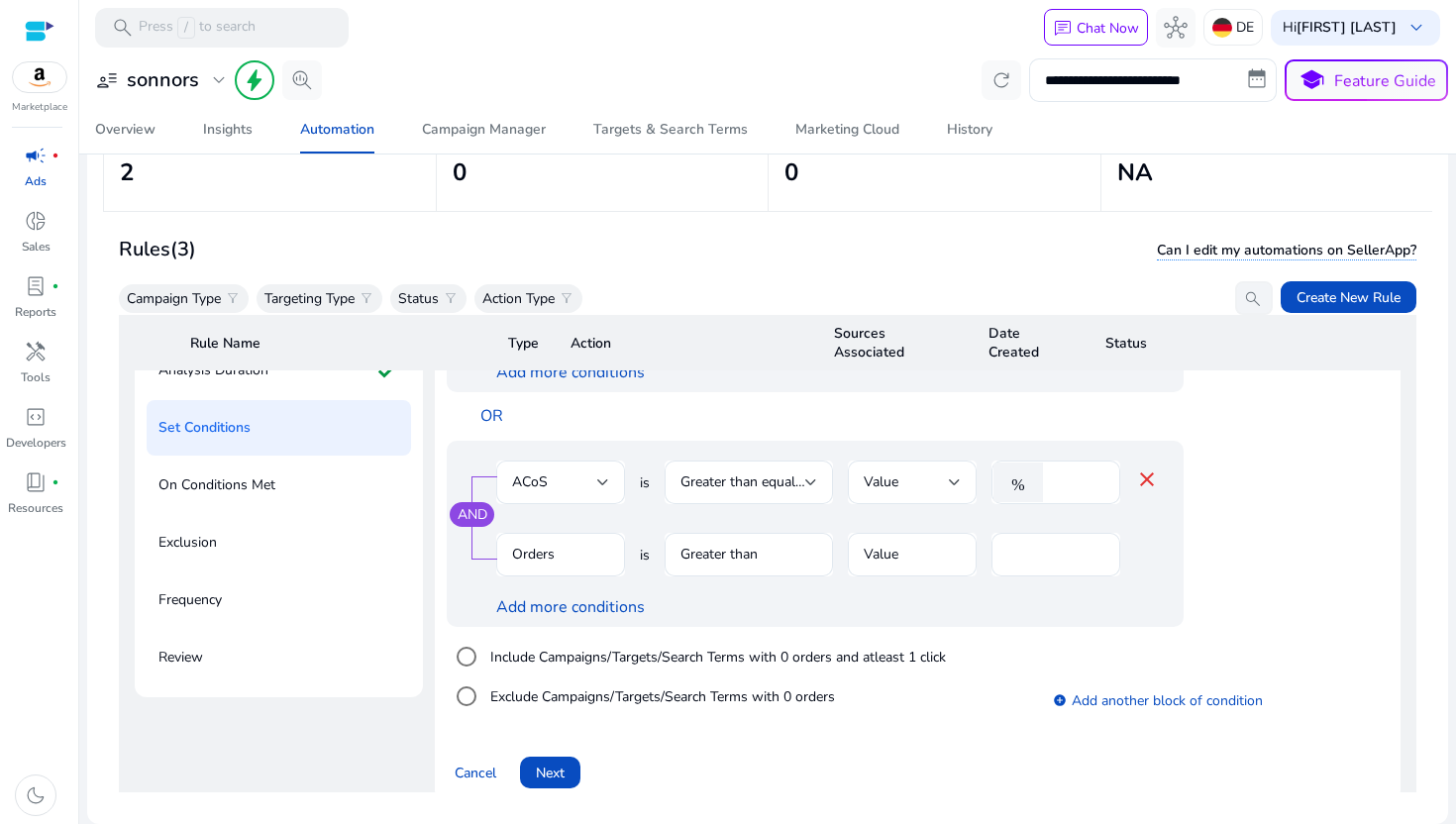 click on "Include Campaigns/Targets/Search Terms with 0 orders and atleast 1 click" at bounding box center [716, 657] 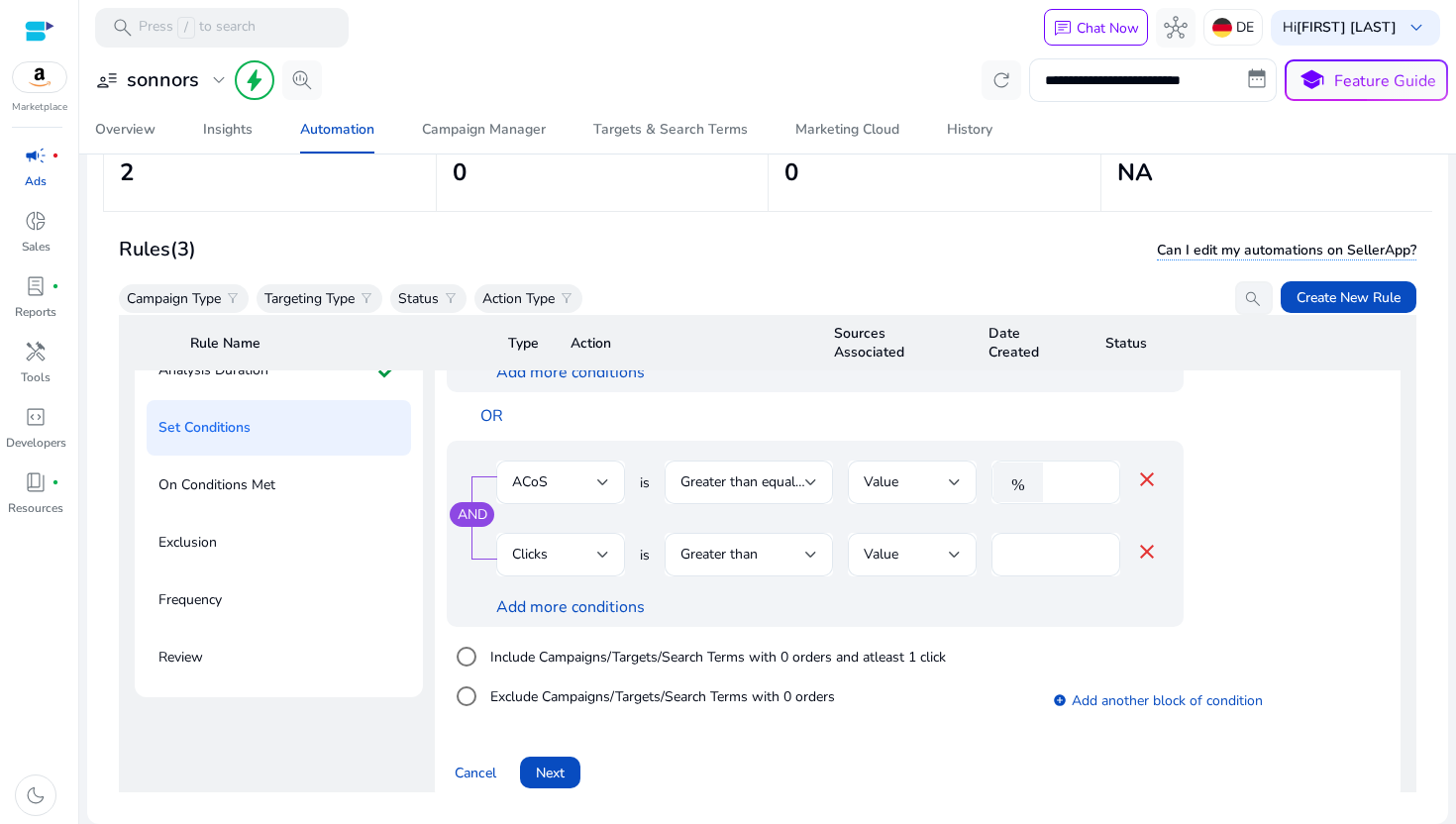 click on "%" at bounding box center [1022, 482] 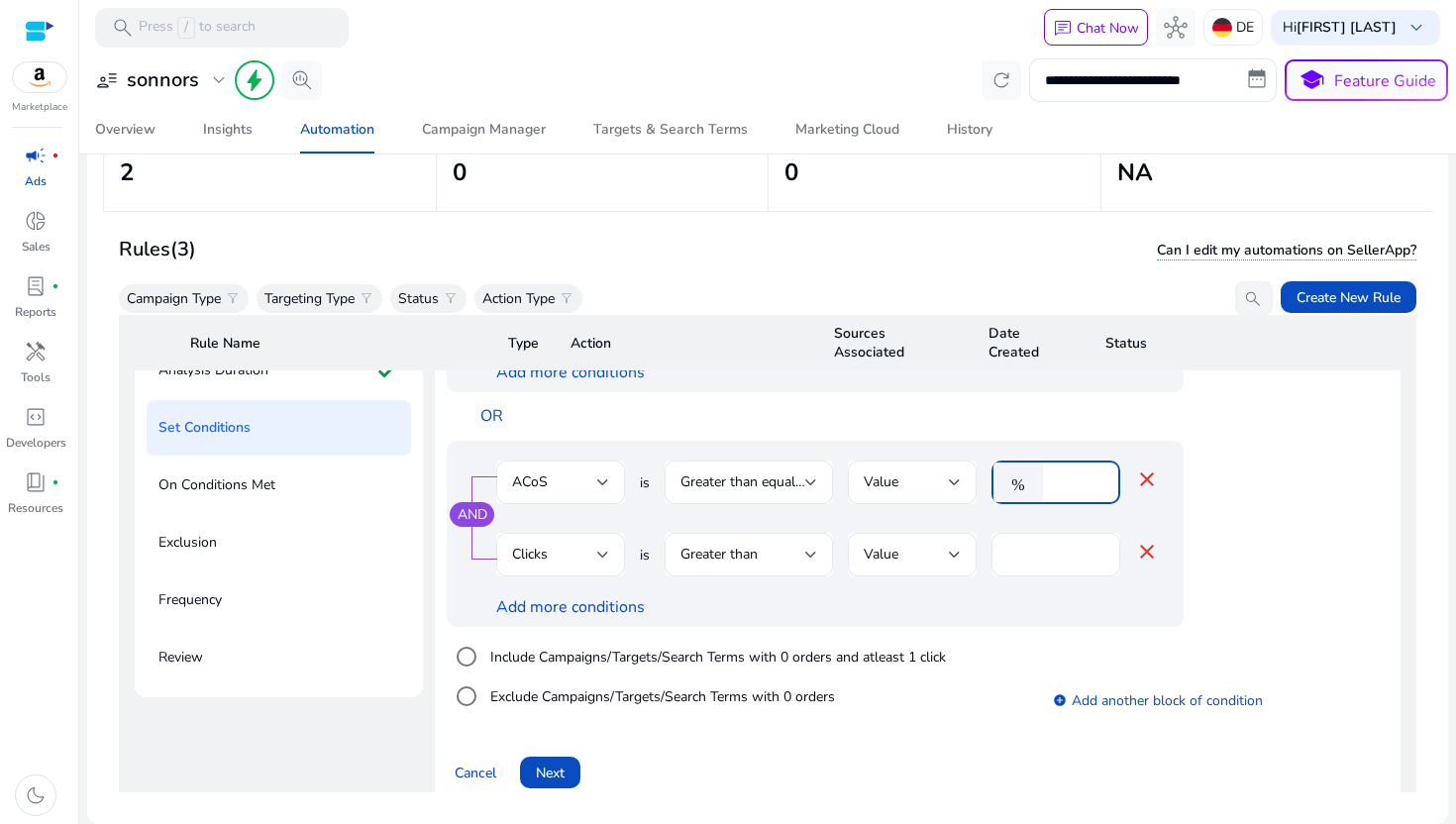 click on "%" at bounding box center (1022, 482) 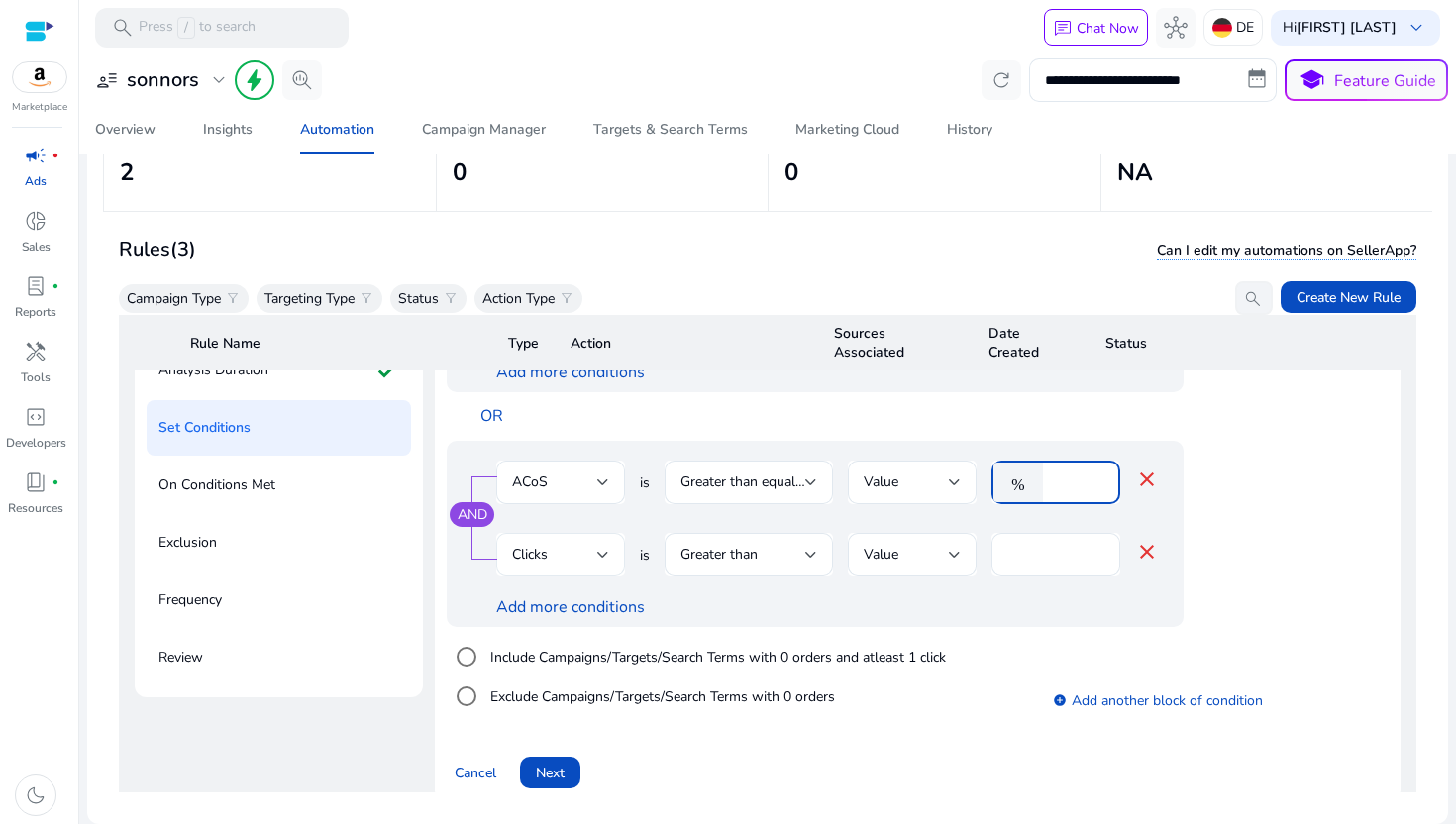 type on "***" 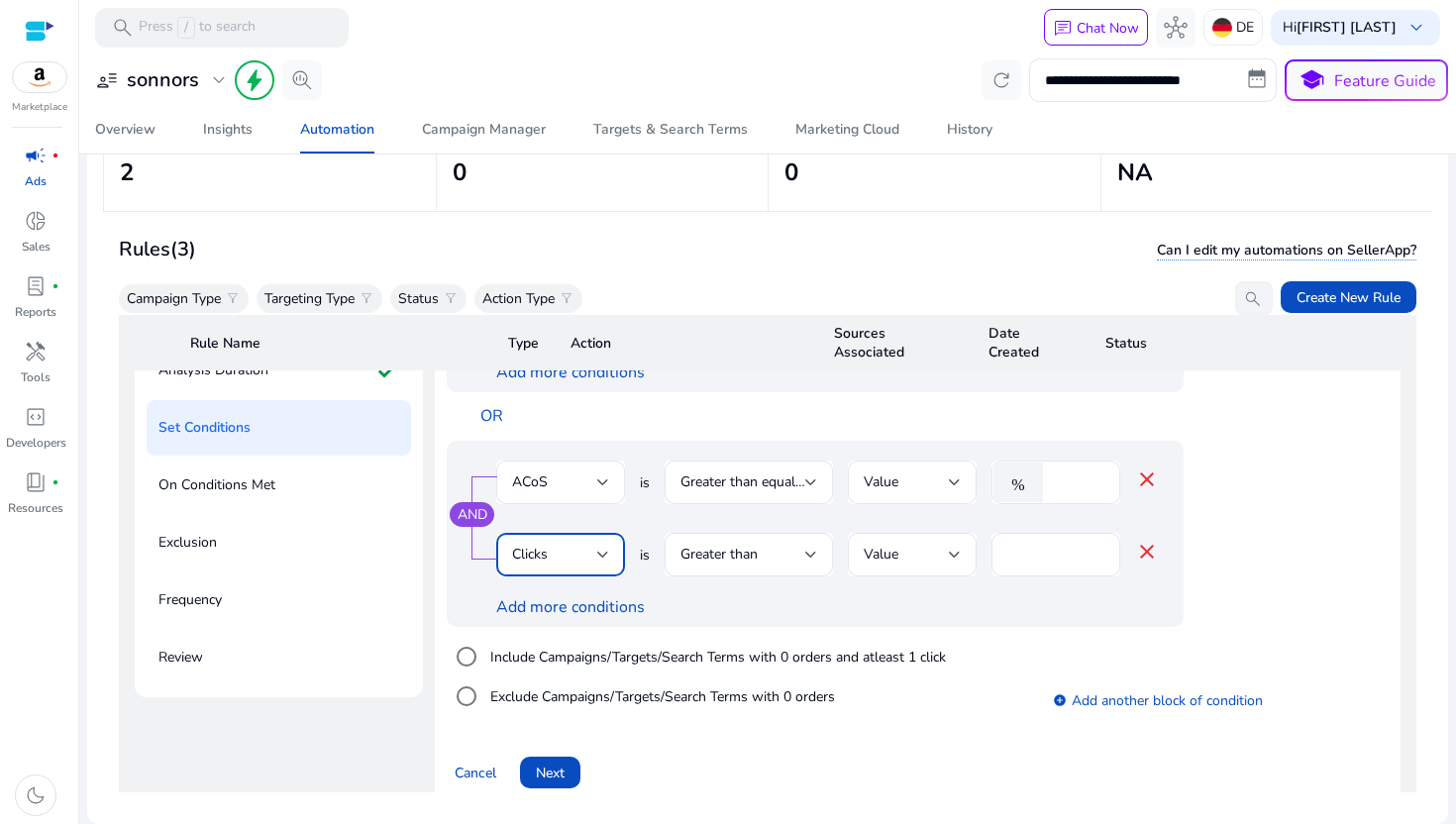 click on "Clicks" at bounding box center [555, 555] 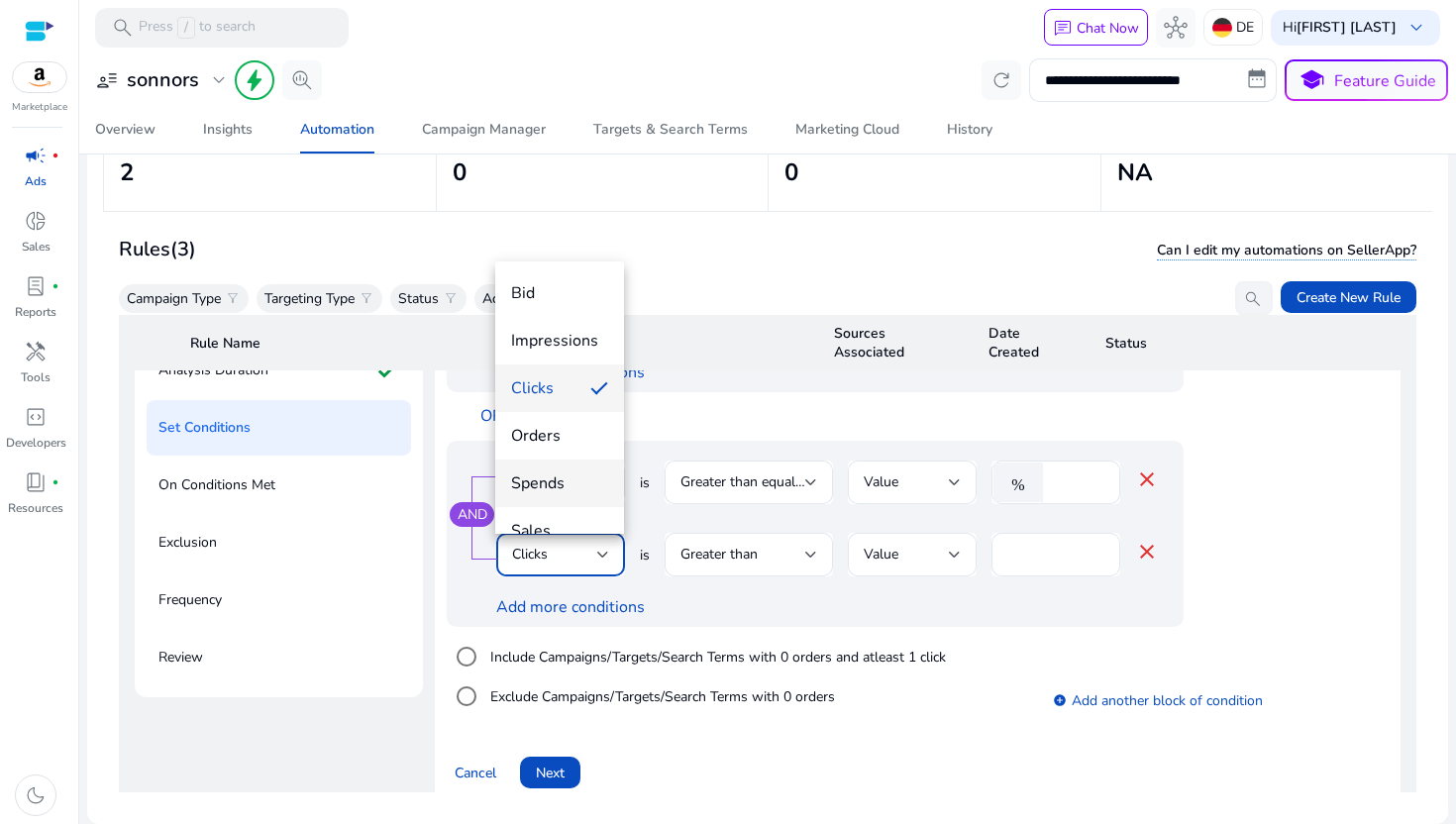 click on "Spends" at bounding box center [560, 483] 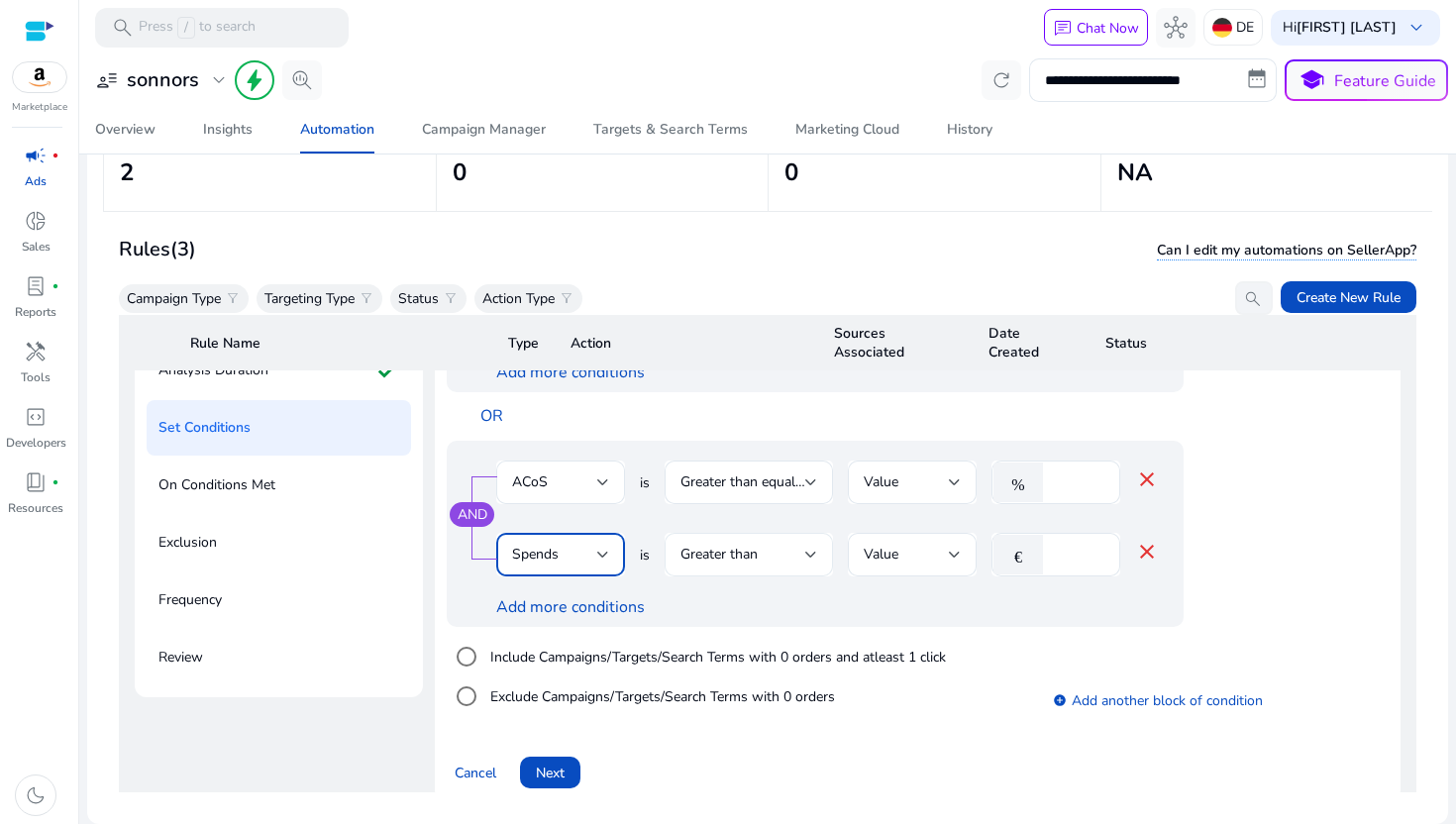 click on "Greater than" at bounding box center (743, 555) 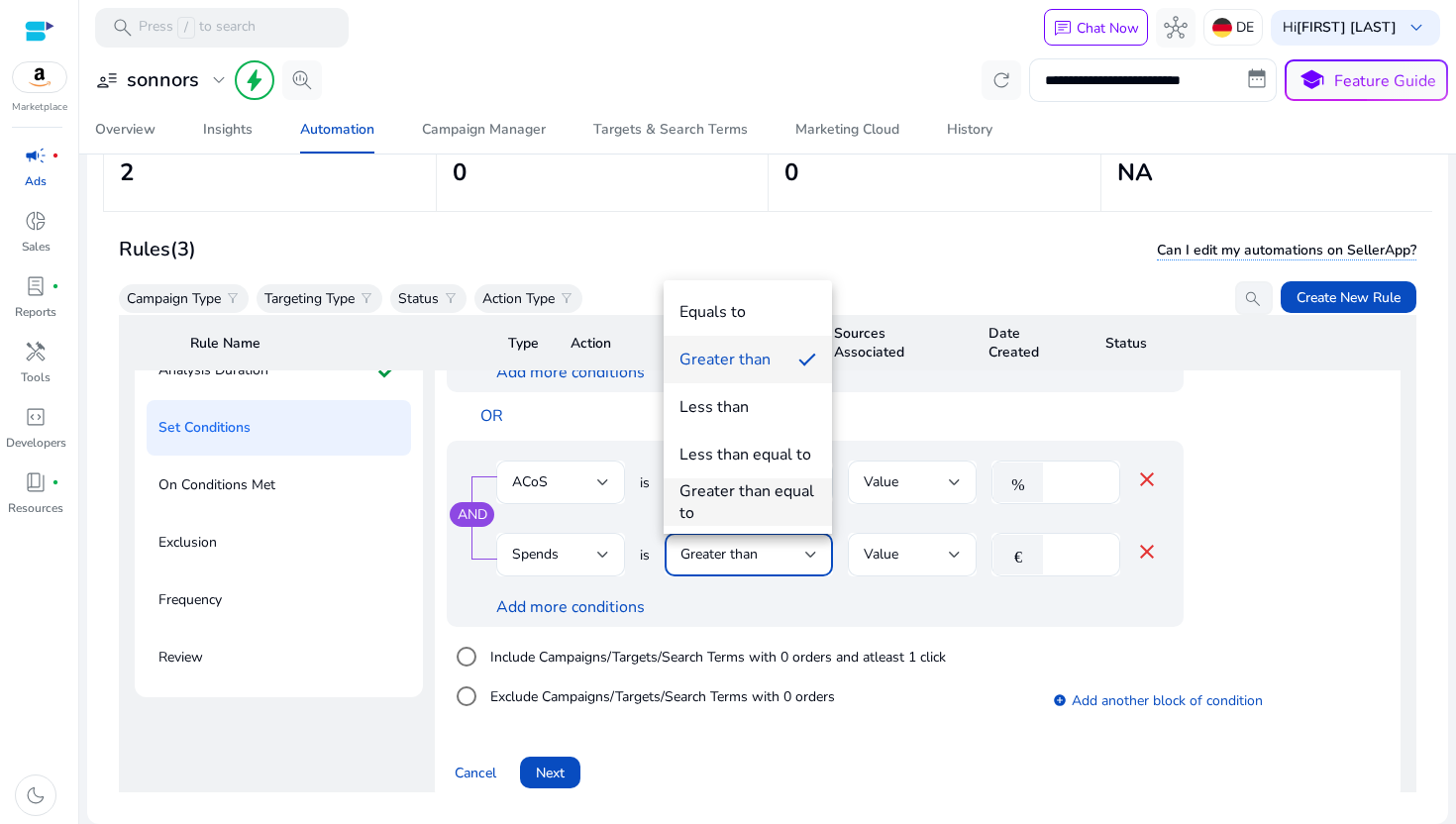 click on "Greater than equal to" at bounding box center [748, 502] 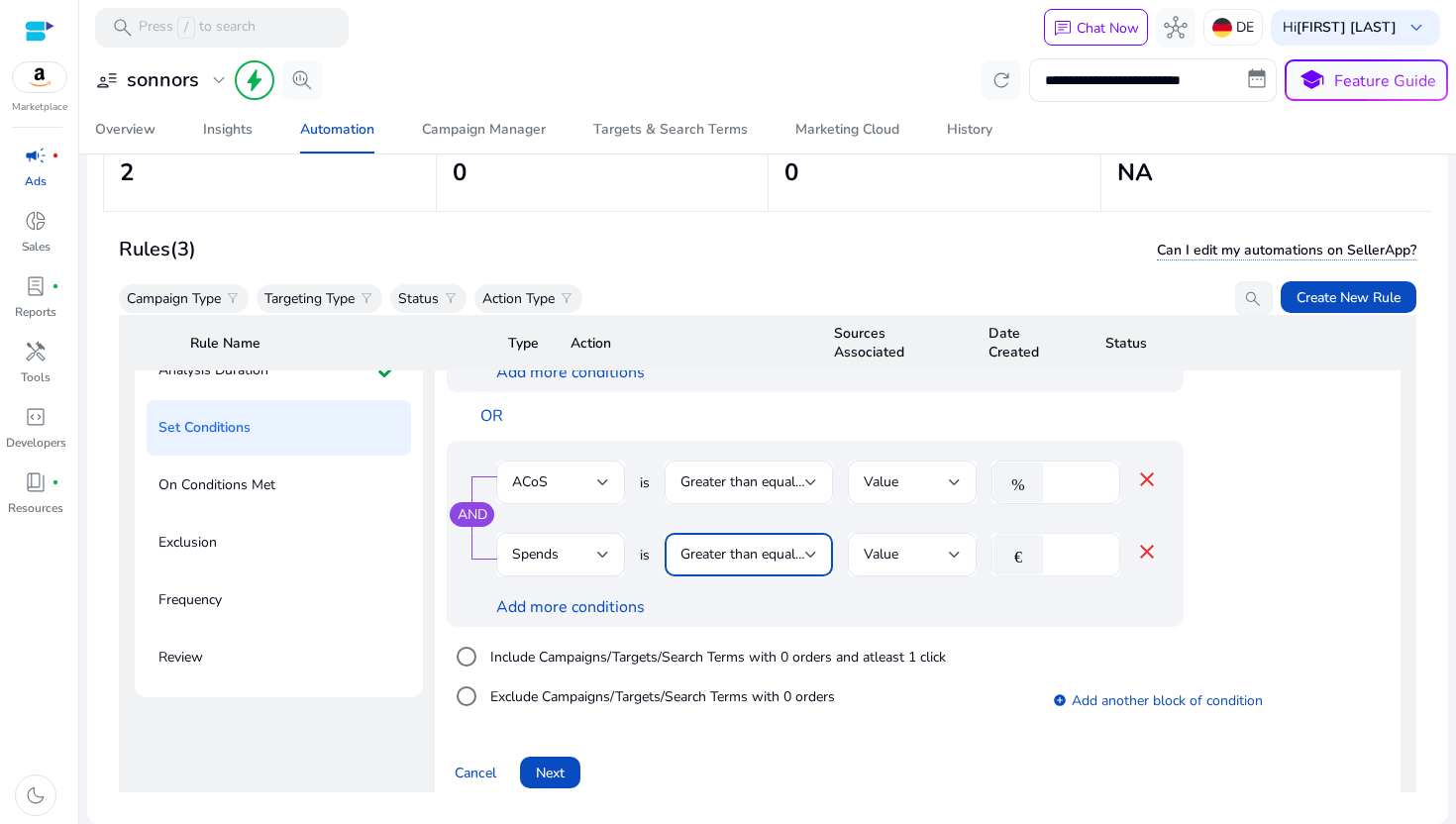 click on "€" at bounding box center [1022, 555] 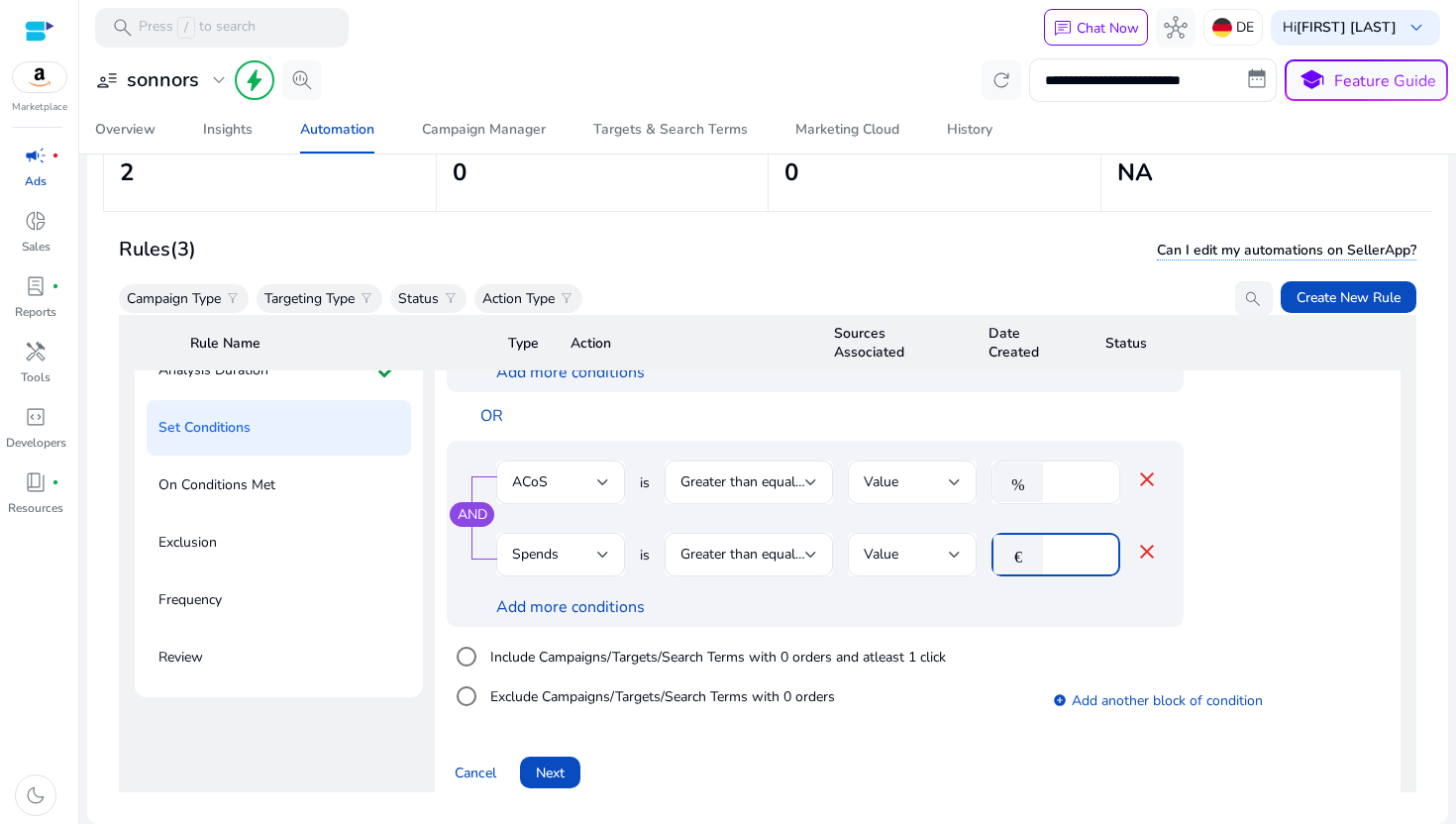 click on "*" at bounding box center (1079, 555) 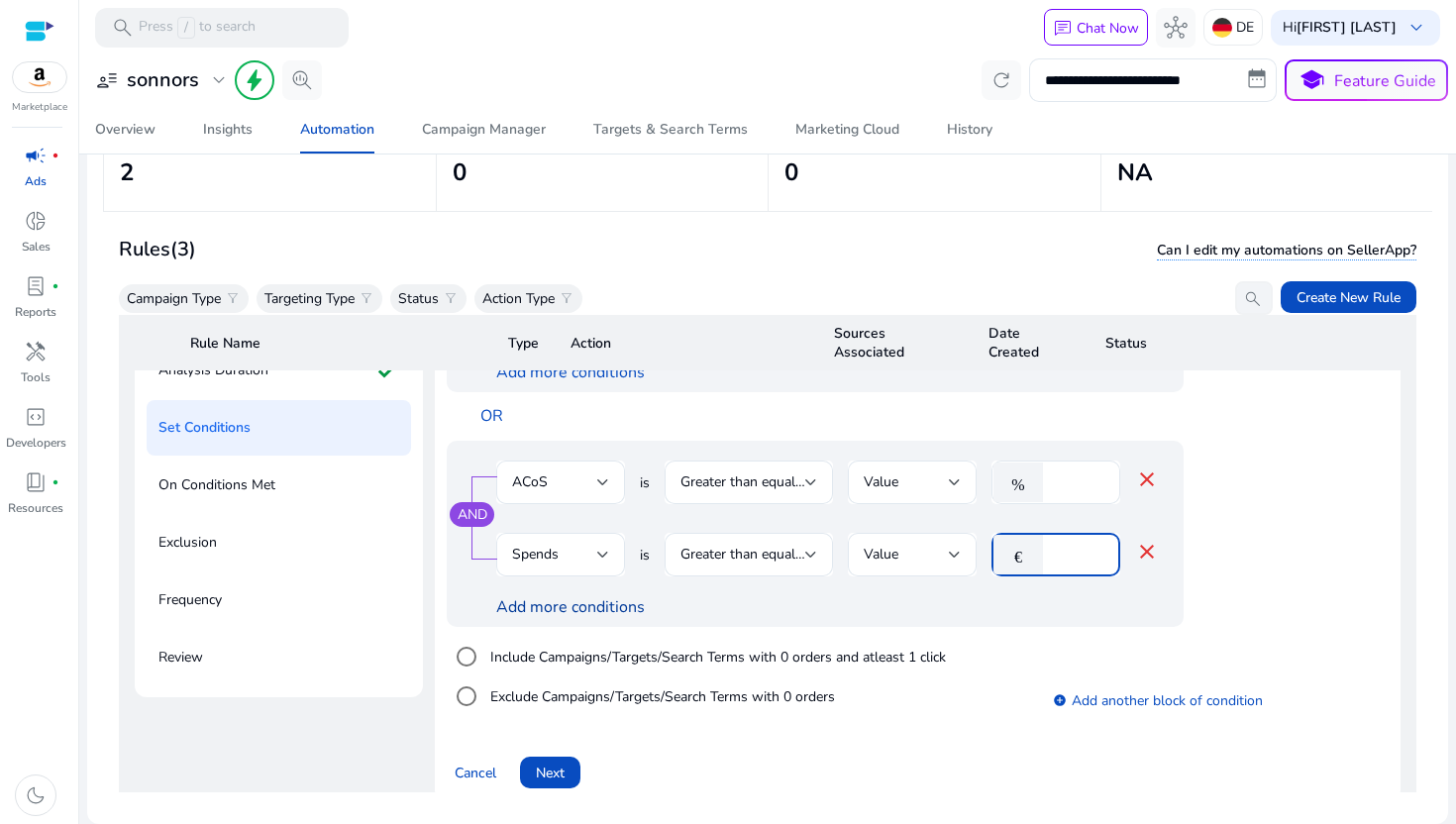 type on "**" 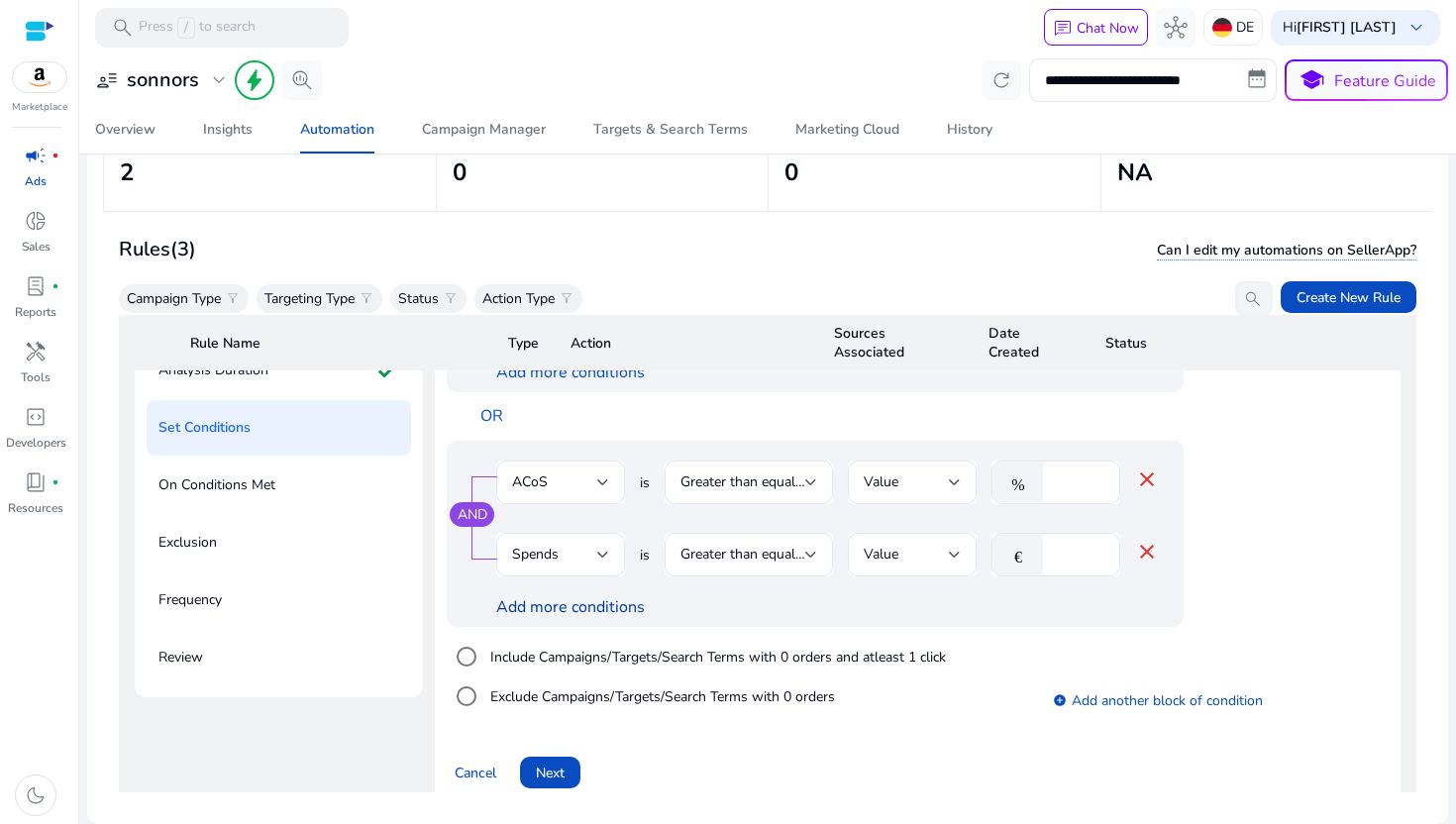 click on "Add more conditions" at bounding box center [571, 607] 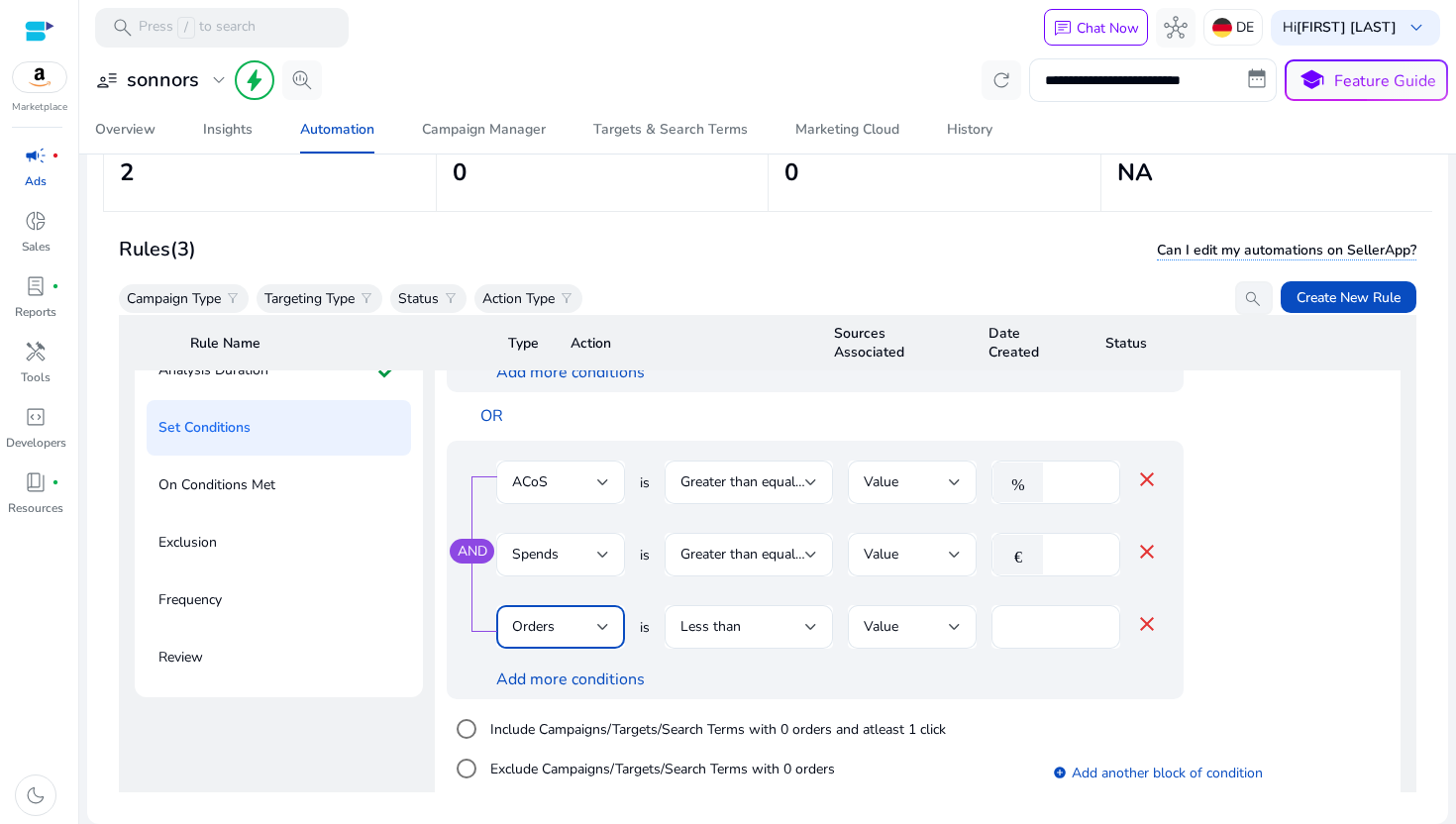 click on "Orders" at bounding box center [555, 627] 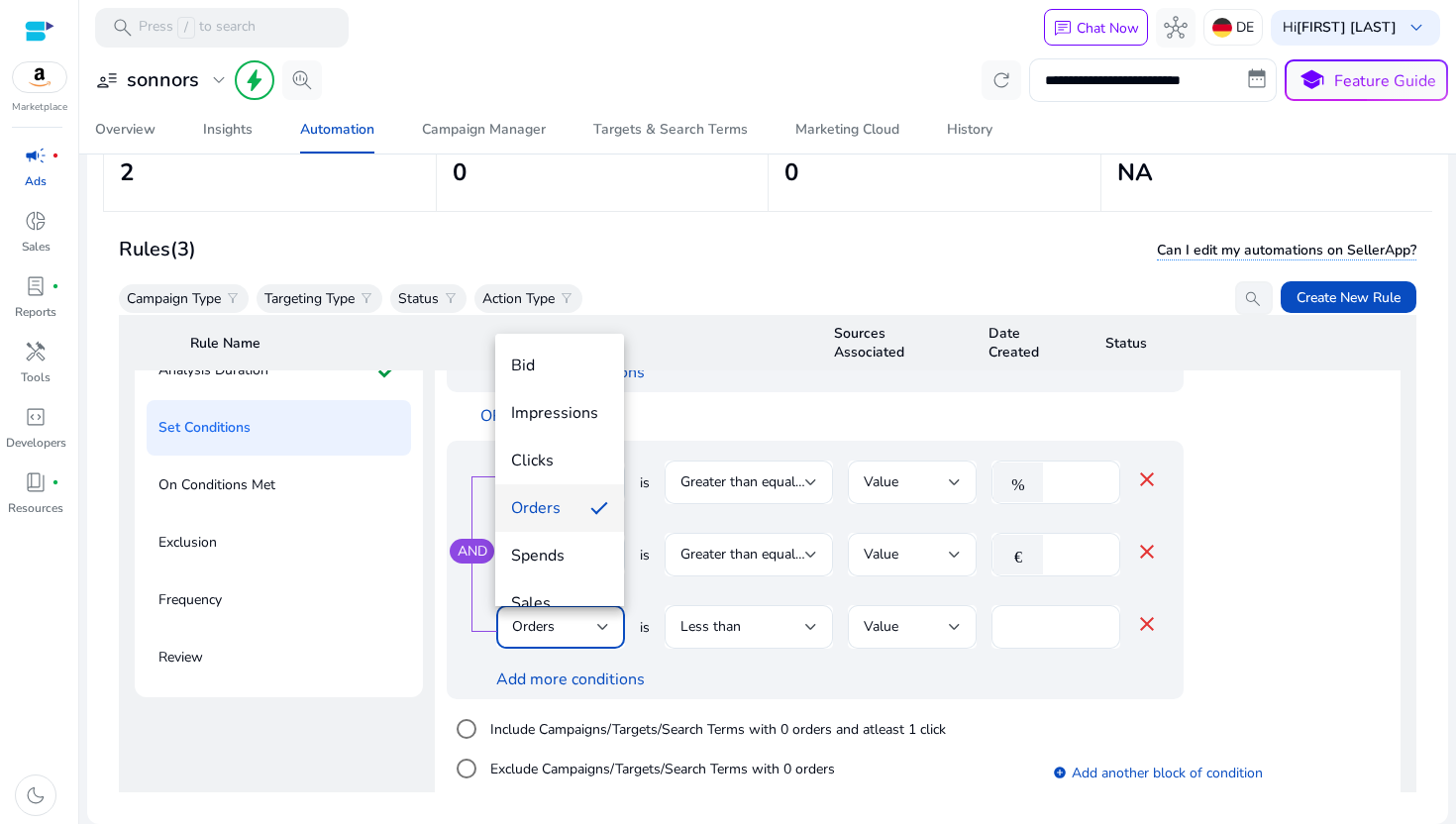 click at bounding box center [728, 412] 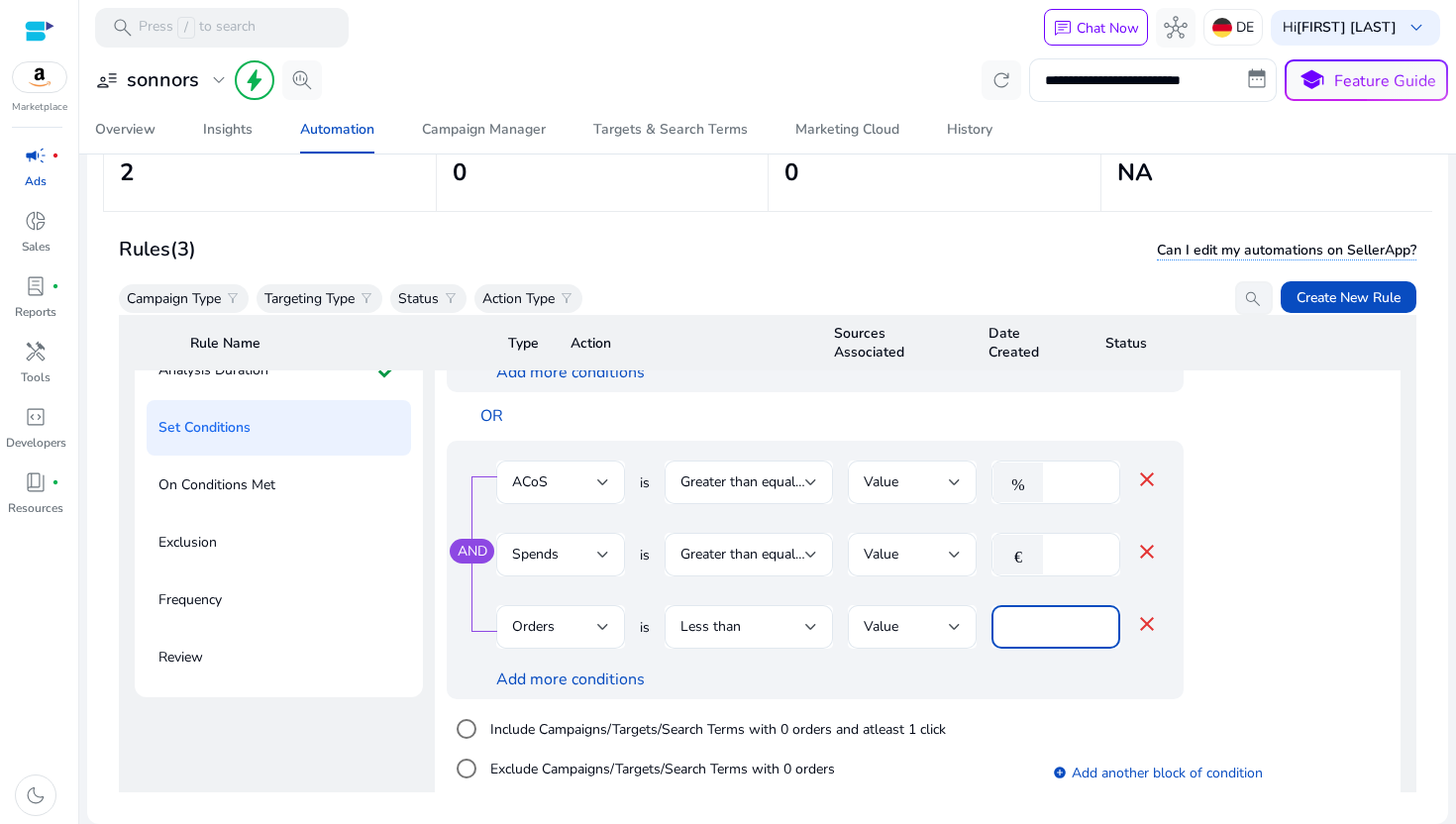 click on "*" at bounding box center (1056, 627) 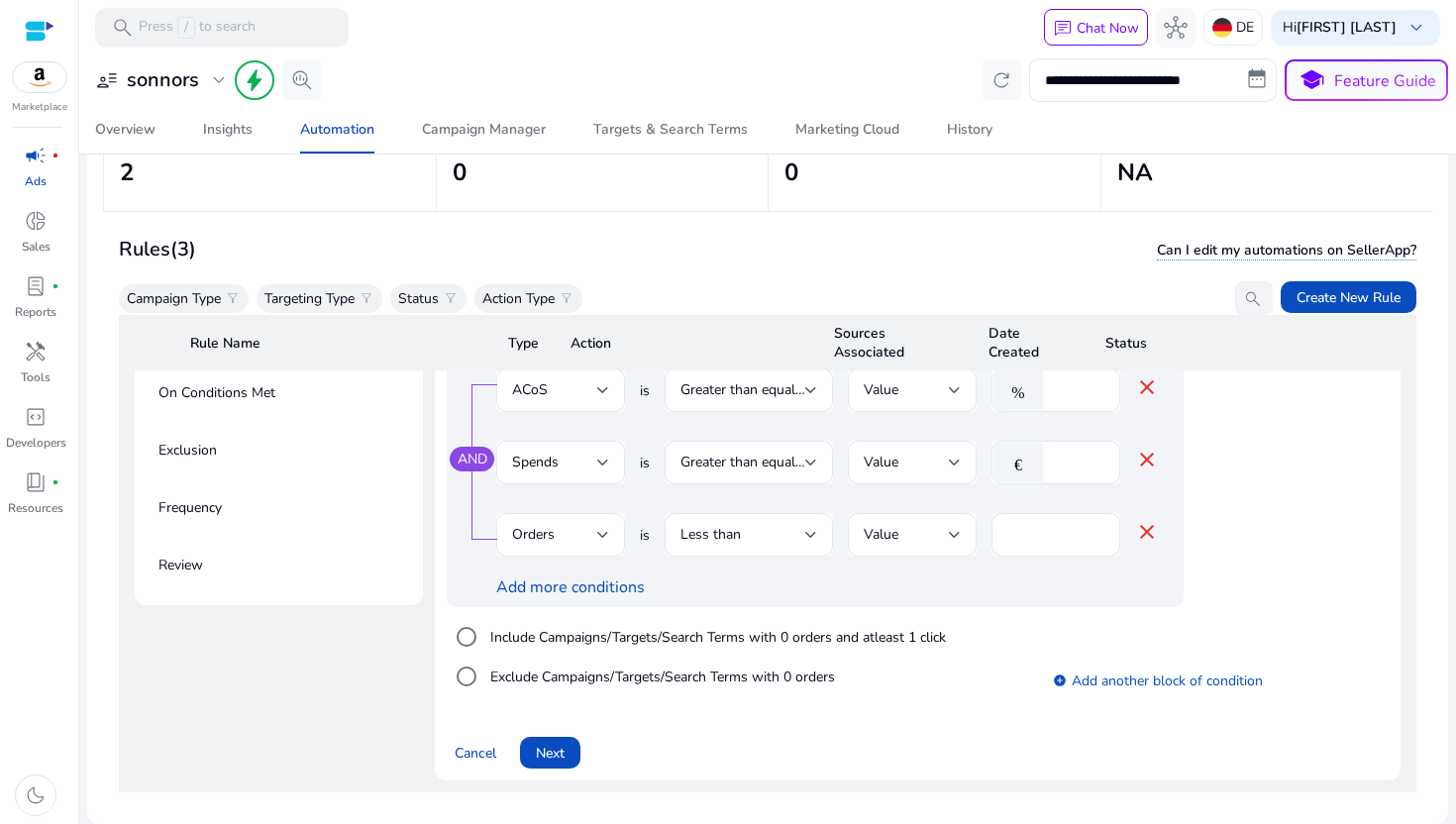 scroll, scrollTop: 402, scrollLeft: 0, axis: vertical 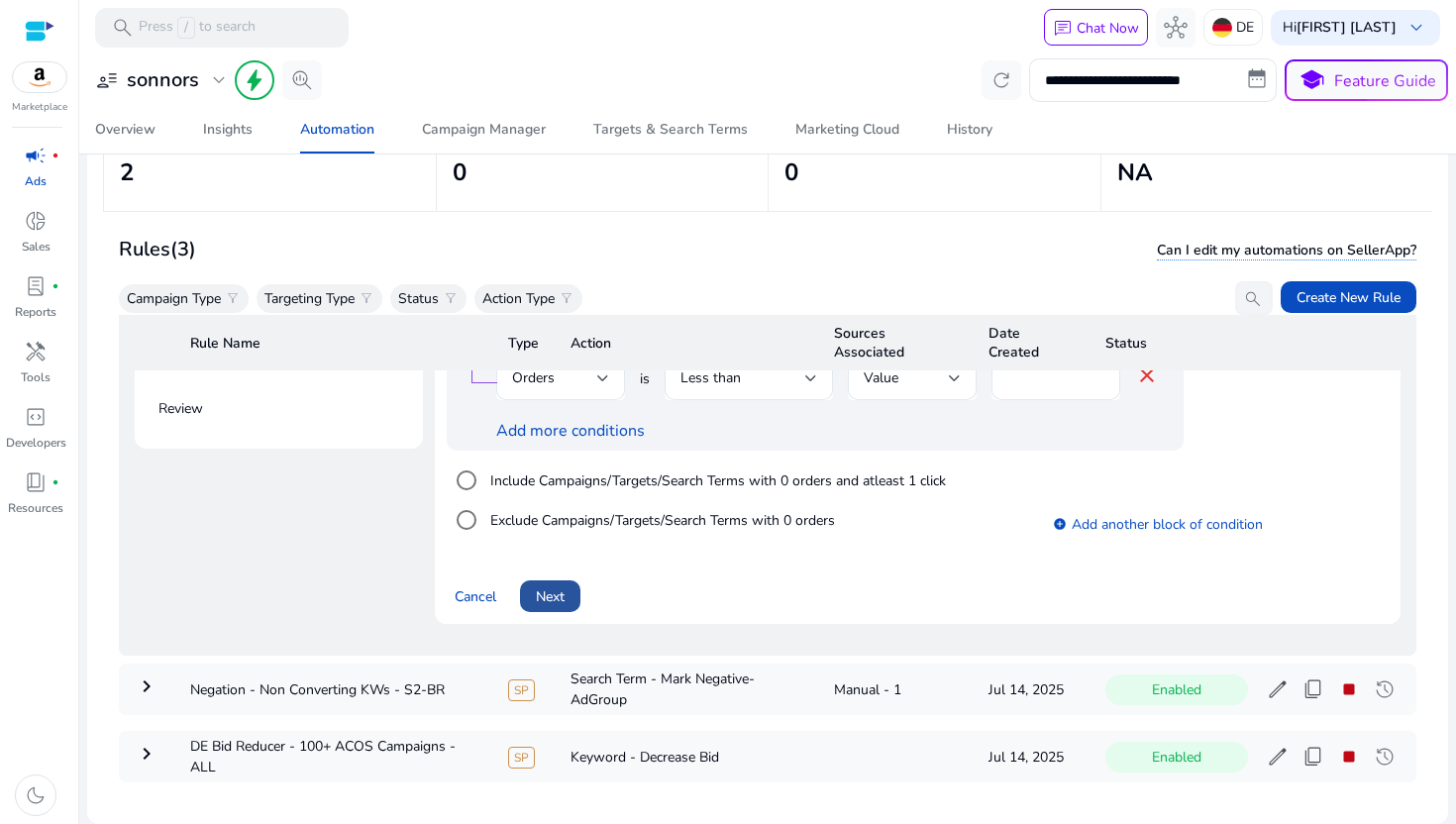 click on "Next" at bounding box center [550, 596] 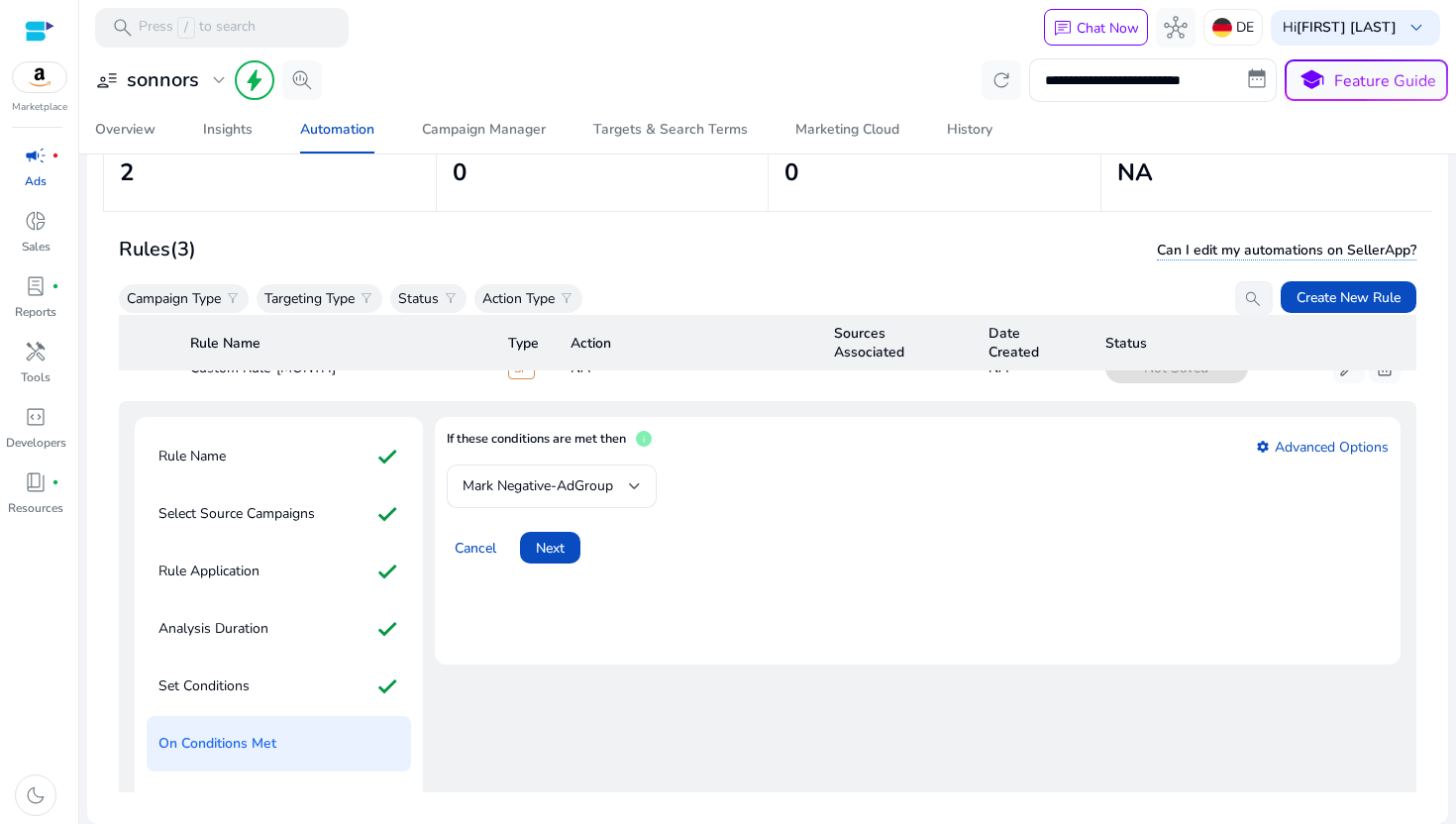 scroll, scrollTop: 10, scrollLeft: 0, axis: vertical 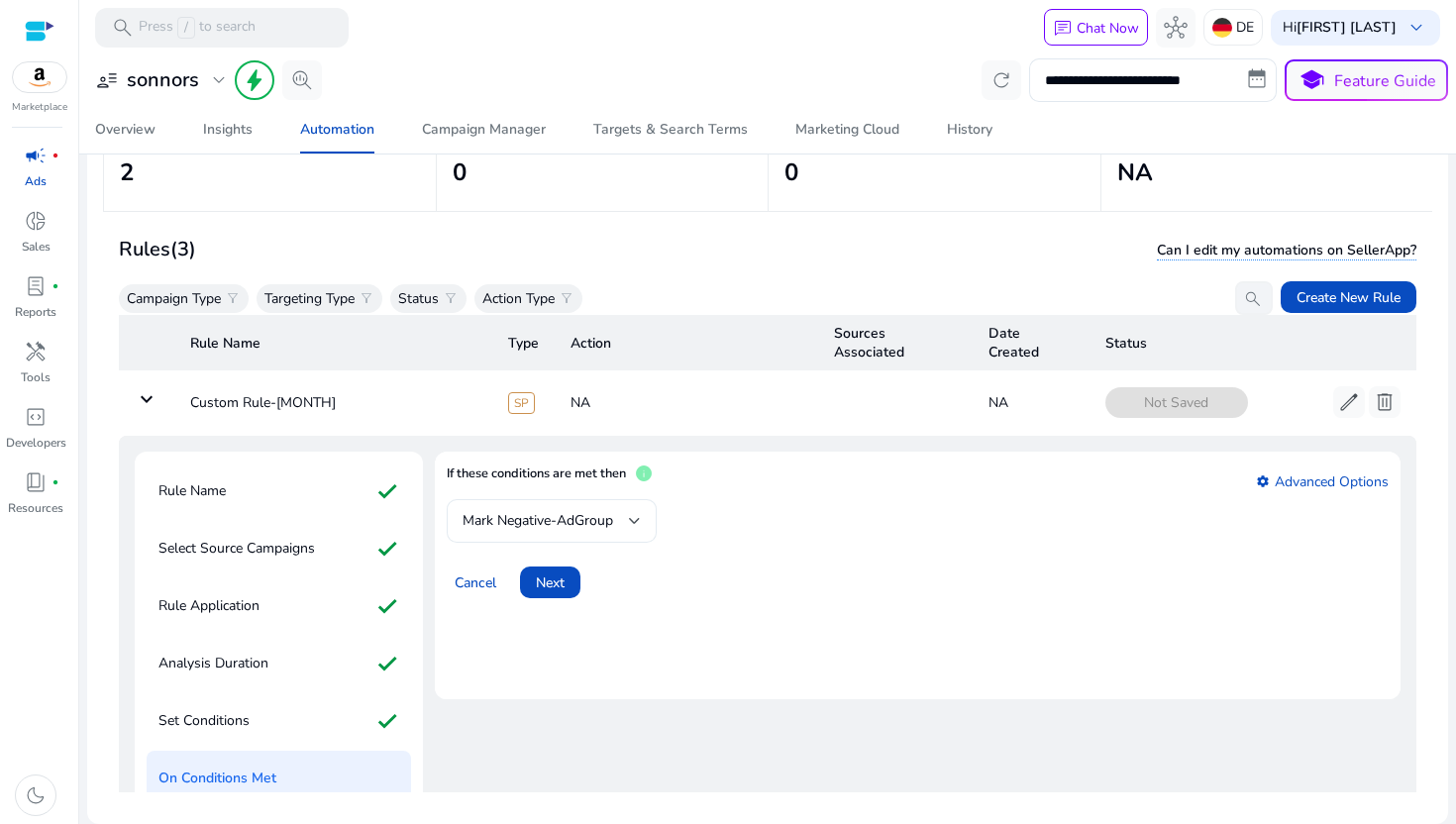 click on "Mark Negative-AdGroup" at bounding box center (538, 520) 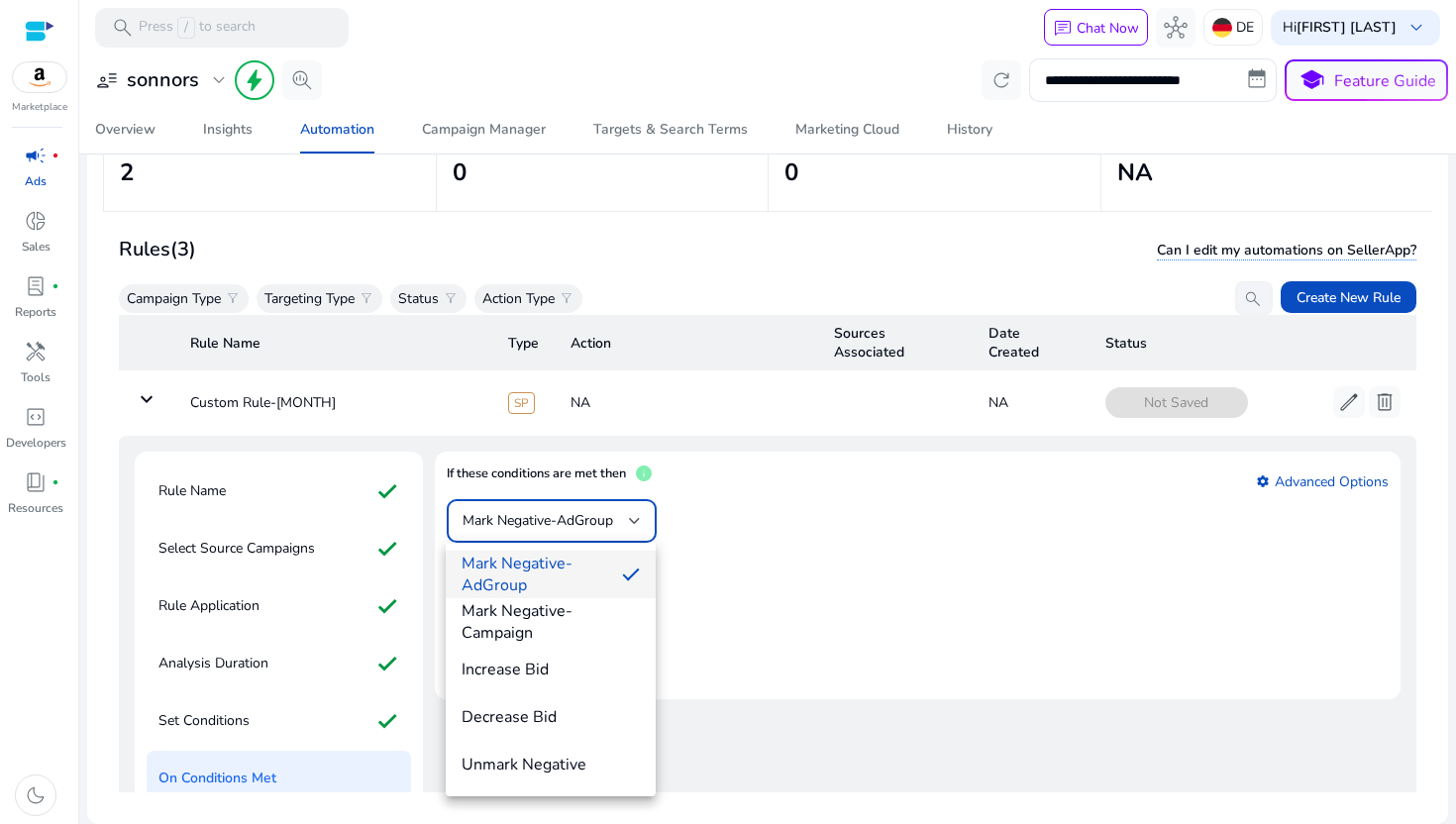 click on "Mark Negative-AdGroup" at bounding box center (534, 574) 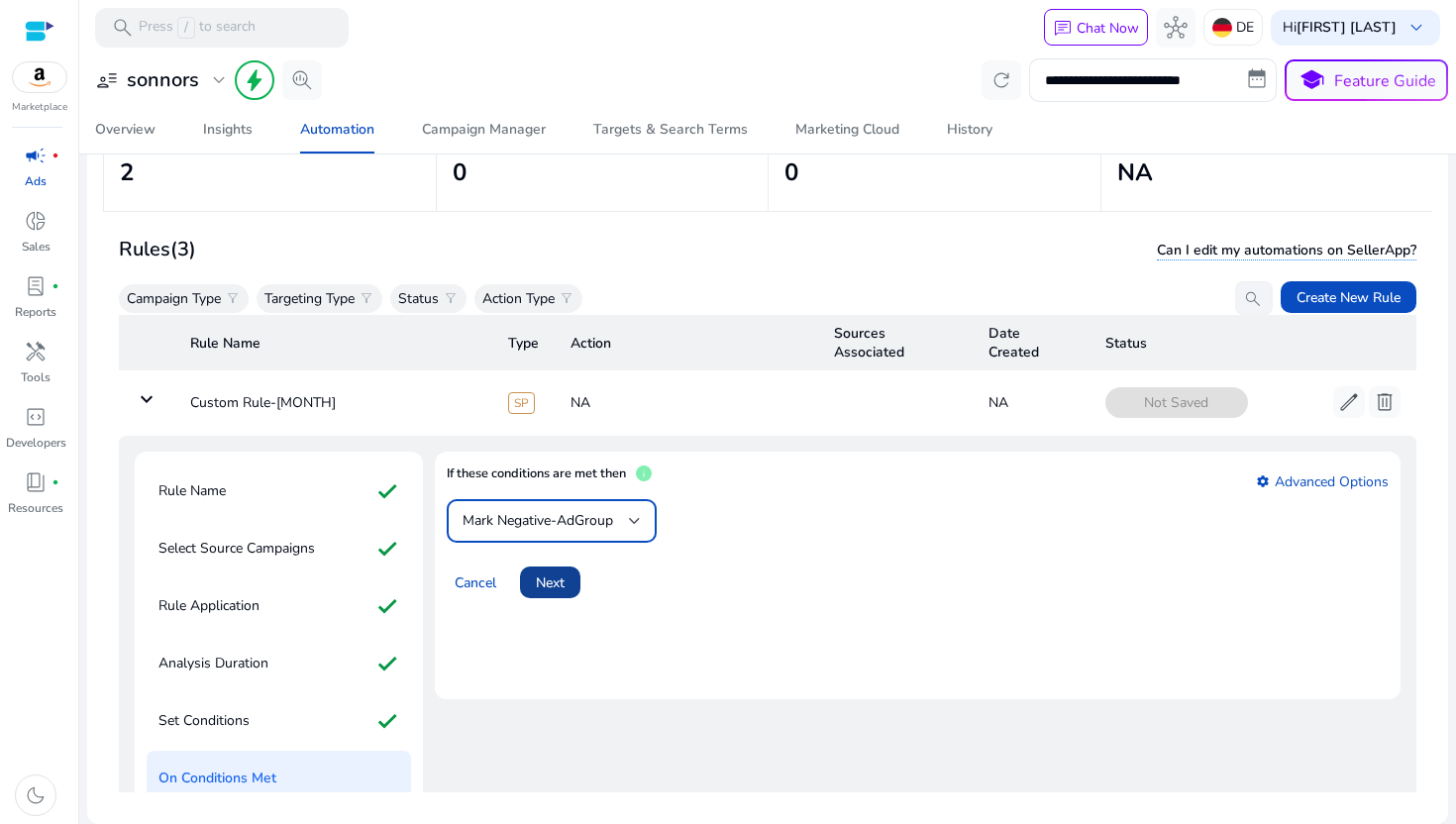 click on "Next" at bounding box center [550, 582] 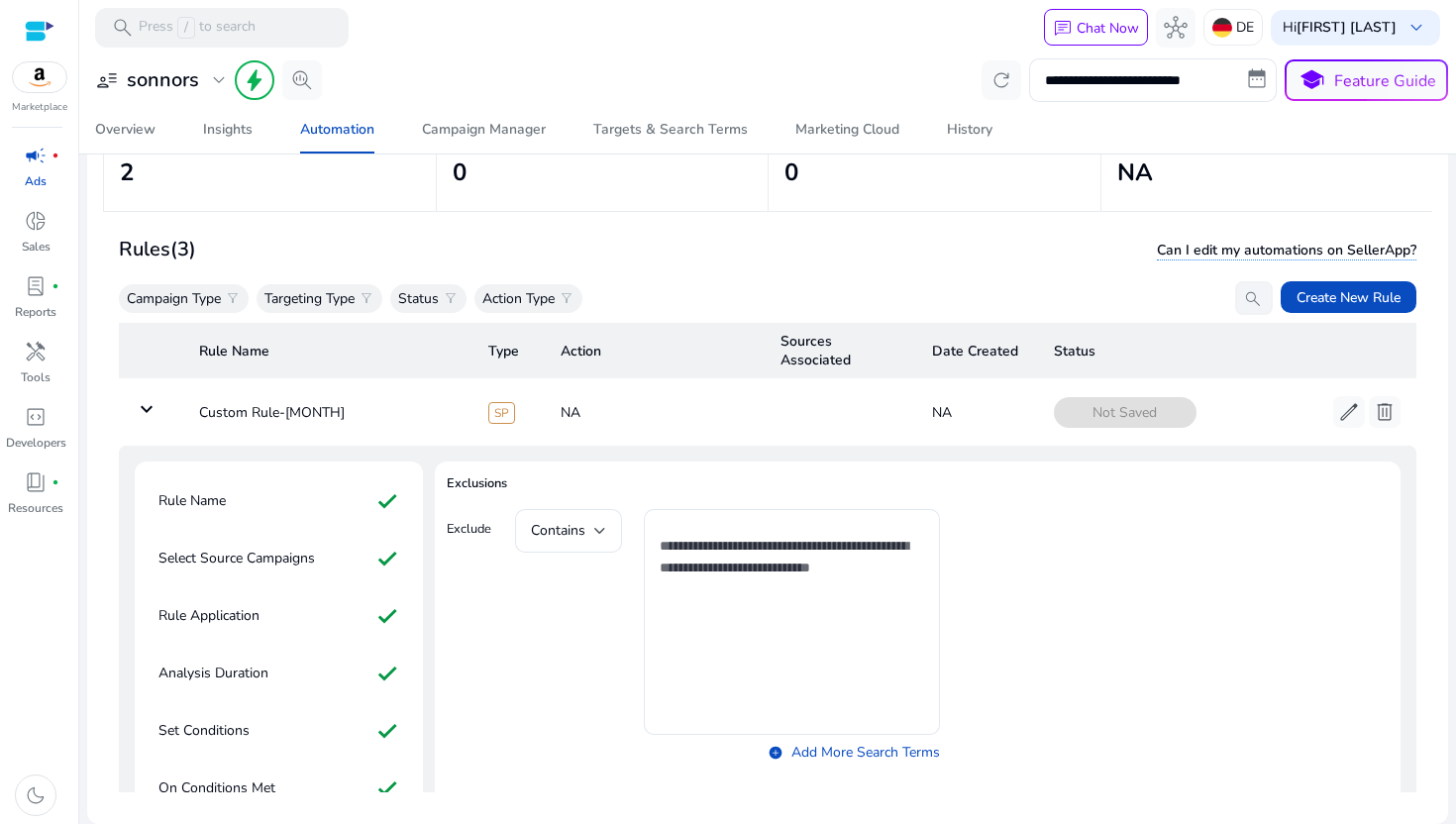 scroll, scrollTop: 223, scrollLeft: 0, axis: vertical 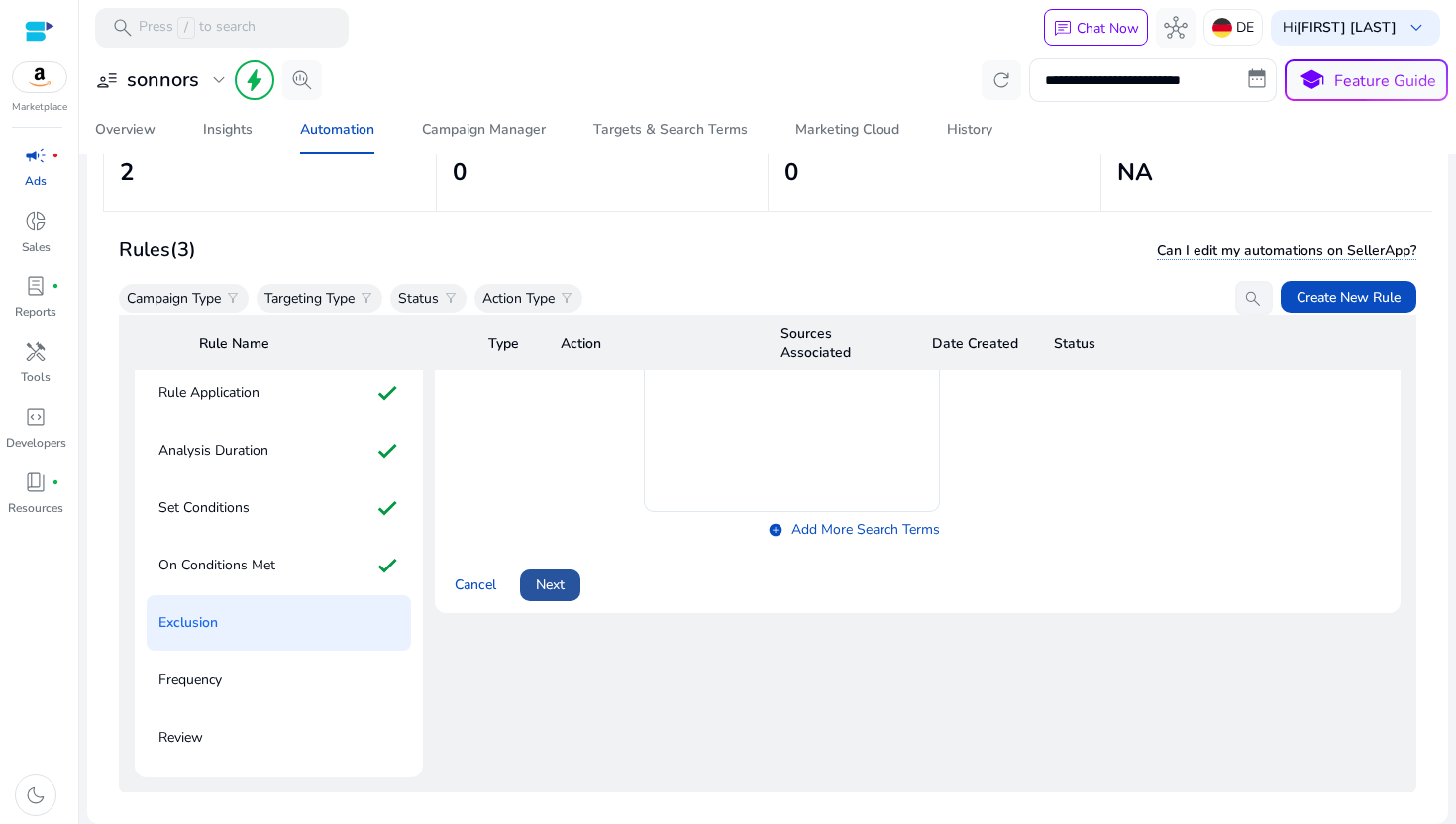 click at bounding box center (550, 585) 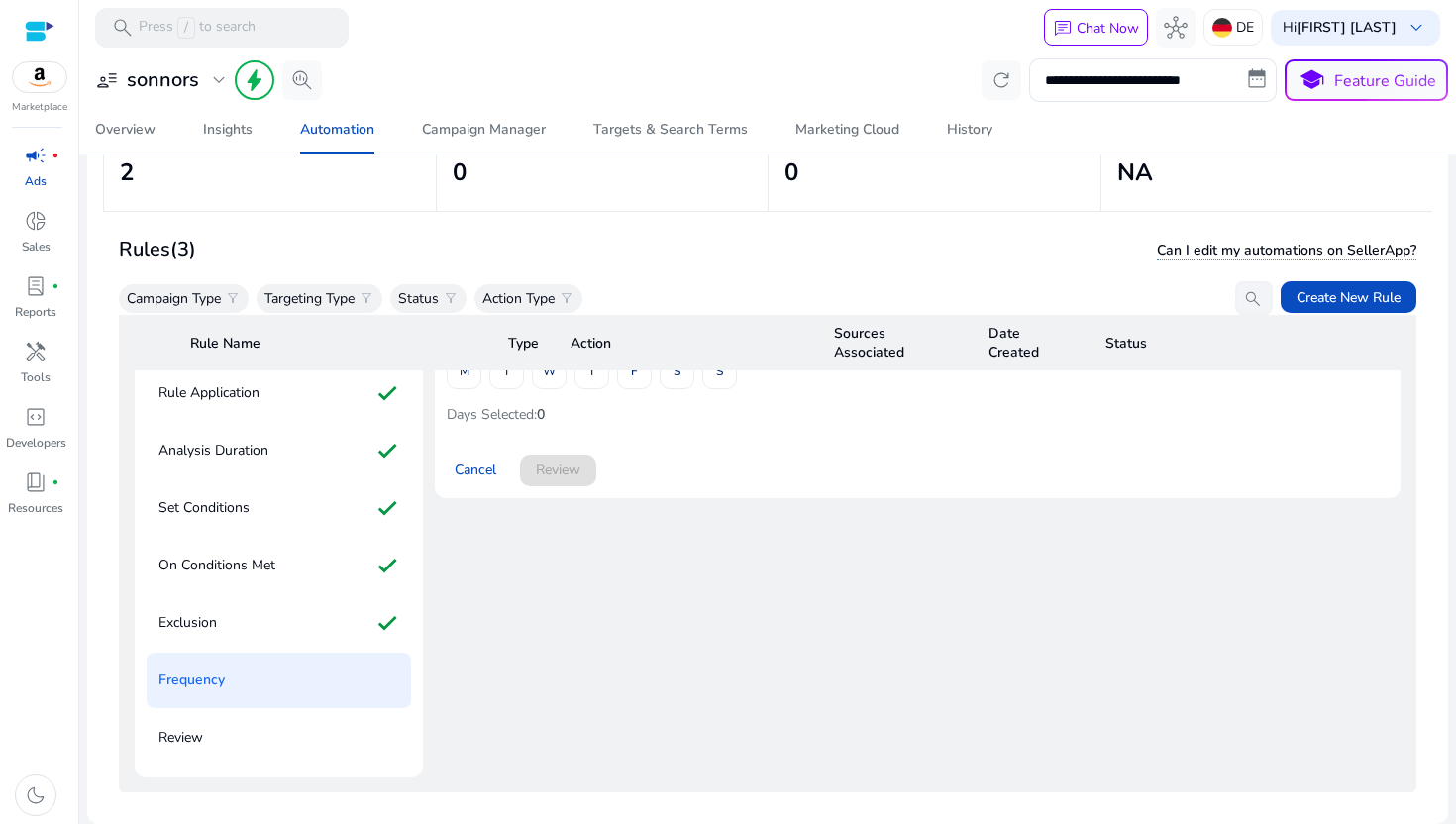 scroll, scrollTop: 91, scrollLeft: 0, axis: vertical 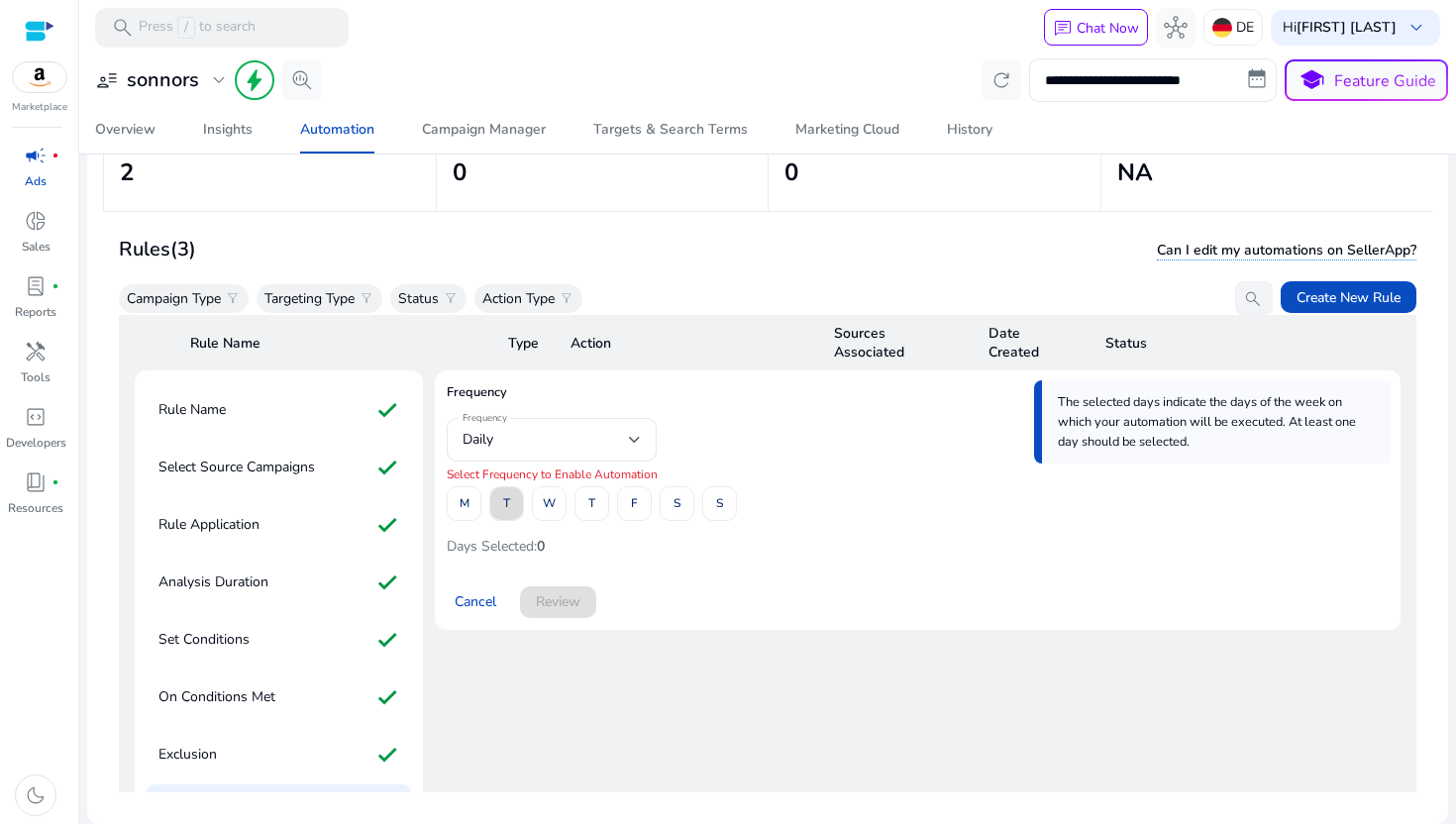 click on "T" at bounding box center (506, 503) 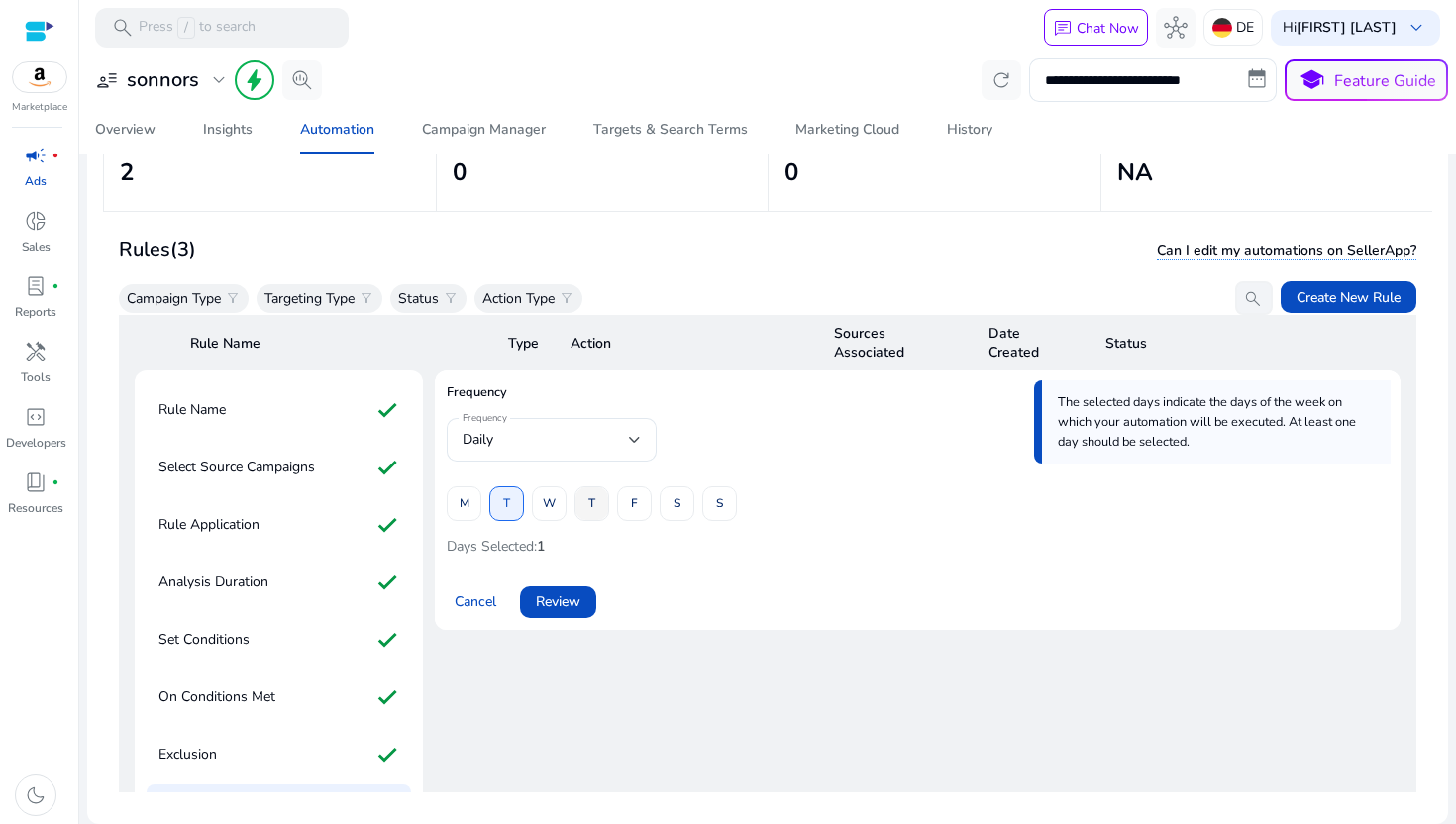 click at bounding box center [591, 504] 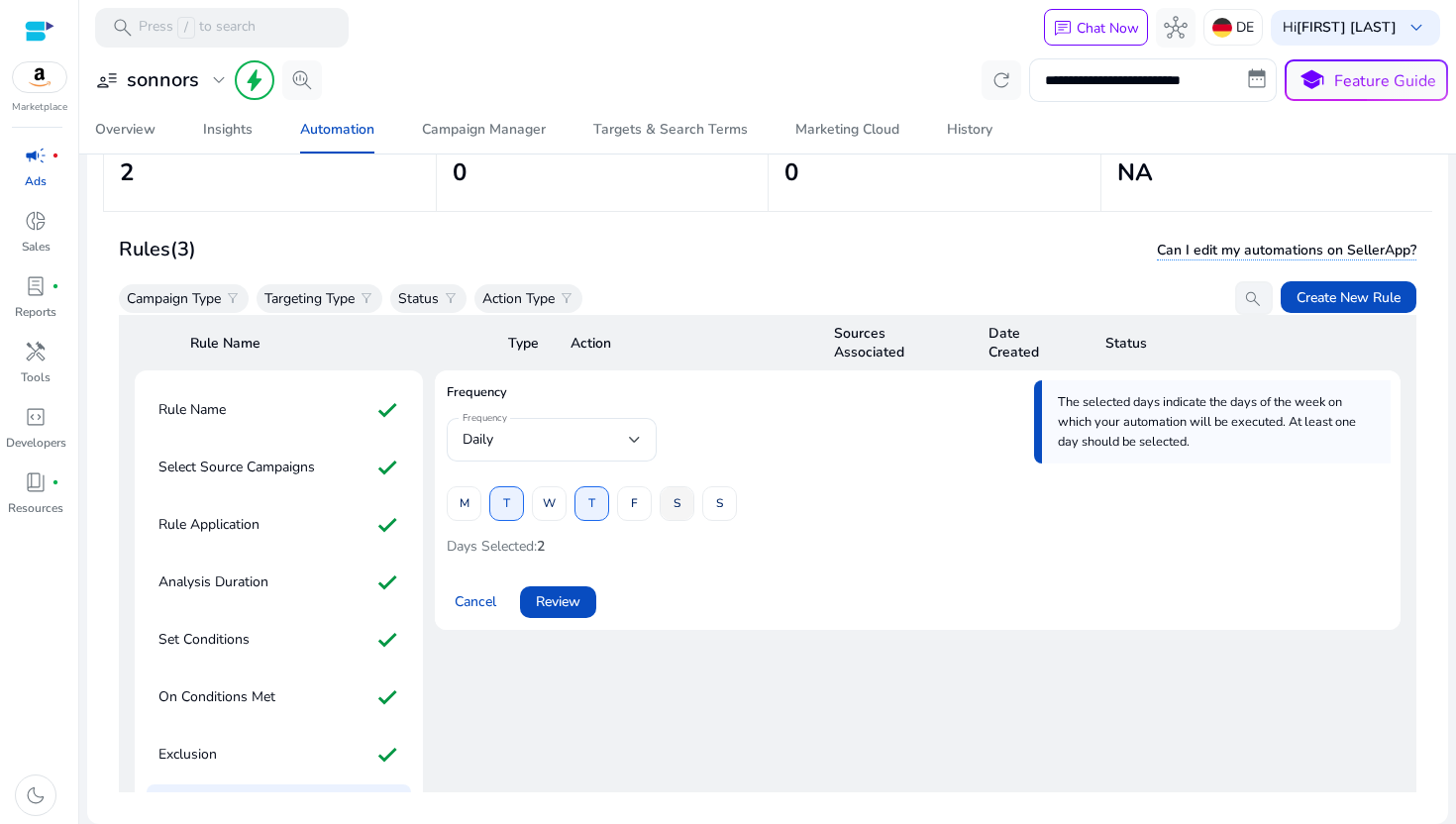 click at bounding box center (676, 504) 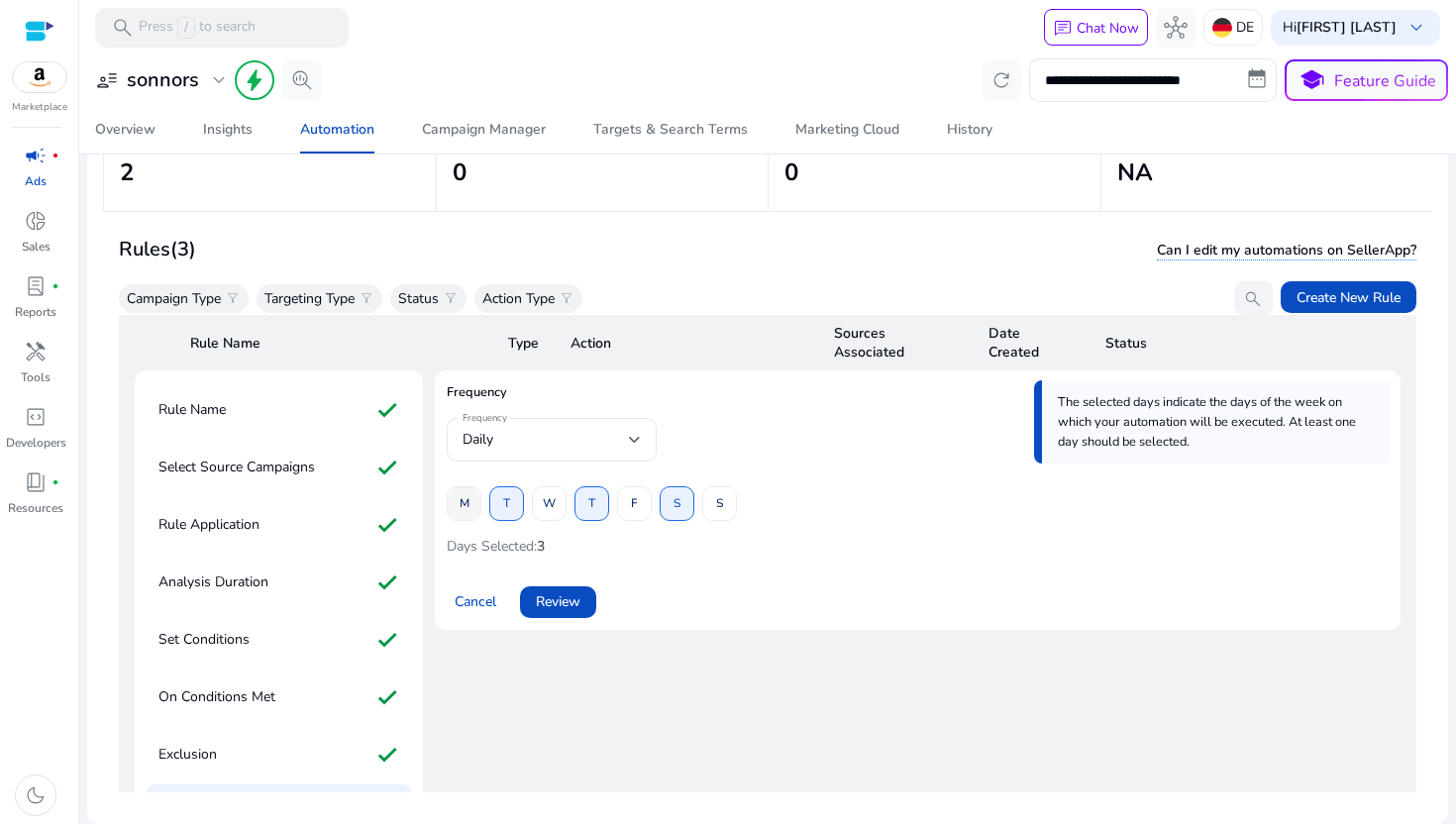 click on "M" at bounding box center (465, 503) 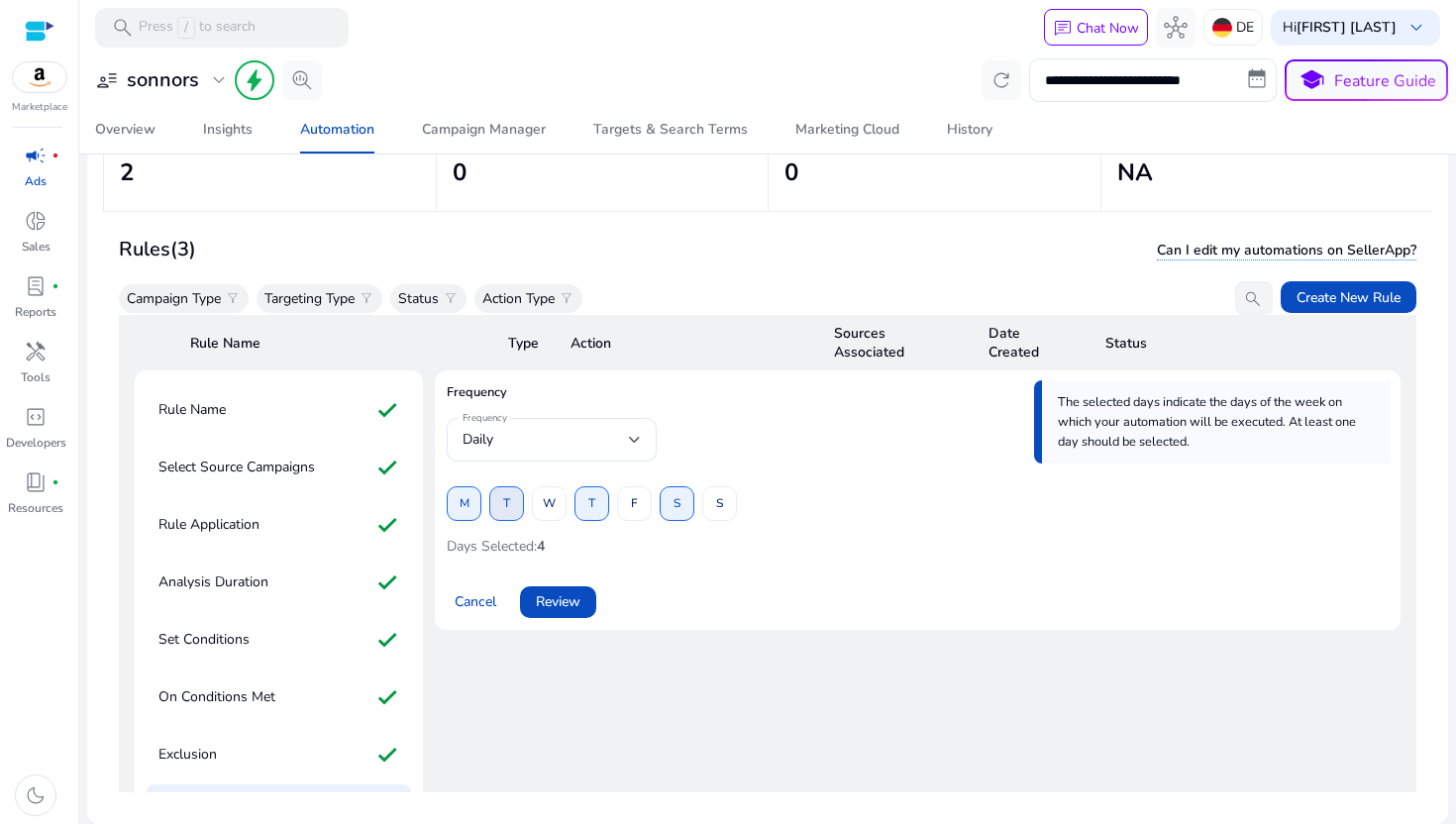 click at bounding box center [506, 504] 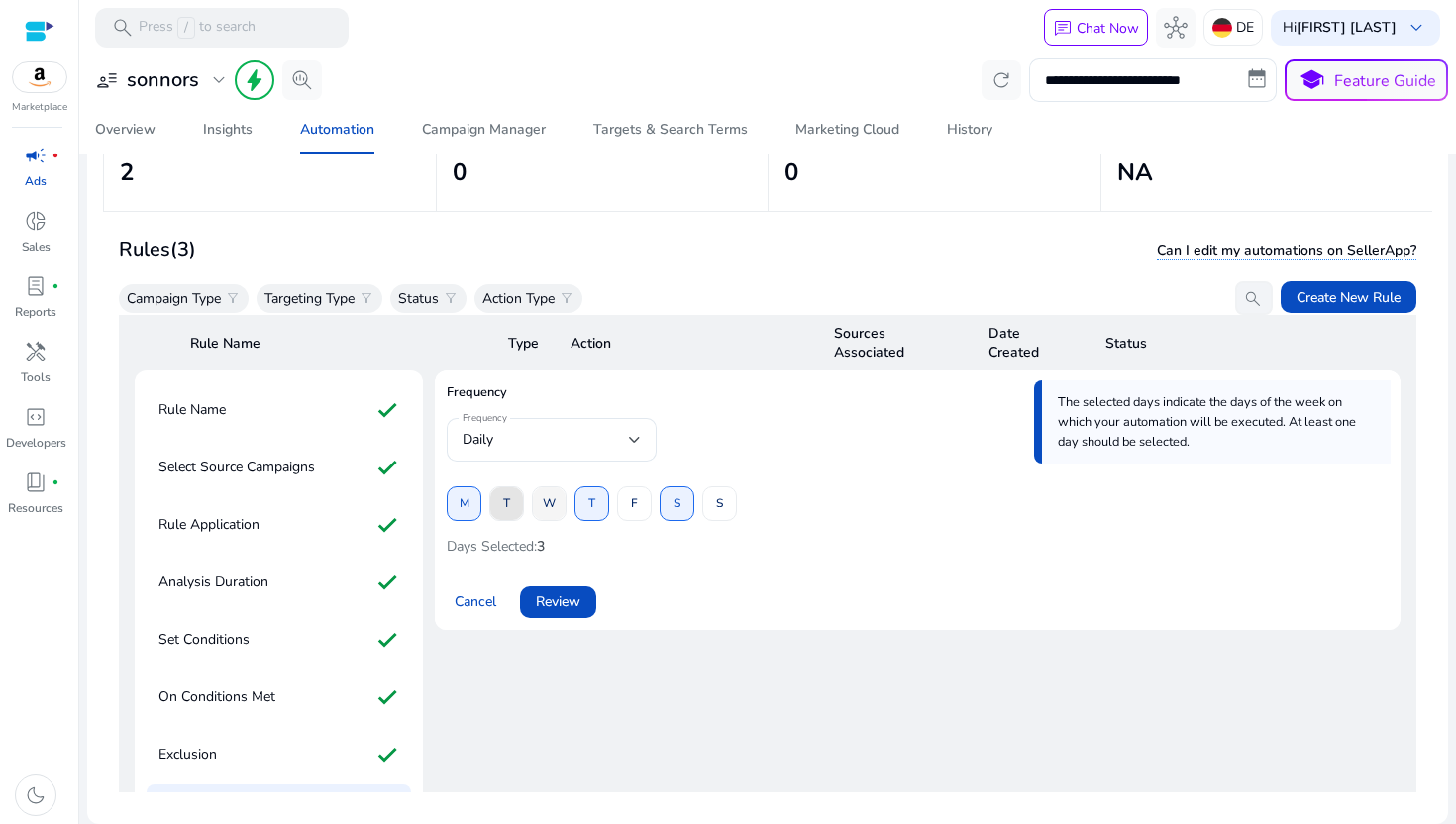 click at bounding box center [549, 504] 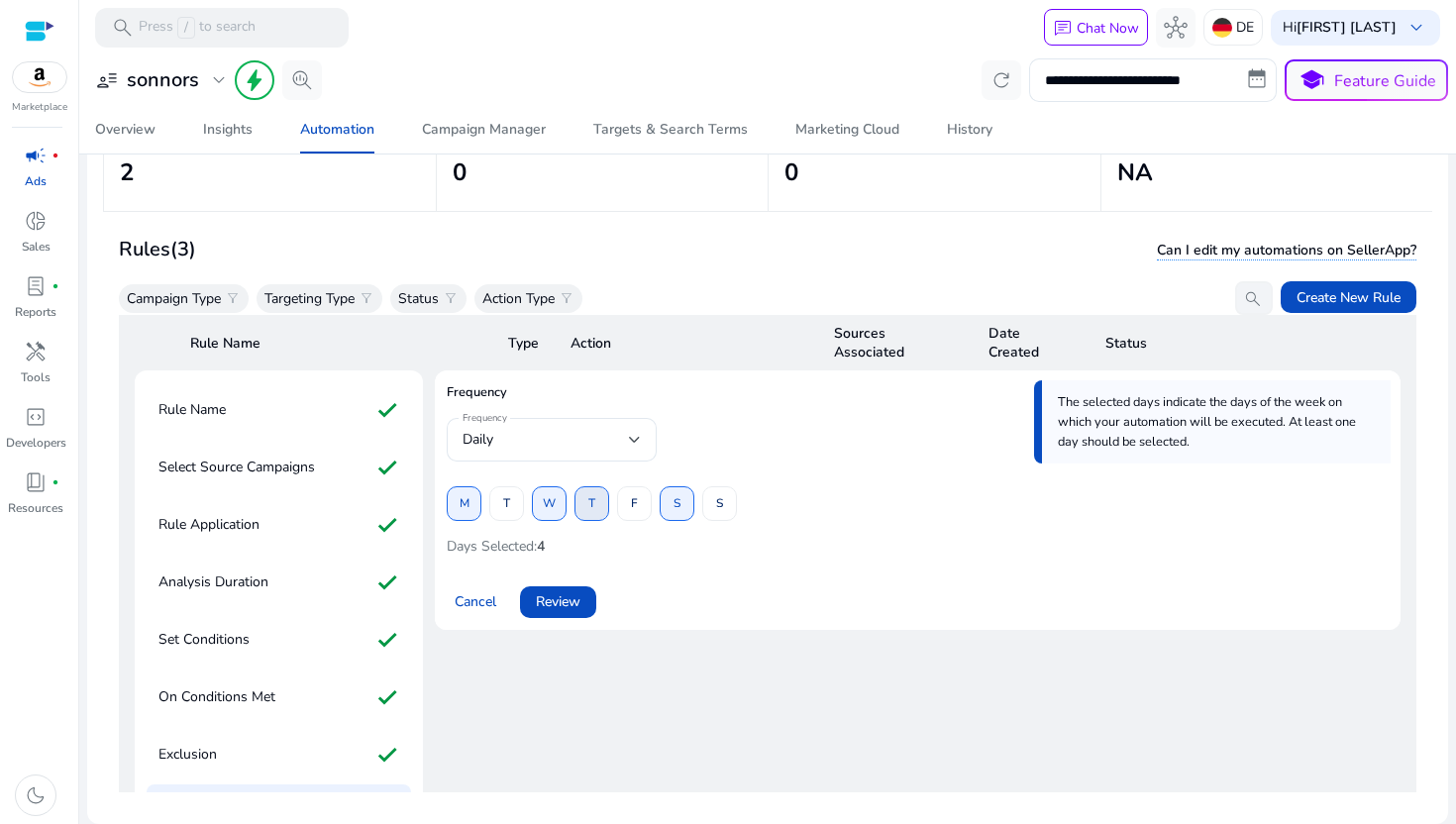 click at bounding box center (591, 504) 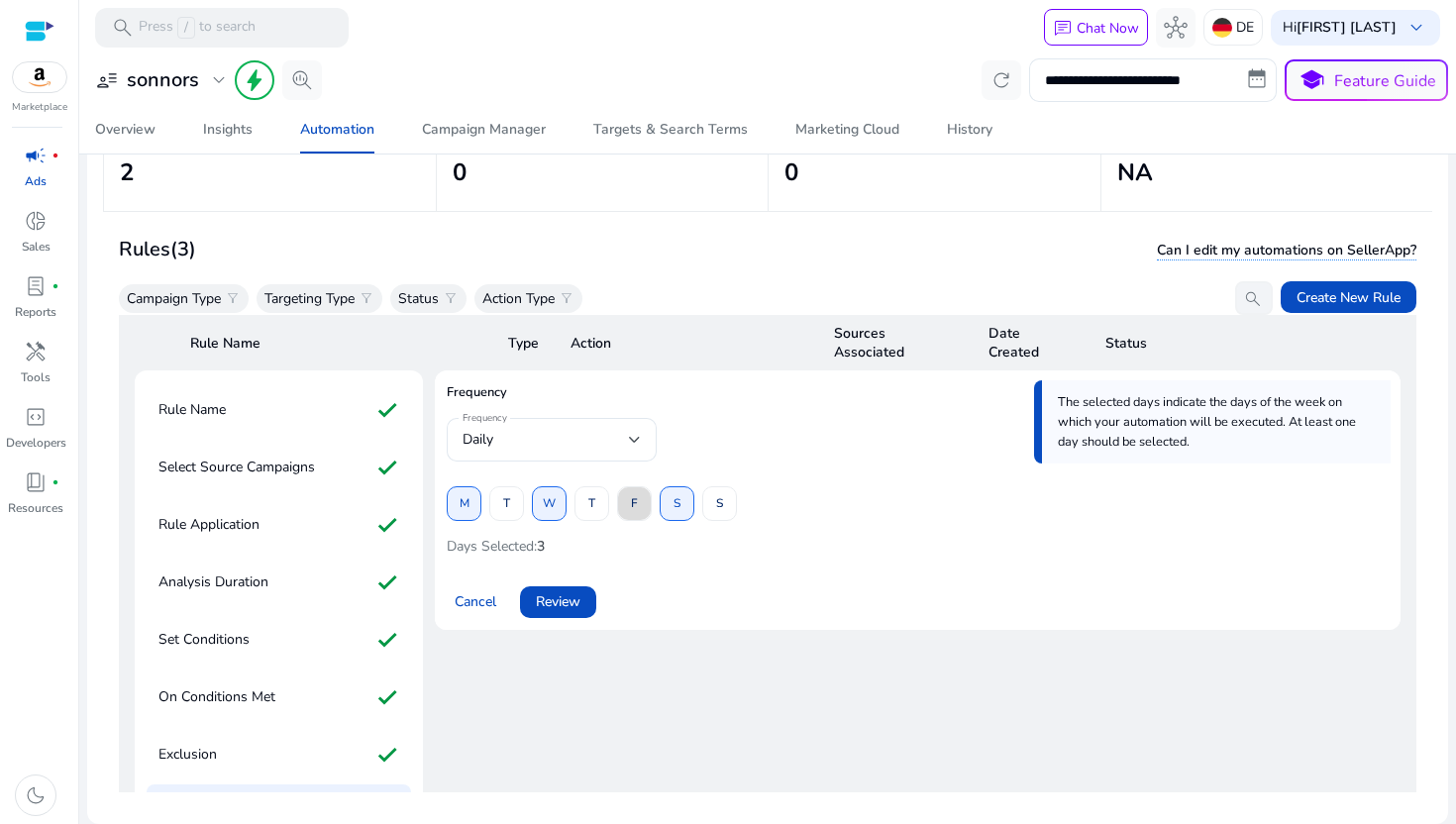 click on "F" at bounding box center (634, 503) 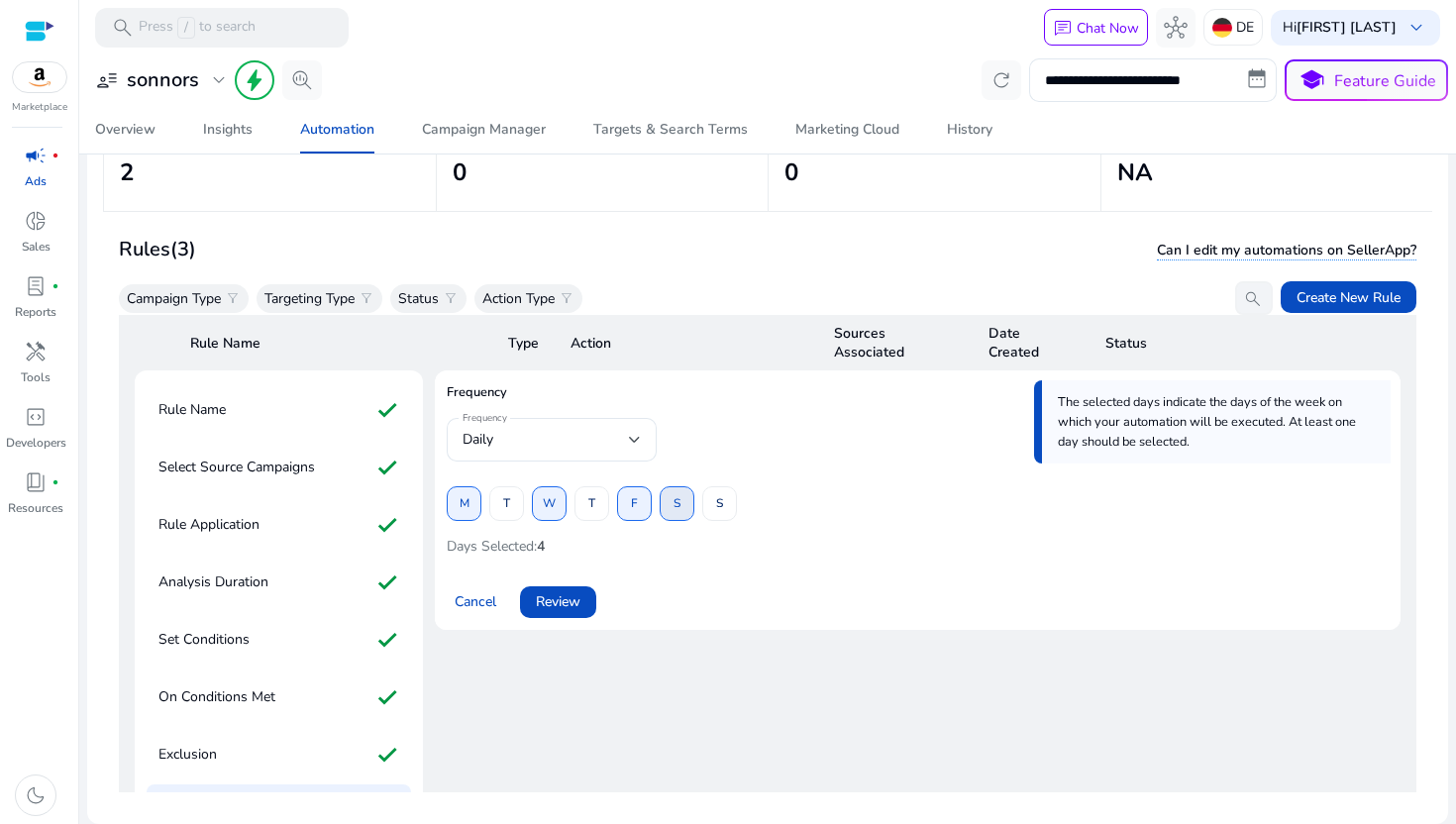 click on "M   T   W   T   F   S   S" at bounding box center [591, 503] 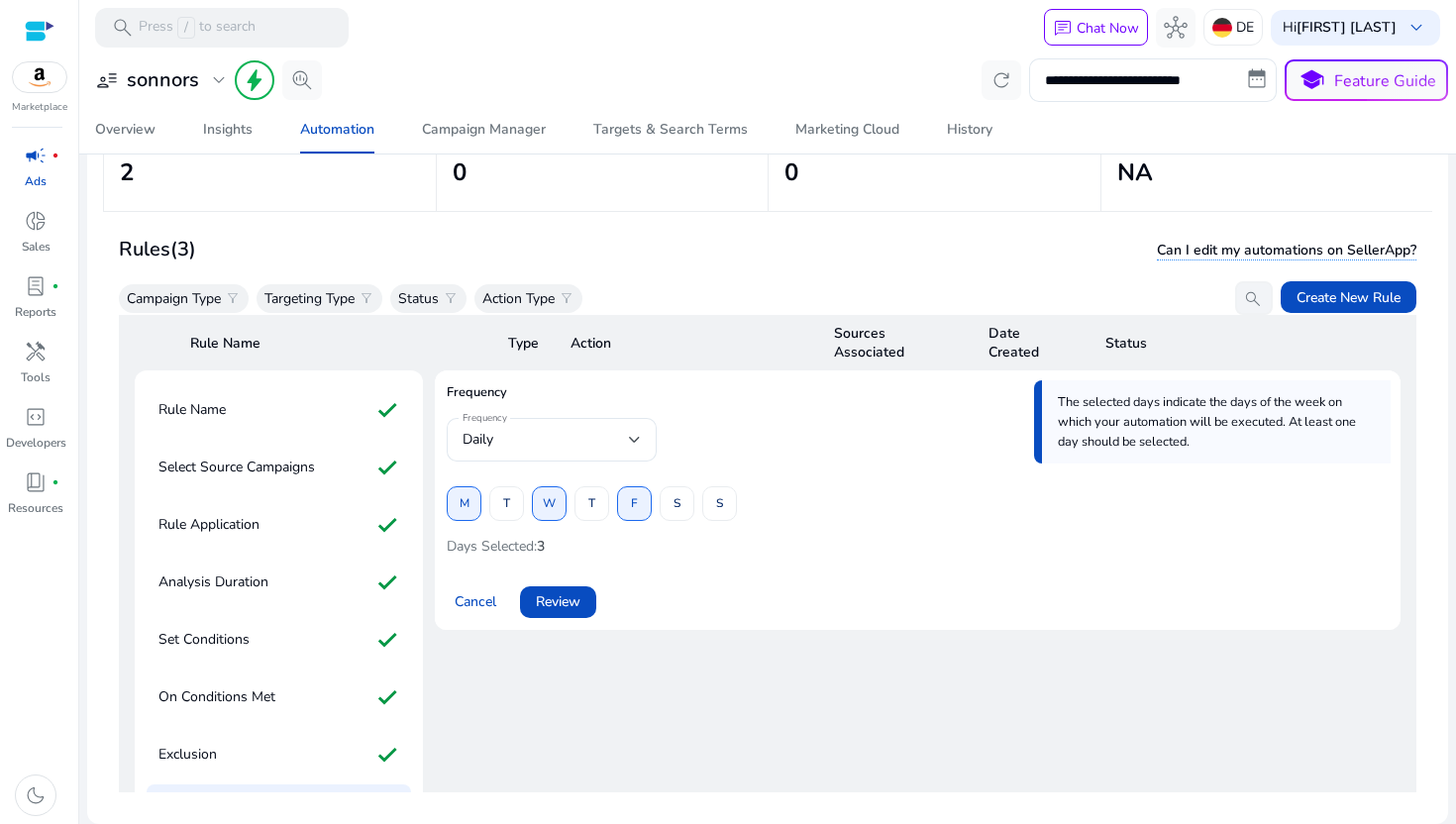 click on "Cancel   Review" at bounding box center [917, 594] 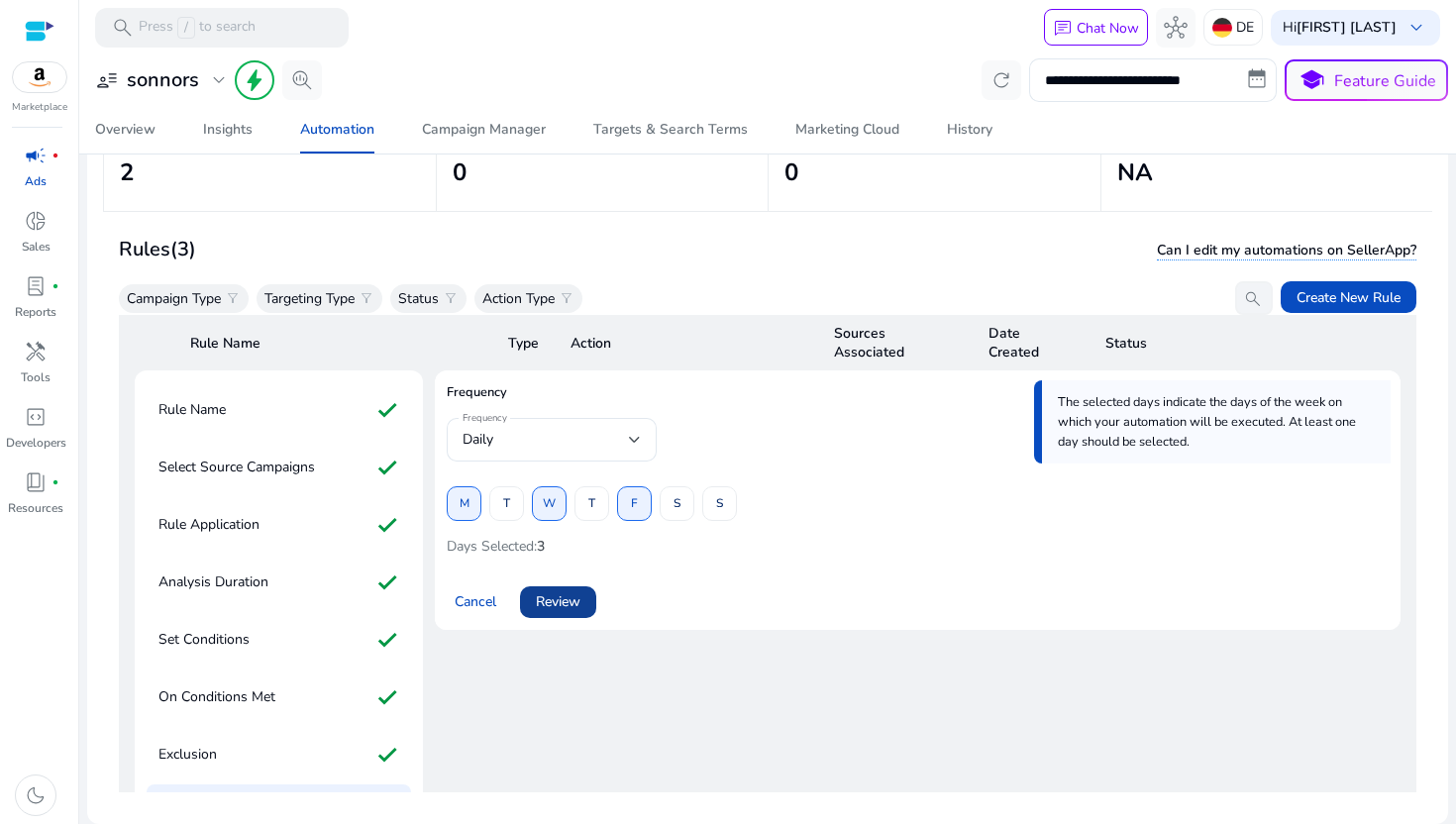 click on "Review" at bounding box center (558, 601) 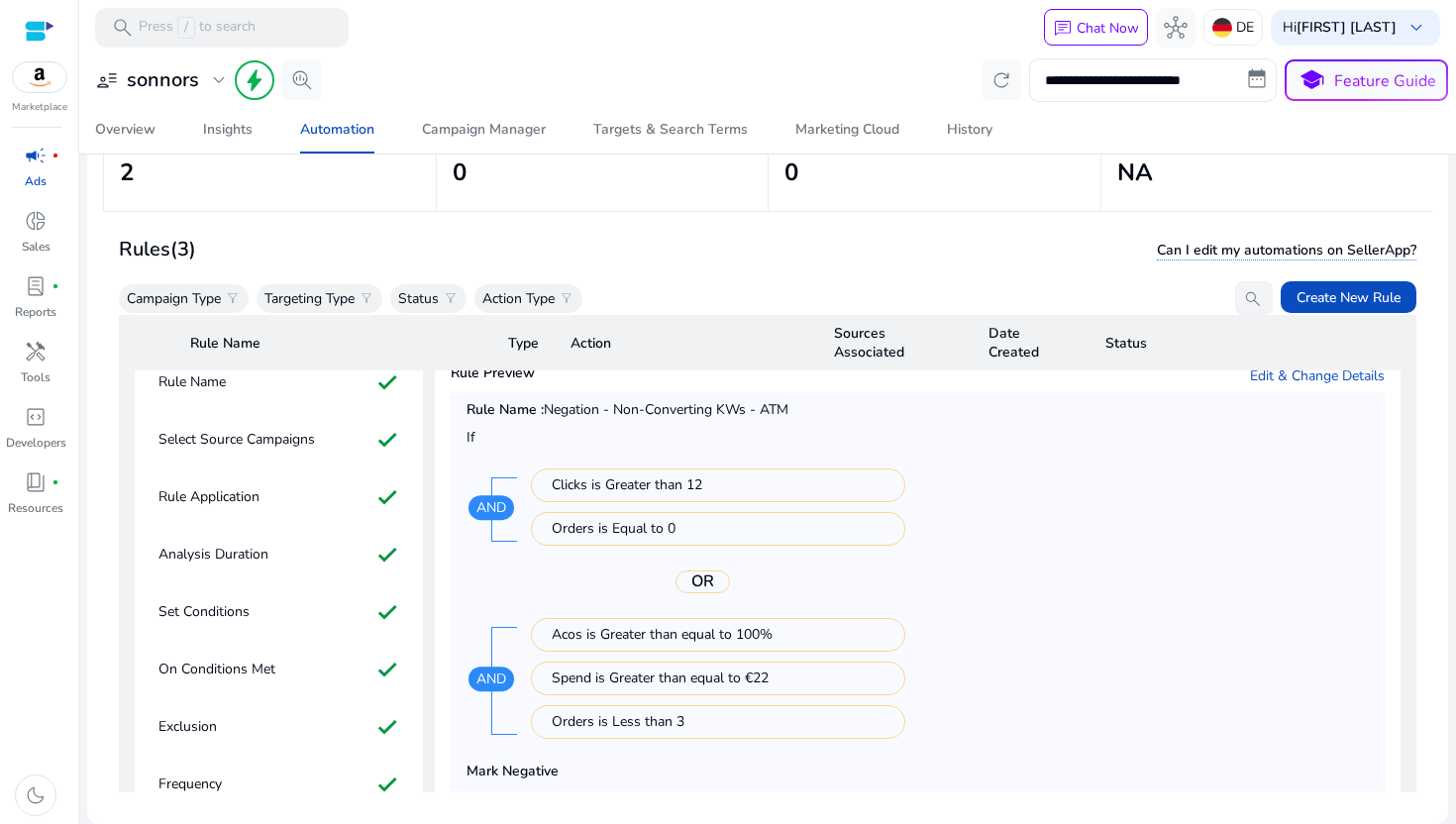 scroll, scrollTop: 0, scrollLeft: 0, axis: both 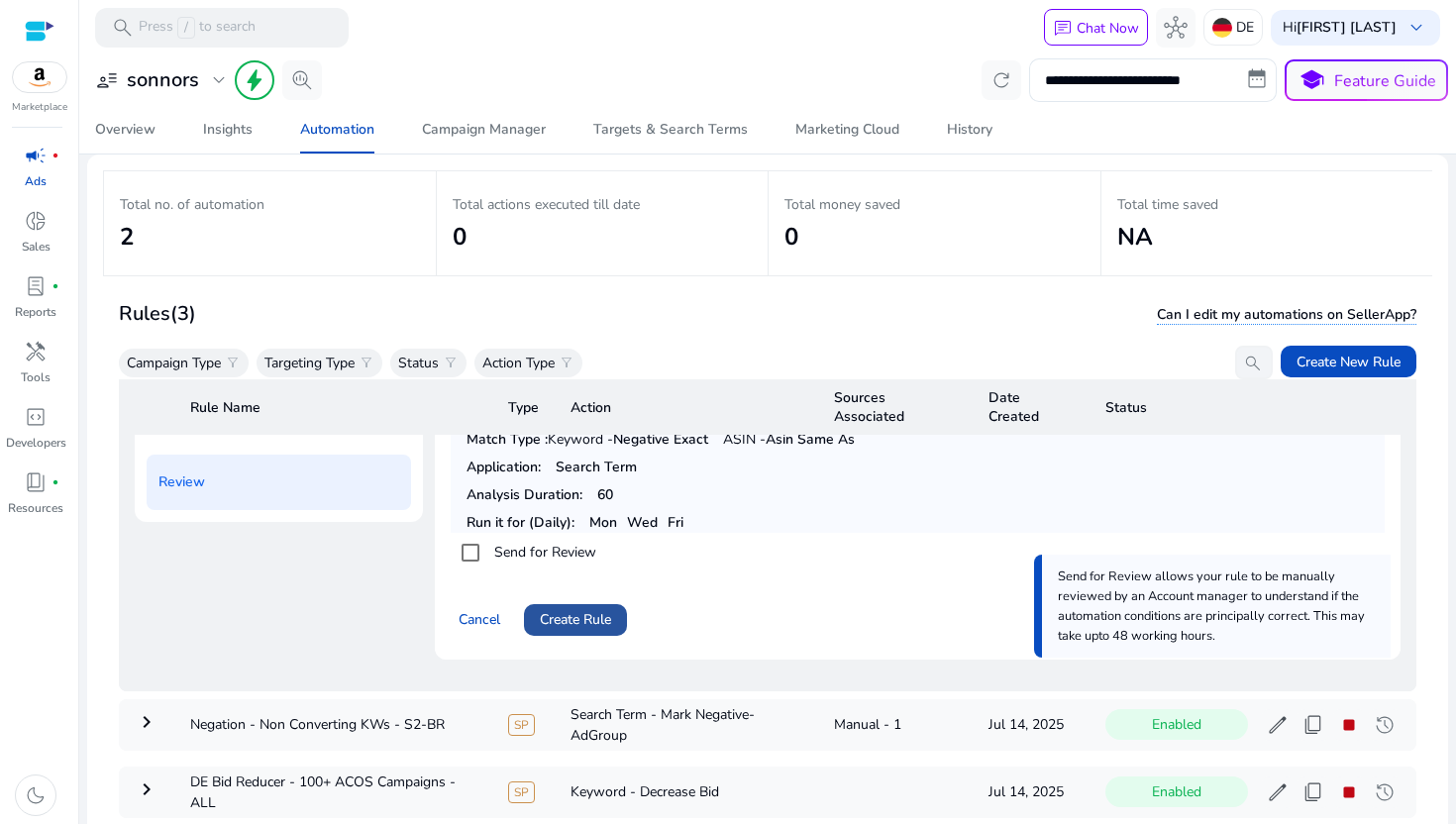 click on "Create Rule" 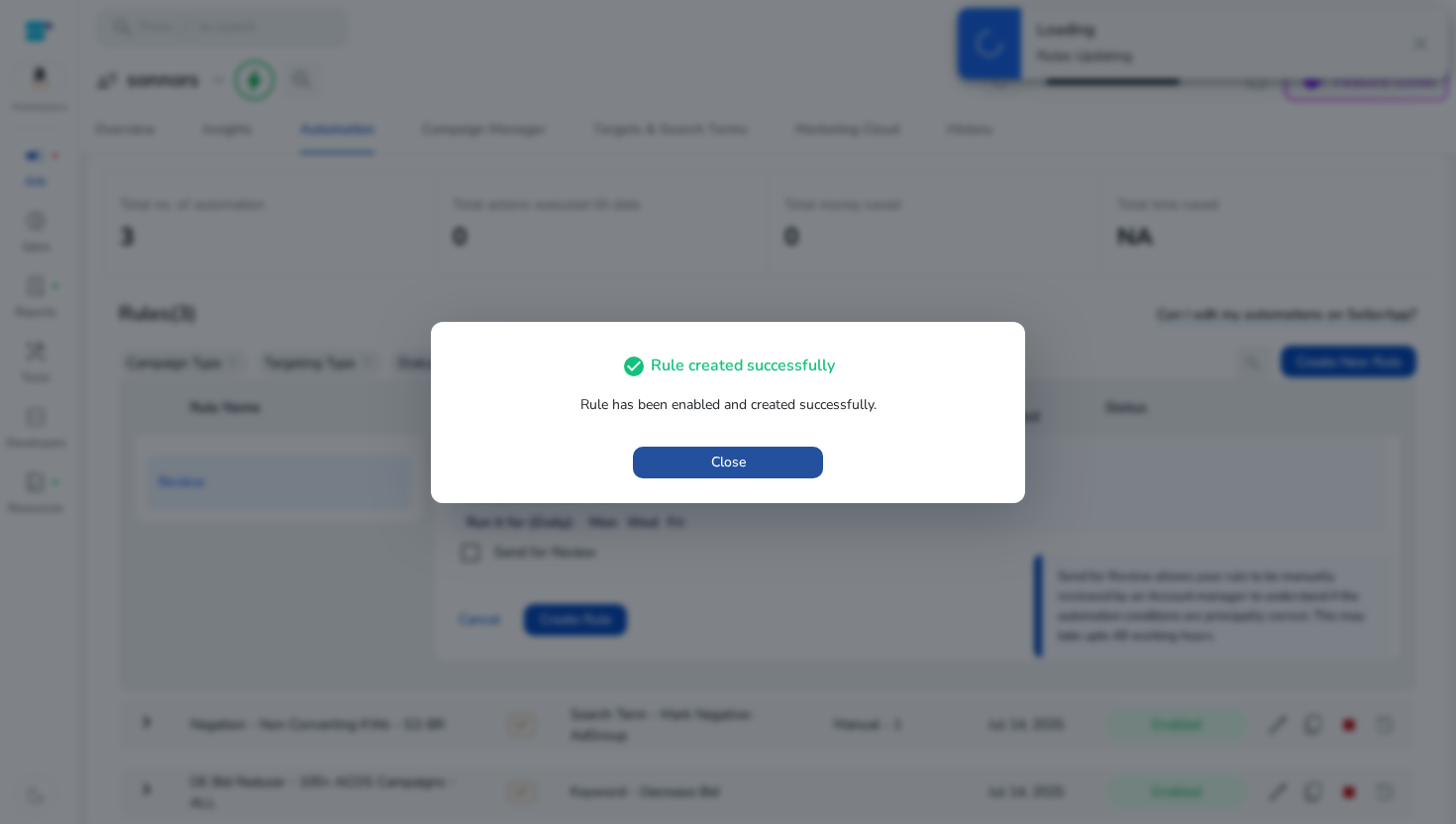 scroll, scrollTop: 0, scrollLeft: 0, axis: both 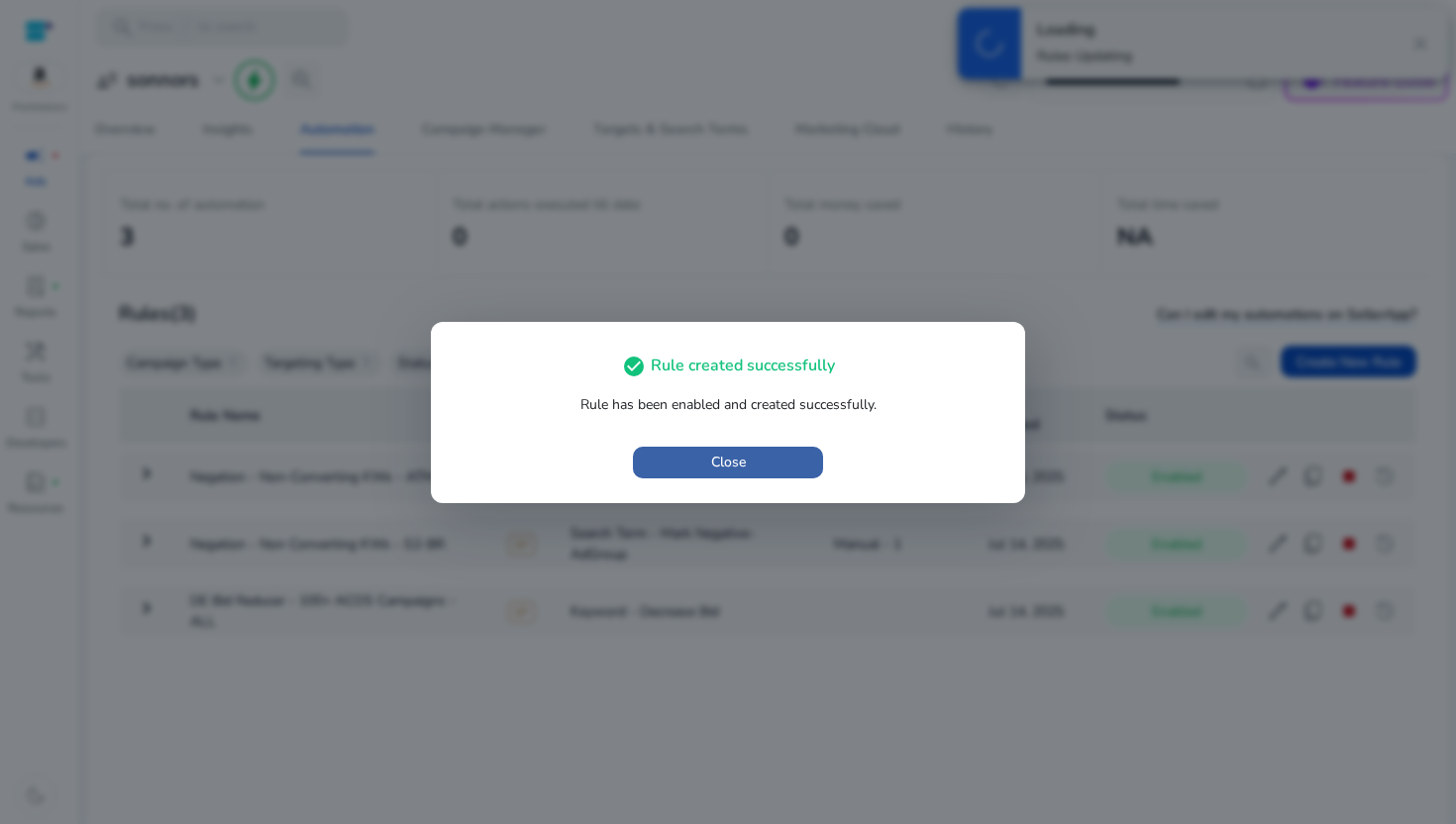 click at bounding box center (728, 463) 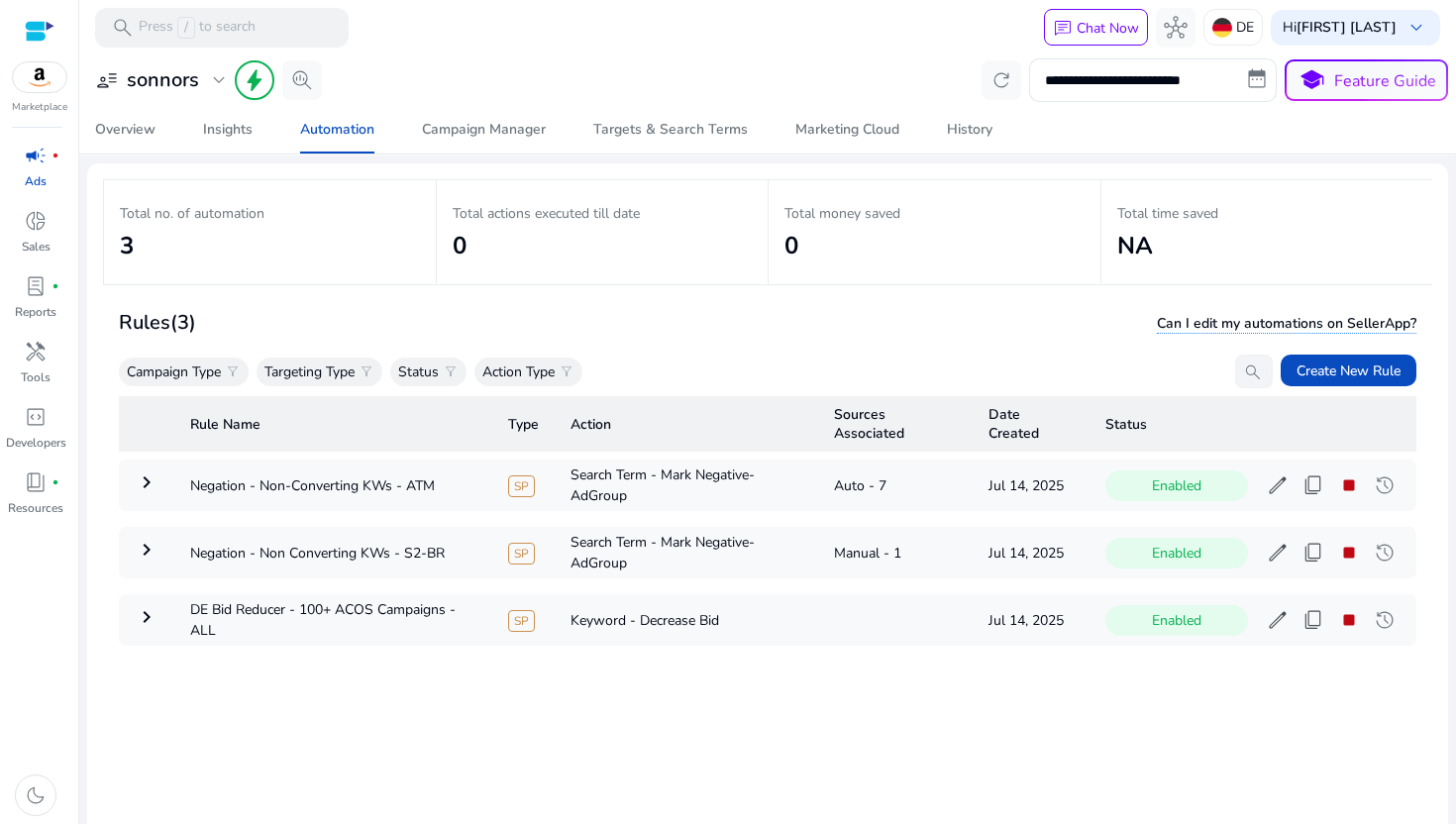 scroll, scrollTop: 18, scrollLeft: 0, axis: vertical 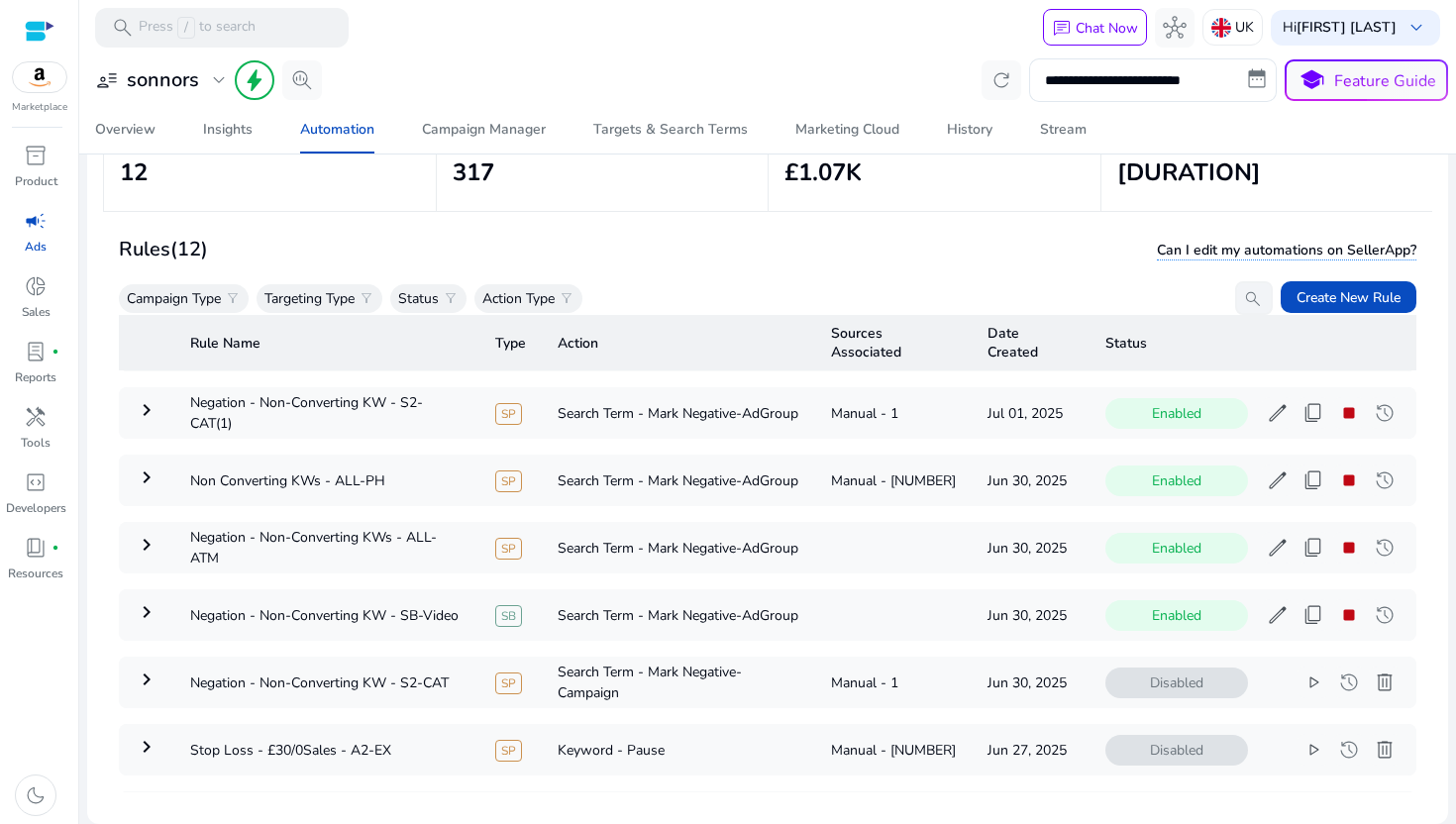 drag, startPoint x: 245, startPoint y: 562, endPoint x: 124, endPoint y: 516, distance: 129.44883 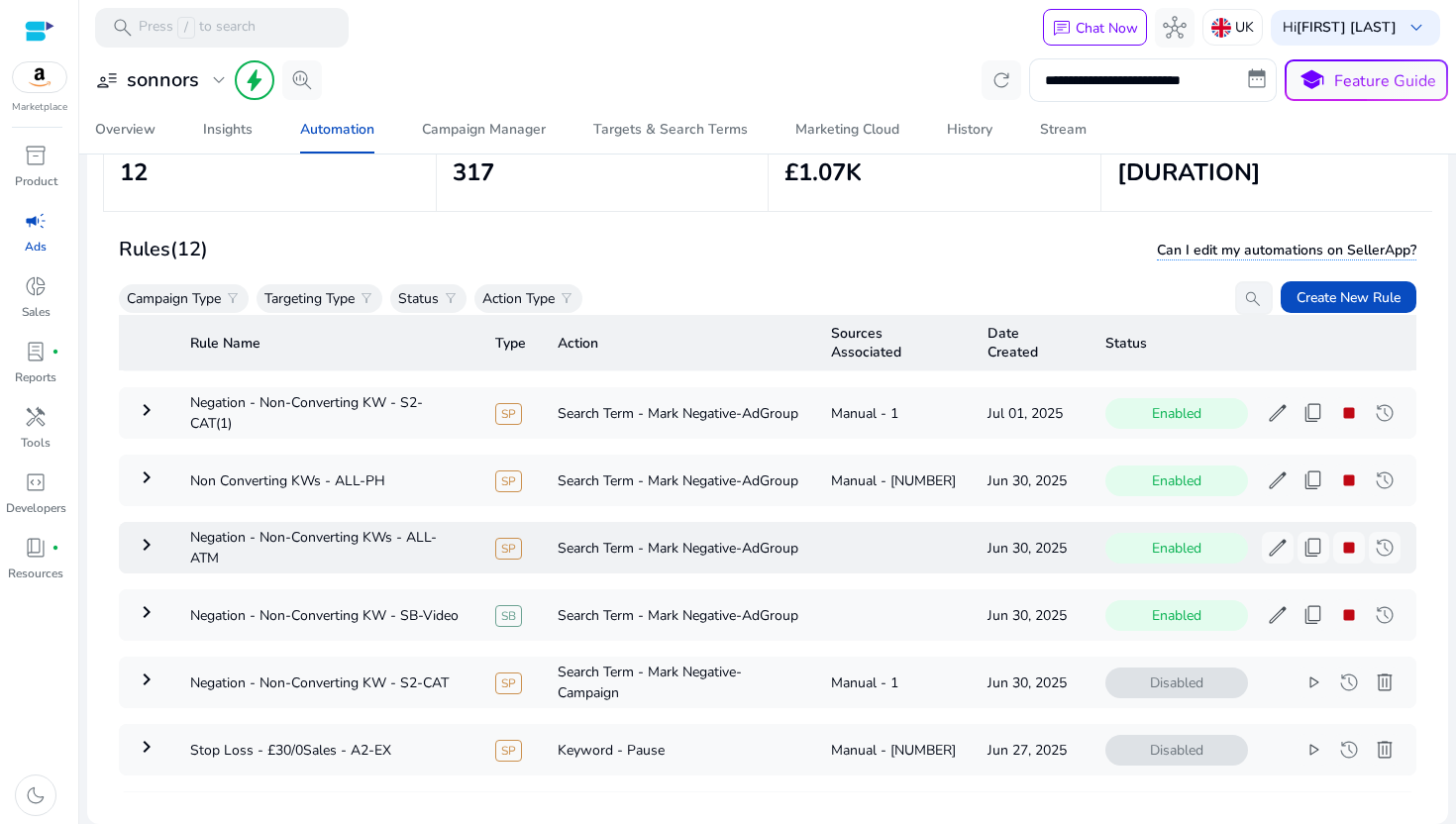 click on "keyboard_arrow_right" at bounding box center [147, 545] 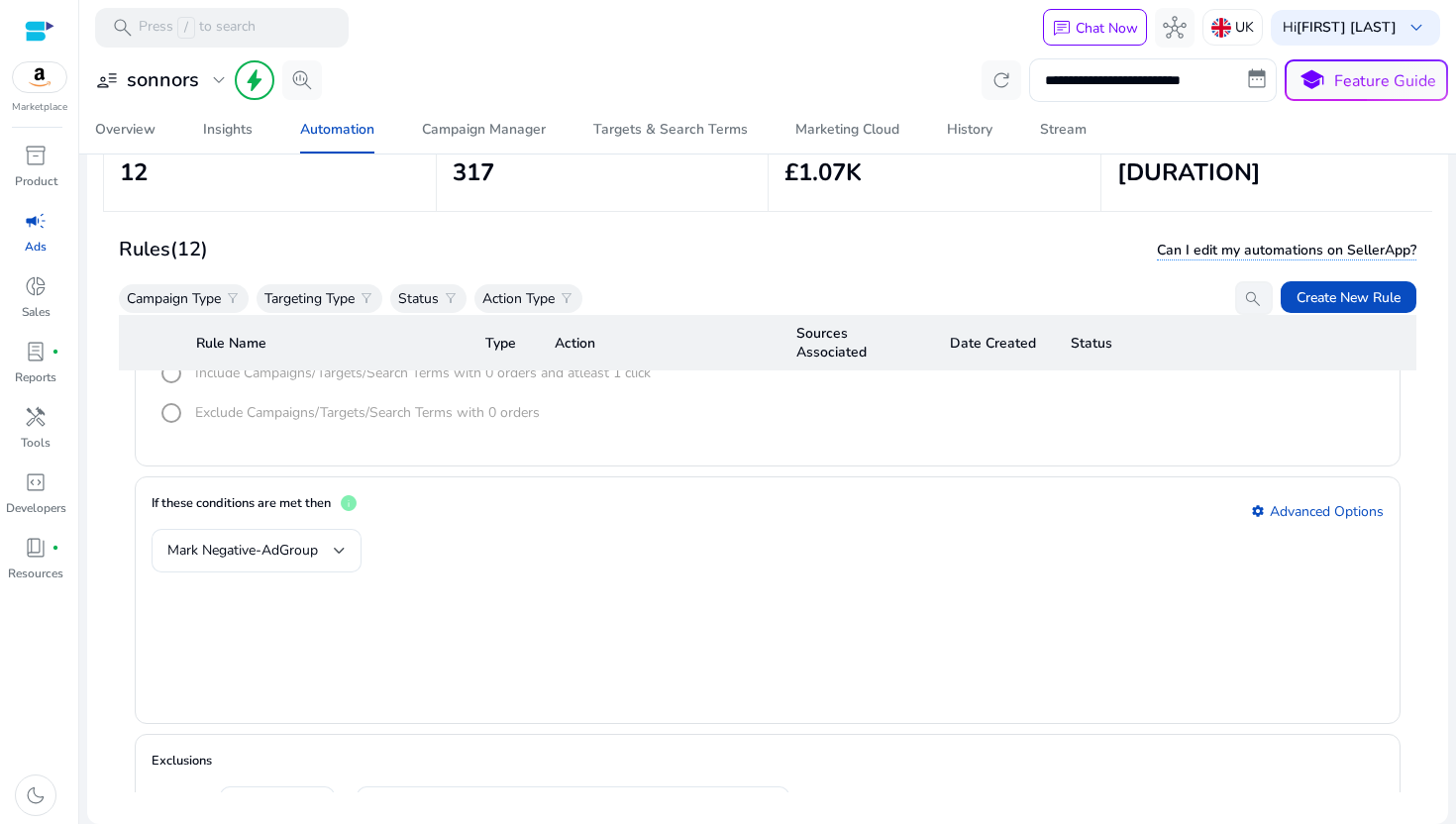 scroll, scrollTop: 1725, scrollLeft: 0, axis: vertical 